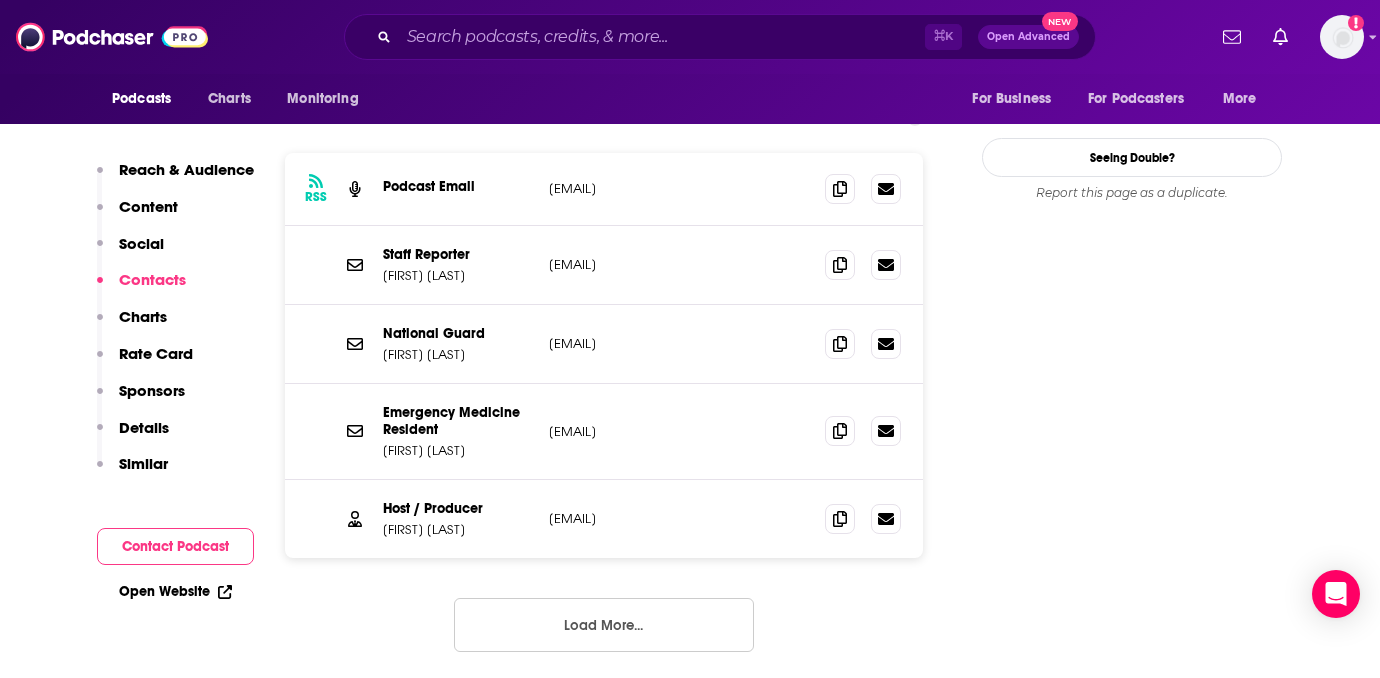 scroll, scrollTop: 1979, scrollLeft: 0, axis: vertical 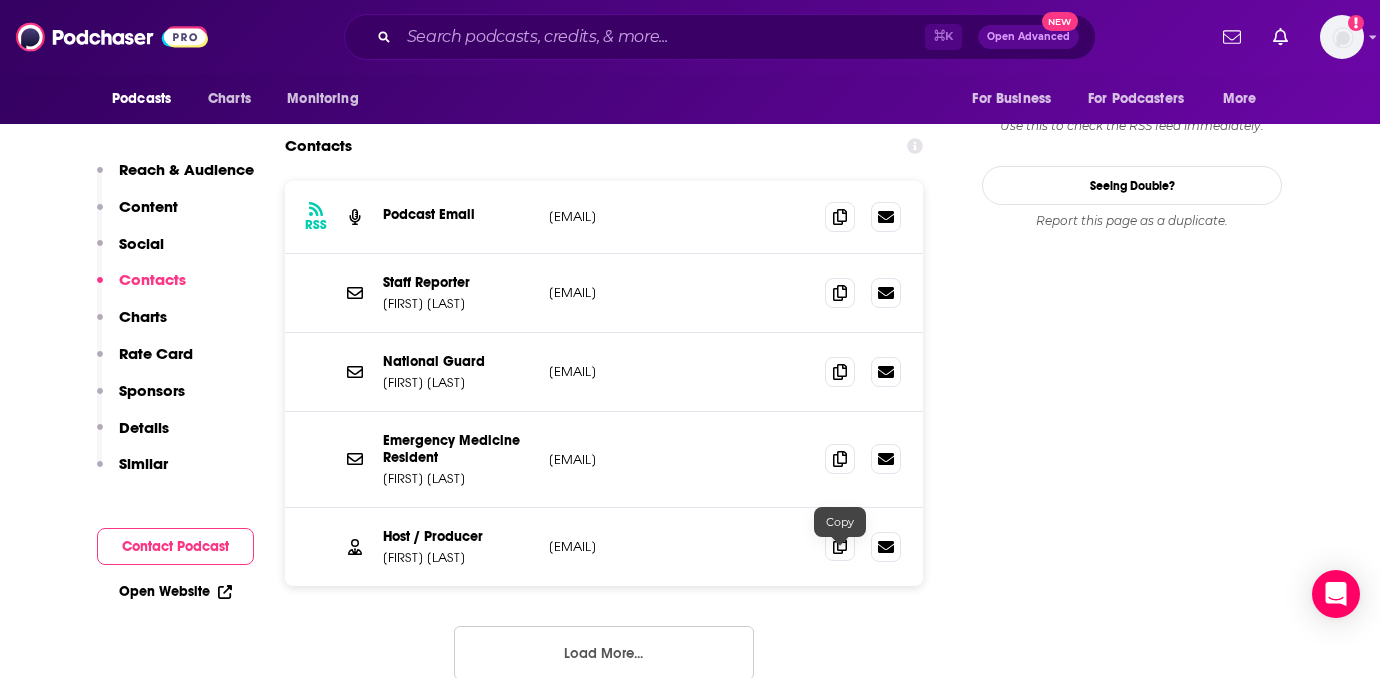 click 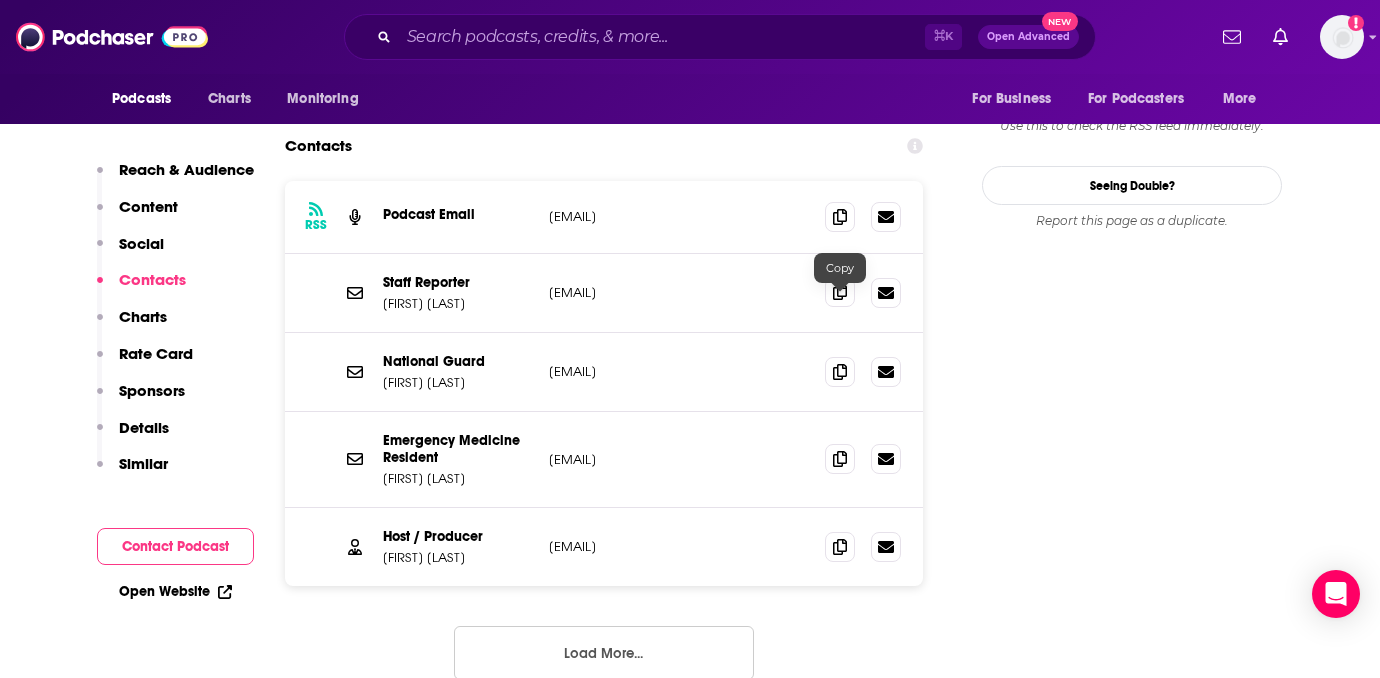 click 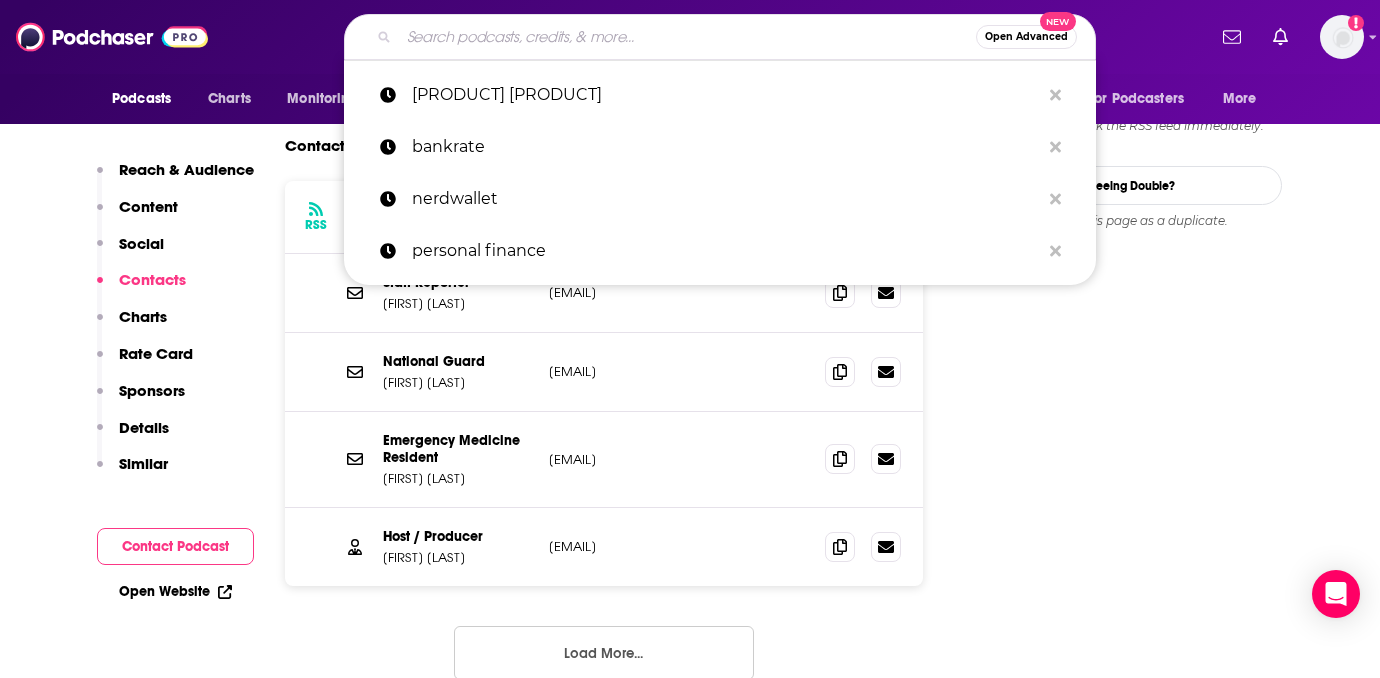 click at bounding box center (687, 37) 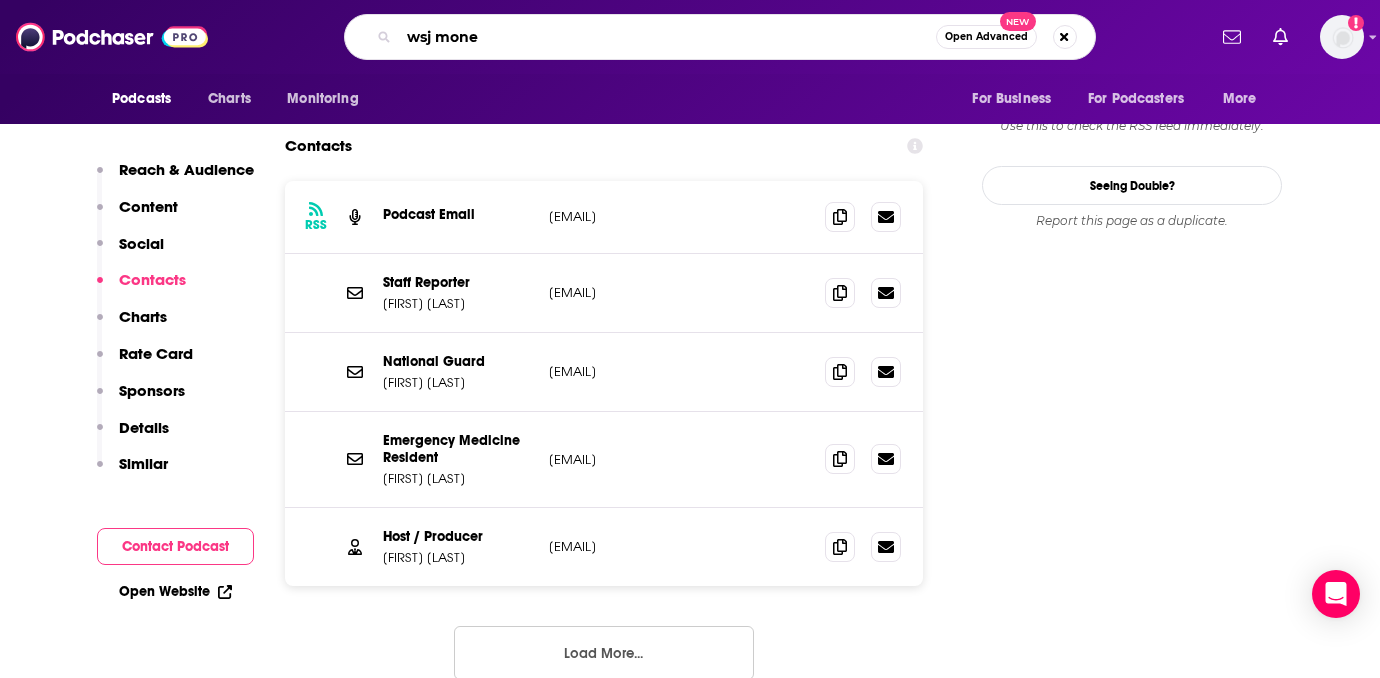 type on "[PRODUCT] [PRODUCT]" 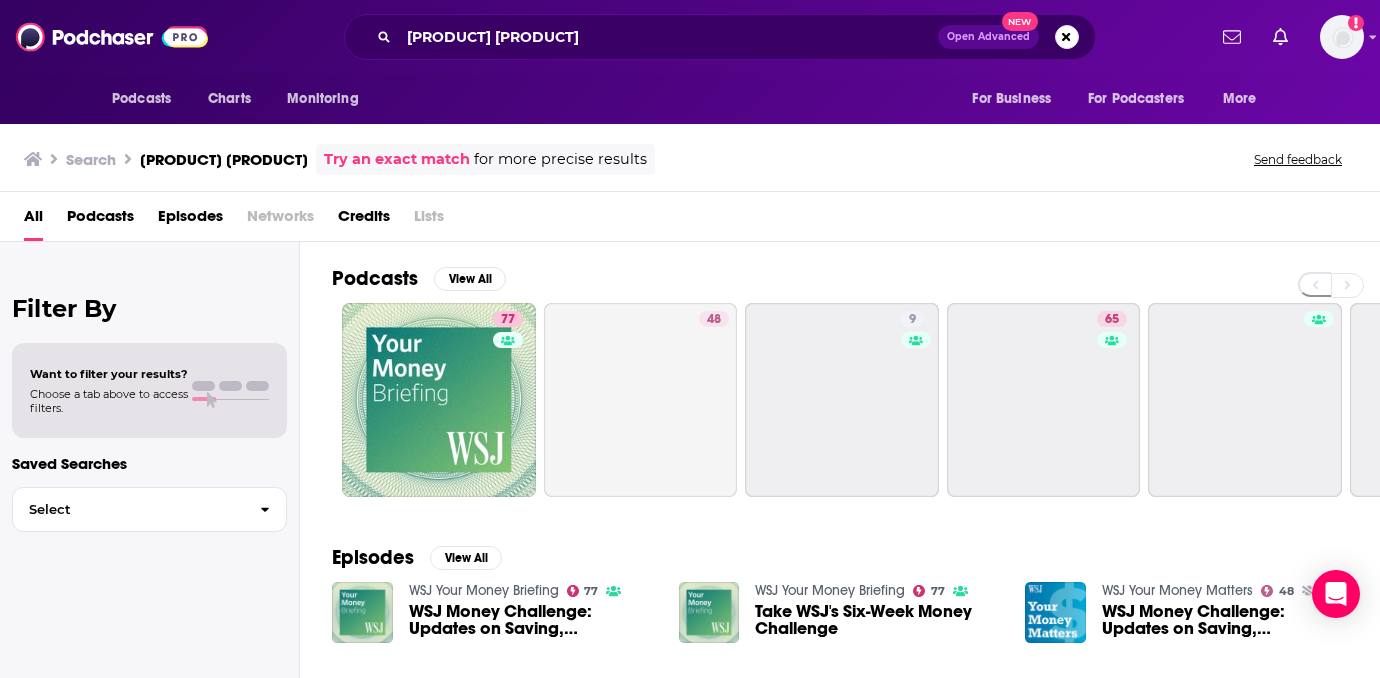 scroll, scrollTop: 0, scrollLeft: 0, axis: both 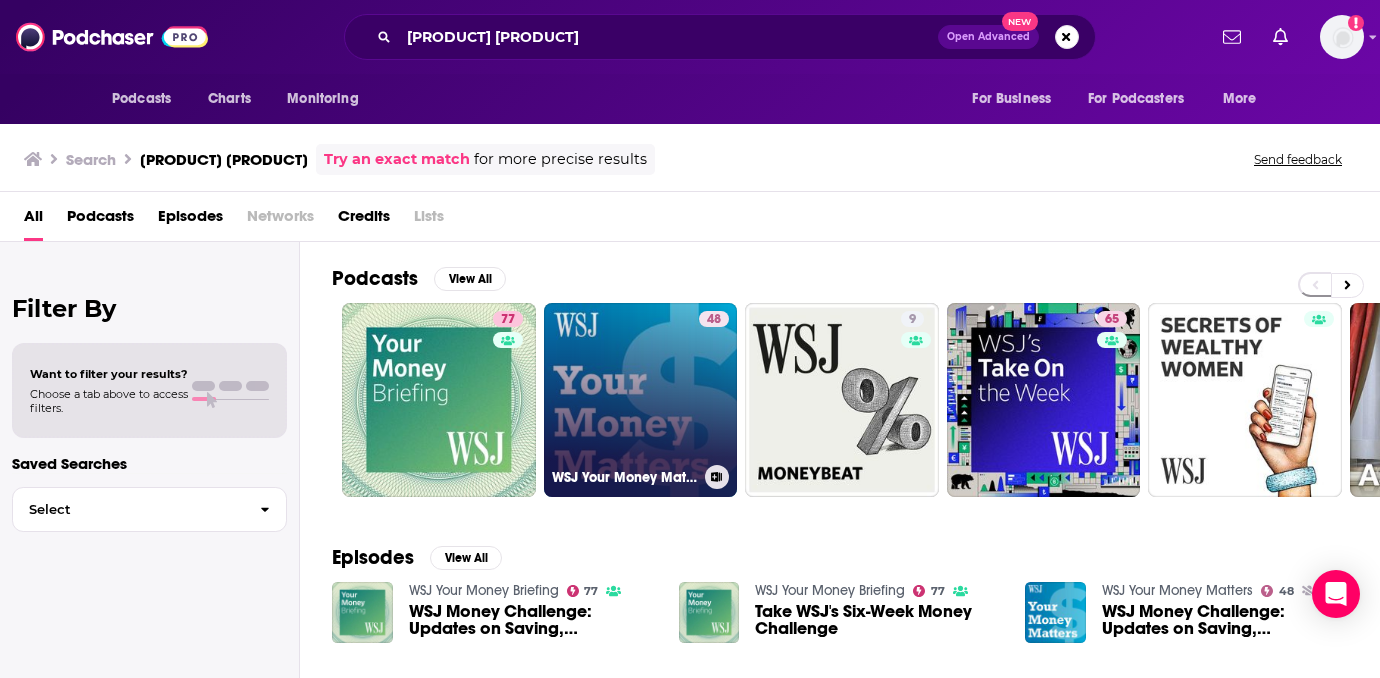 click on "48 WSJ Your Money Matters" at bounding box center (641, 400) 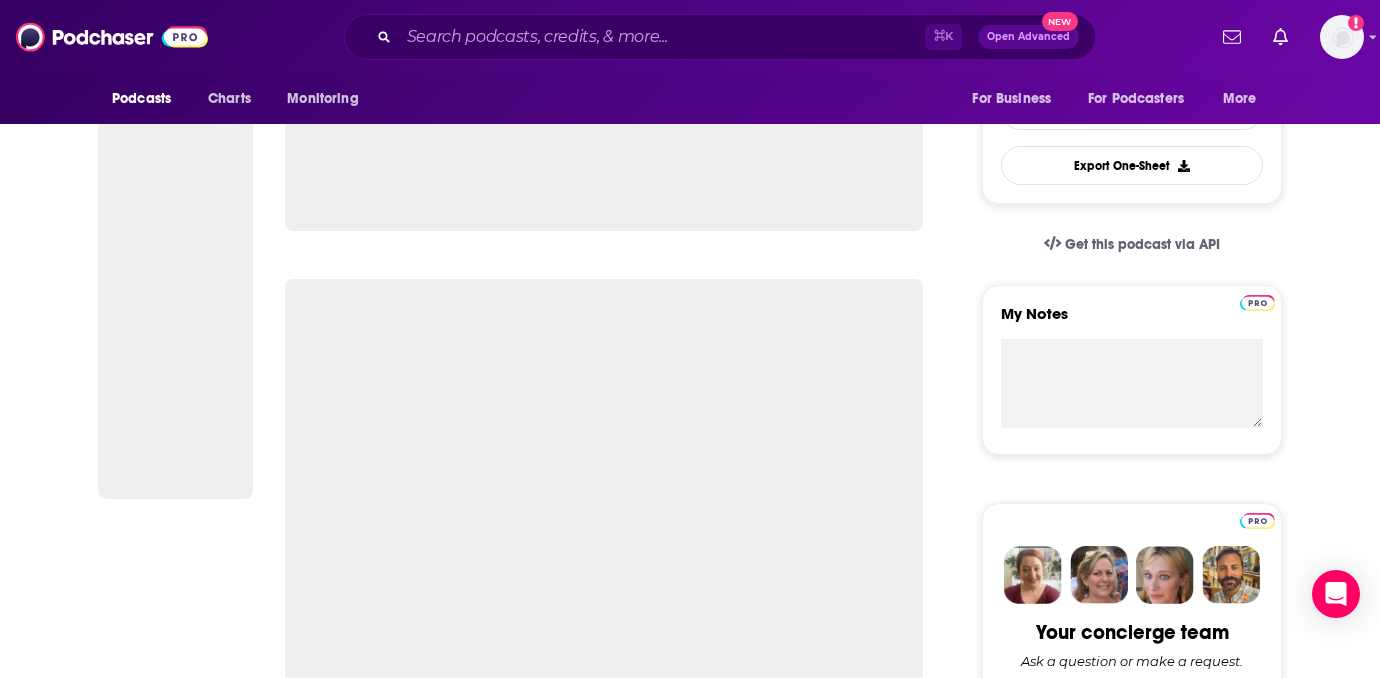 scroll, scrollTop: 14, scrollLeft: 0, axis: vertical 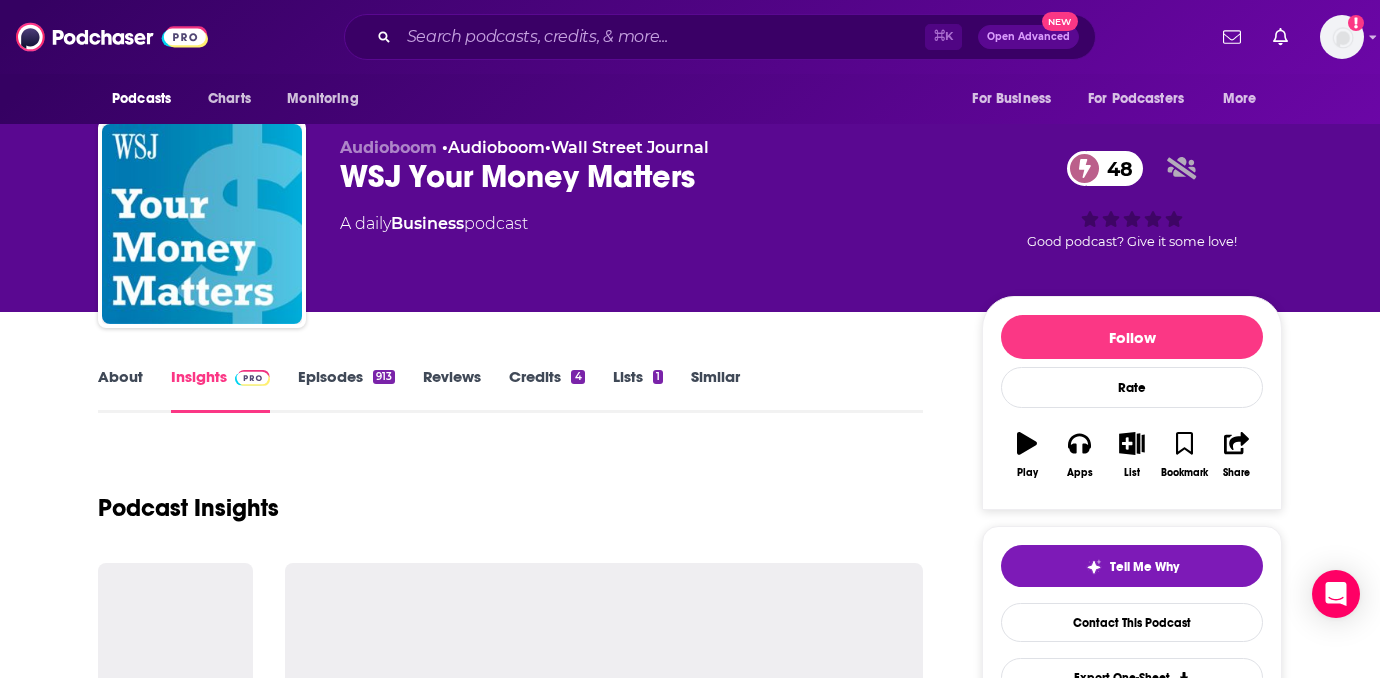 click on "About Insights Episodes 913 Reviews Credits 4 Lists 1 Similar" at bounding box center (510, 388) 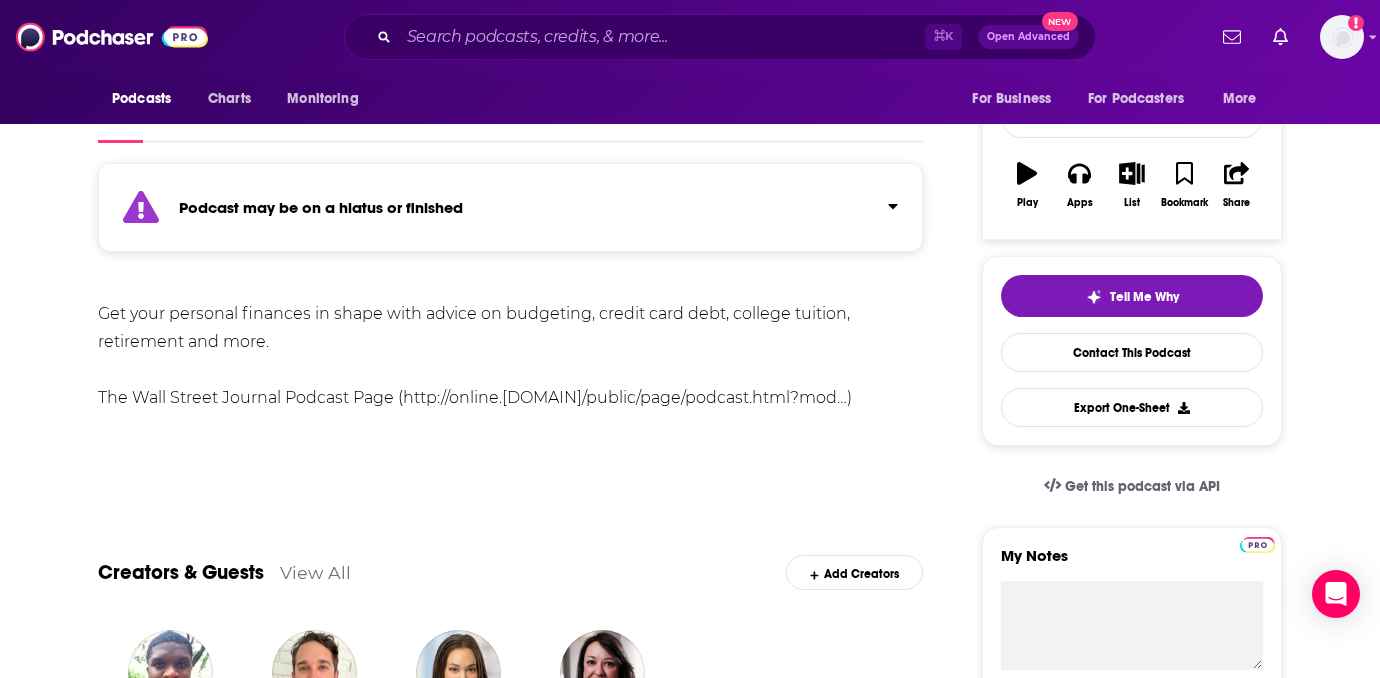 scroll, scrollTop: 173, scrollLeft: 0, axis: vertical 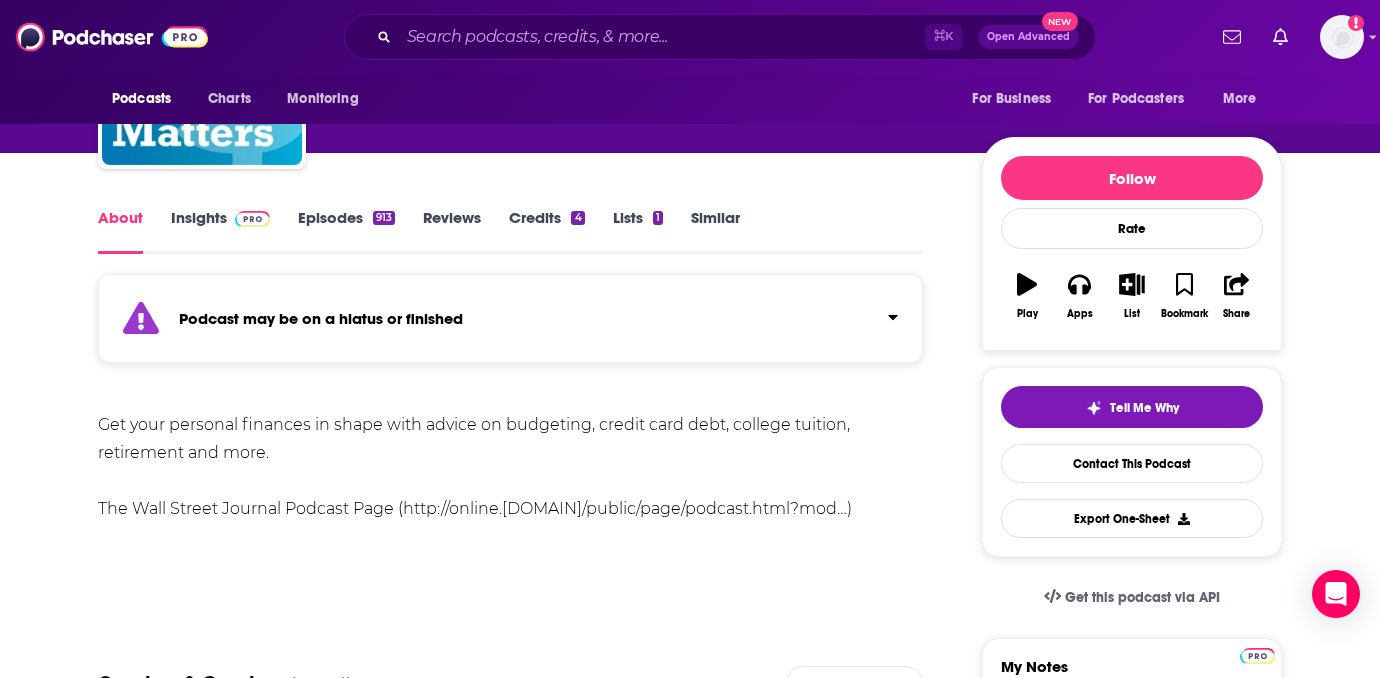 click on "Episodes 913" at bounding box center [346, 231] 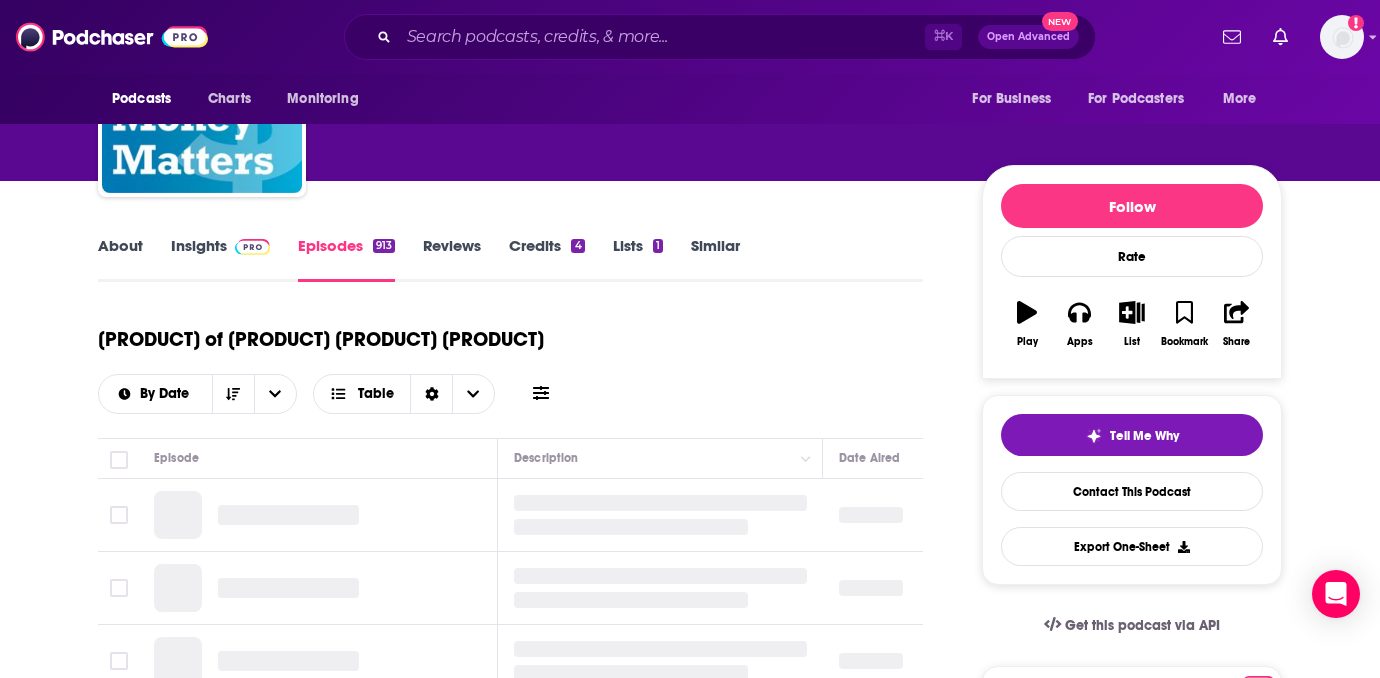 scroll, scrollTop: 233, scrollLeft: 0, axis: vertical 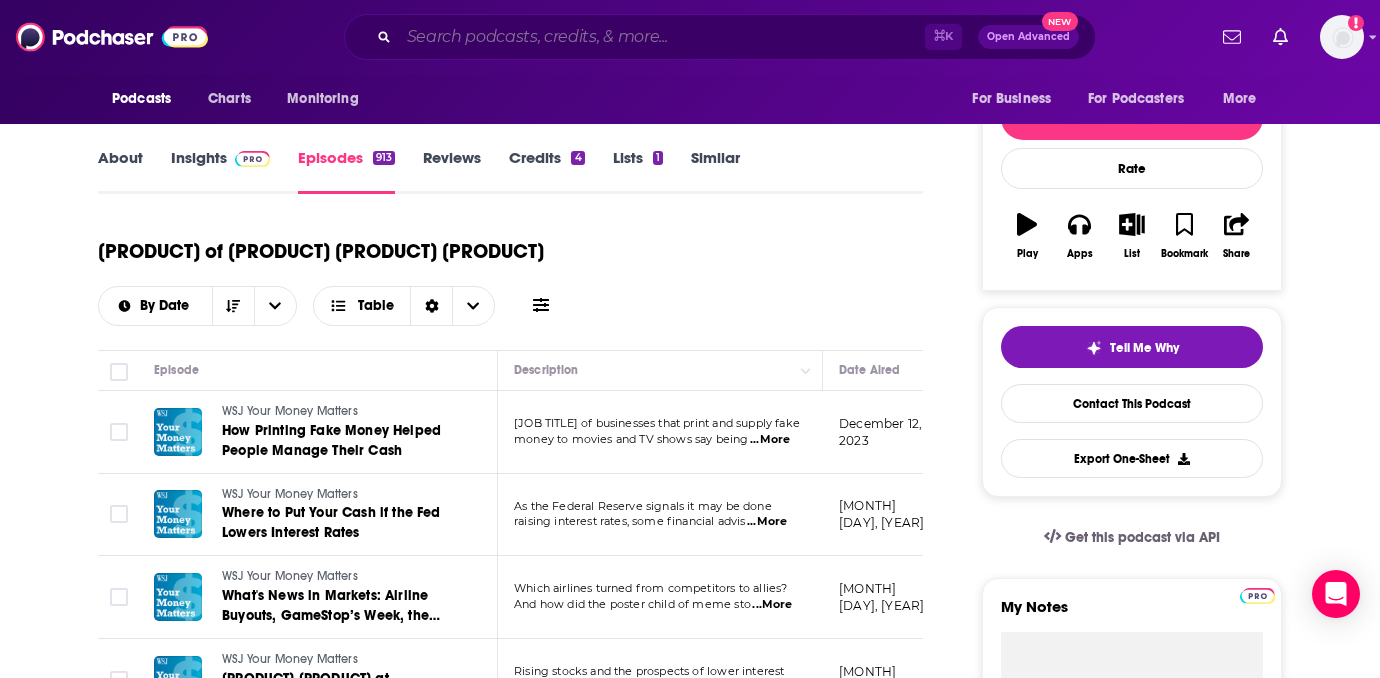 click at bounding box center (662, 37) 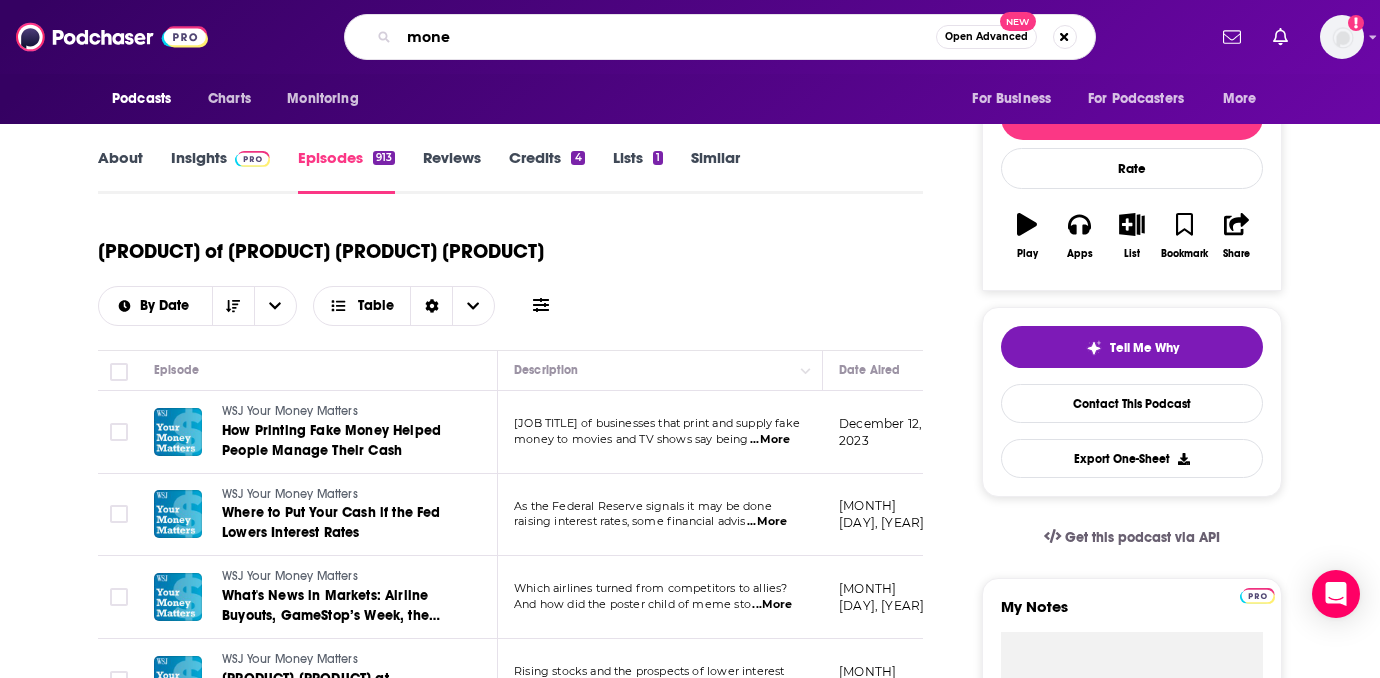 type on "money" 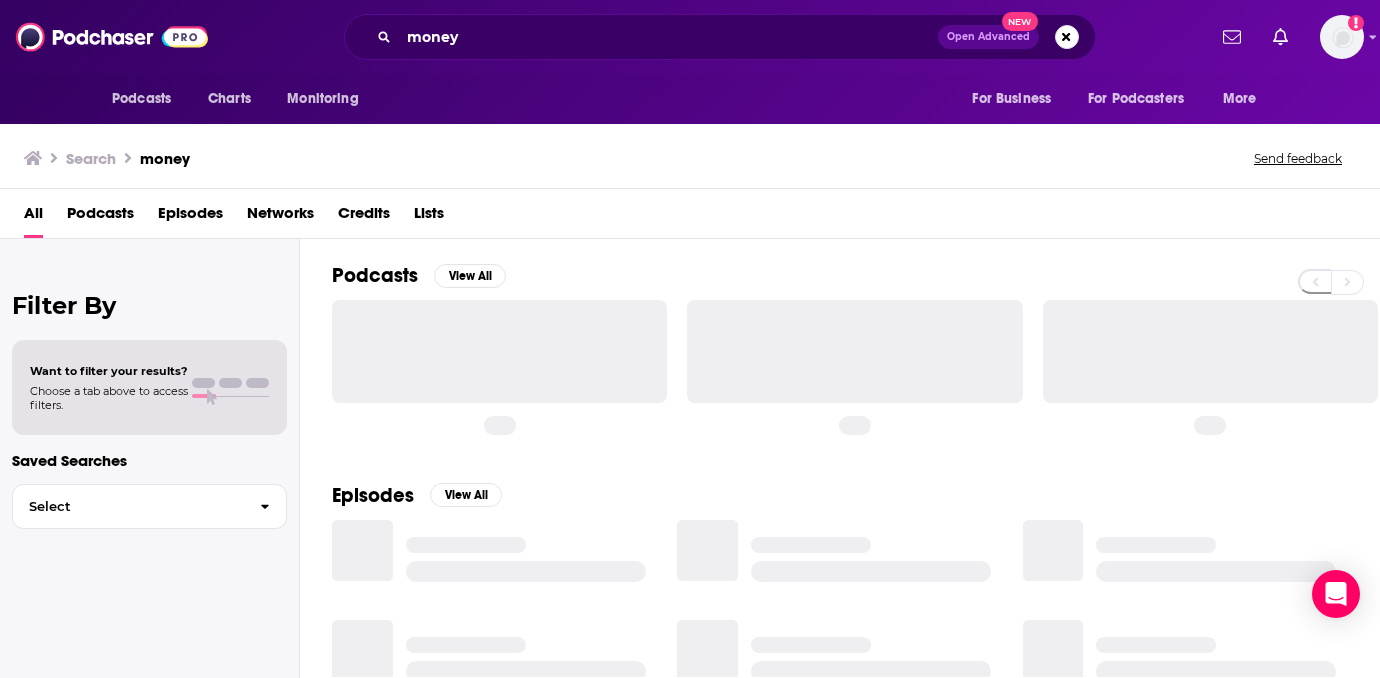 scroll, scrollTop: 0, scrollLeft: 0, axis: both 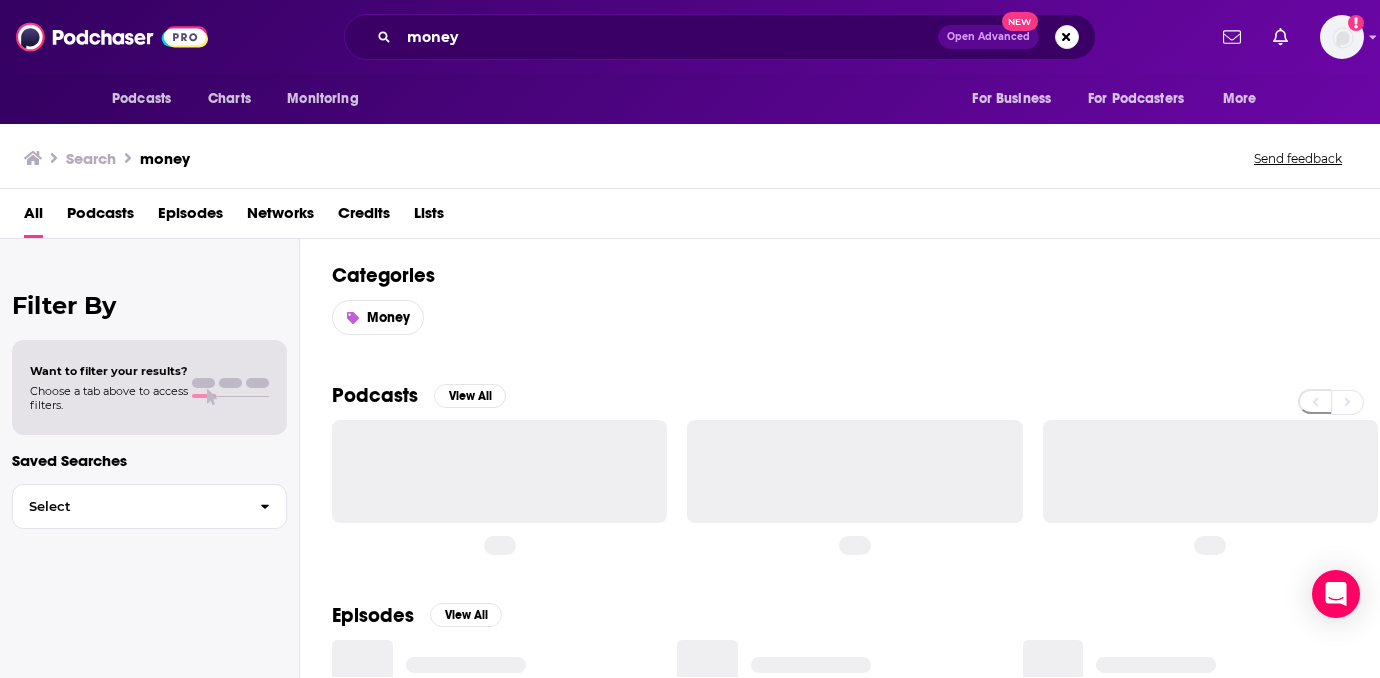 click on "Podcasts" at bounding box center (100, 217) 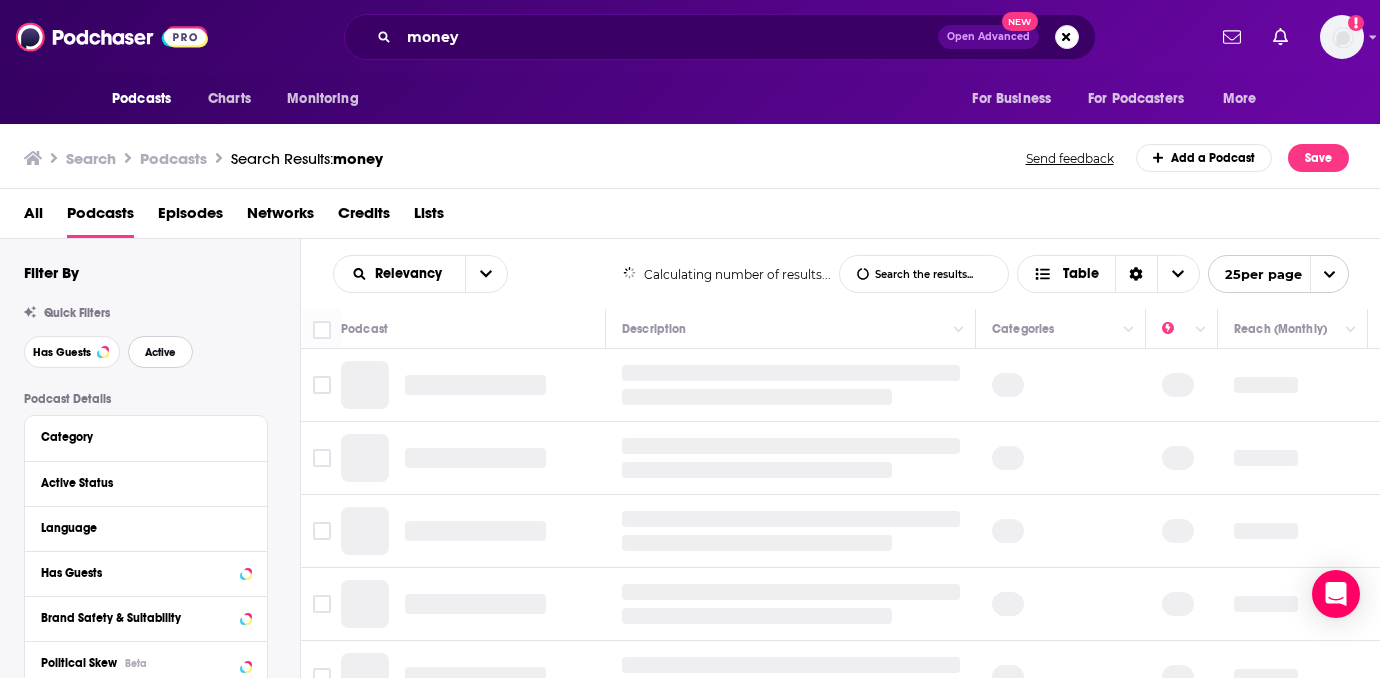 click on "Active" at bounding box center [160, 352] 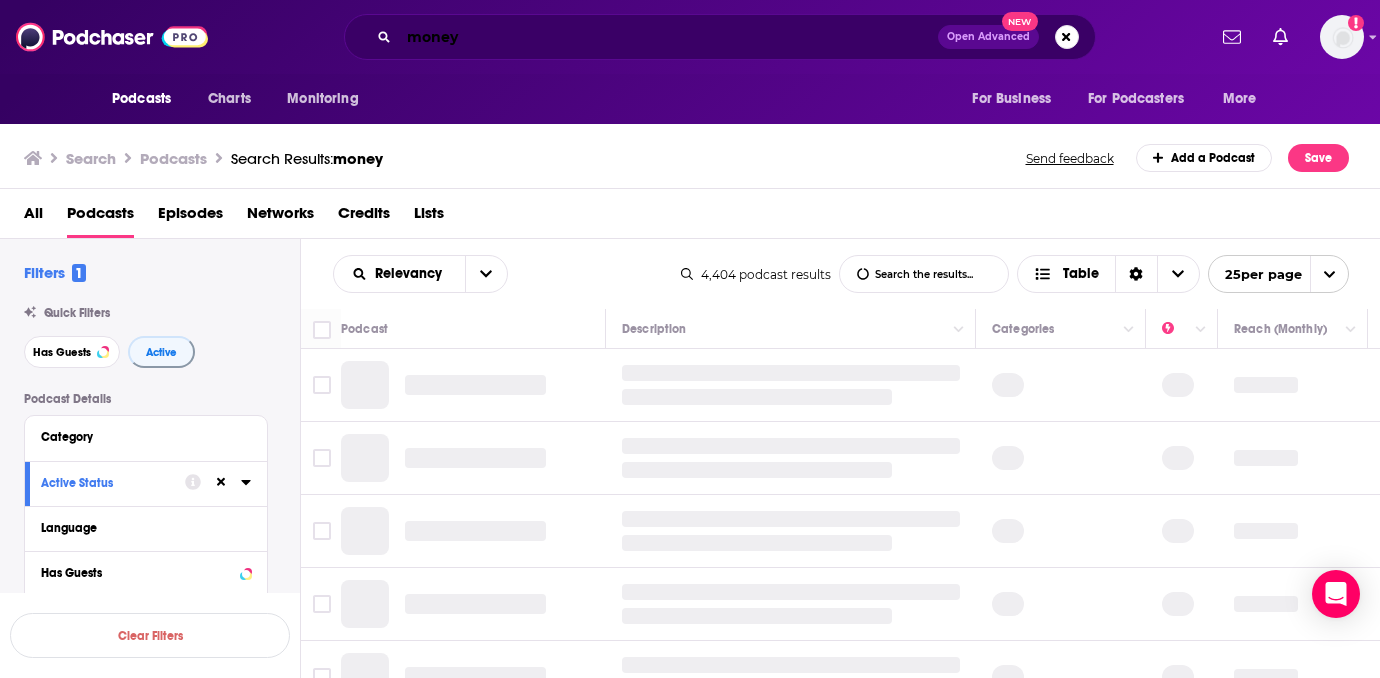 click on "money" at bounding box center (668, 37) 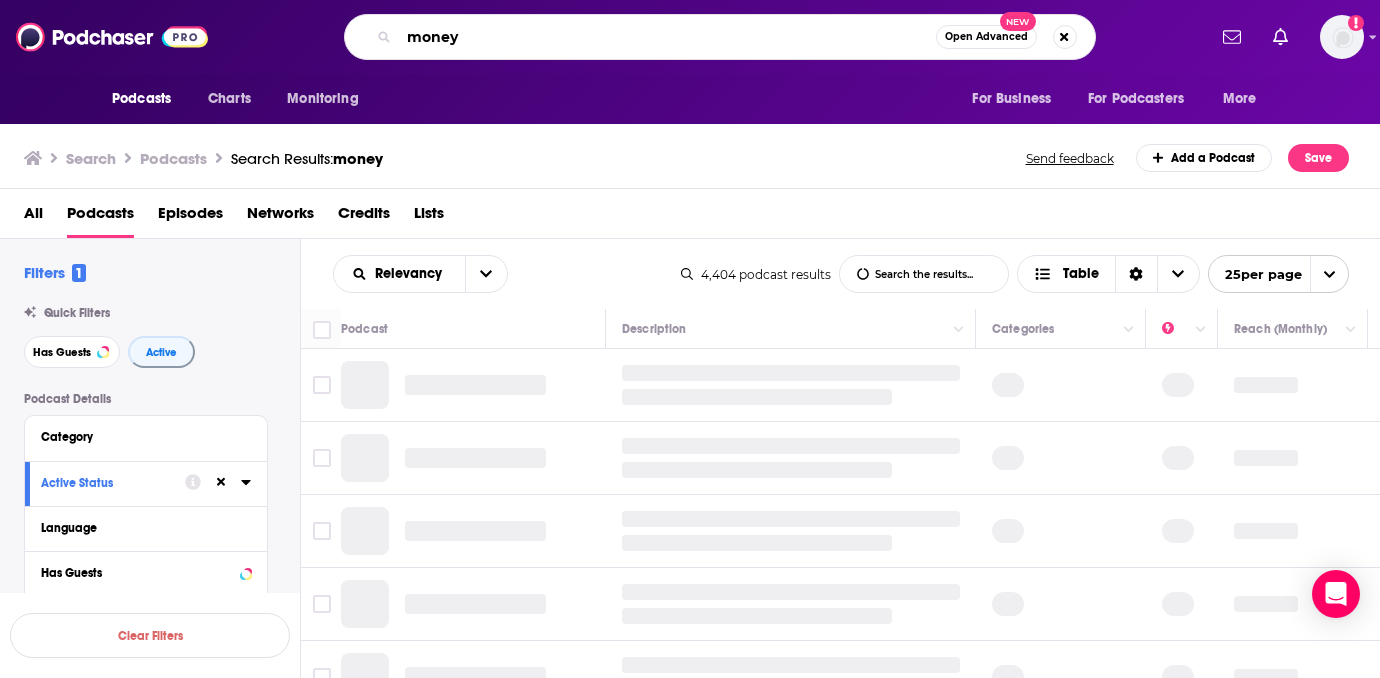 click on "money" at bounding box center [667, 37] 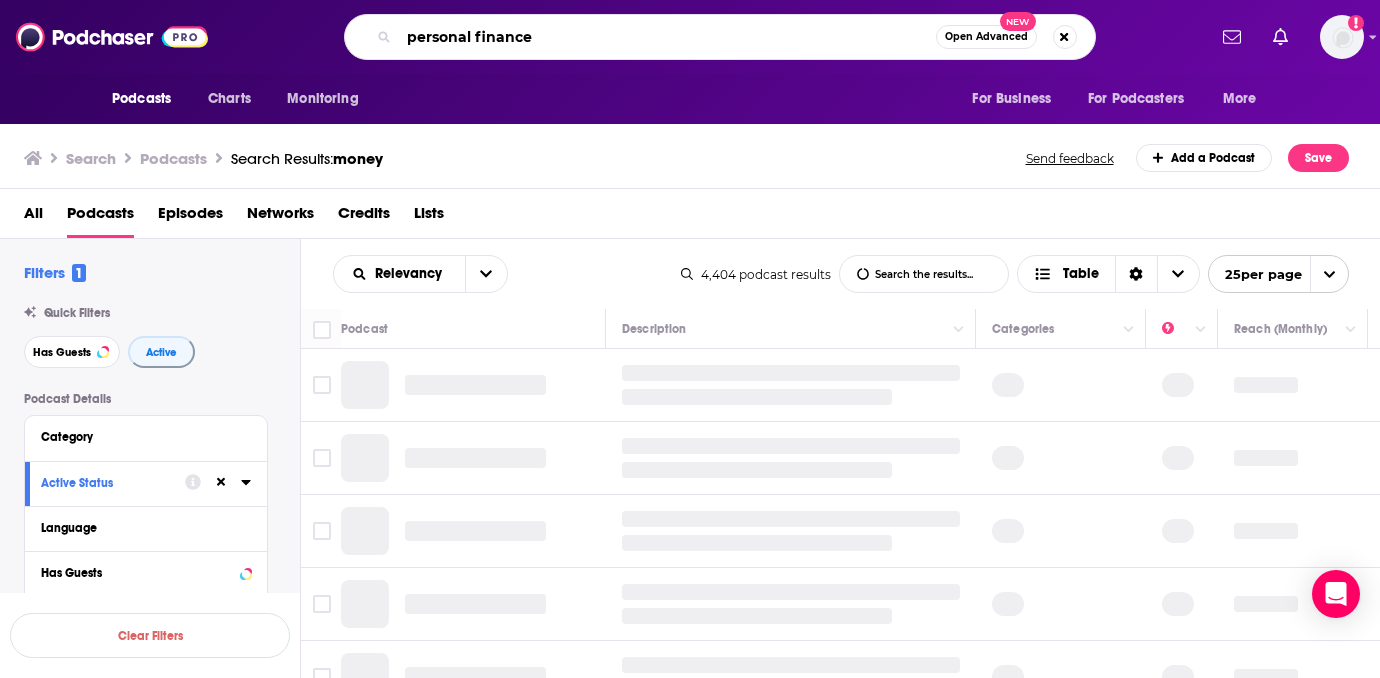 type on "personal finance" 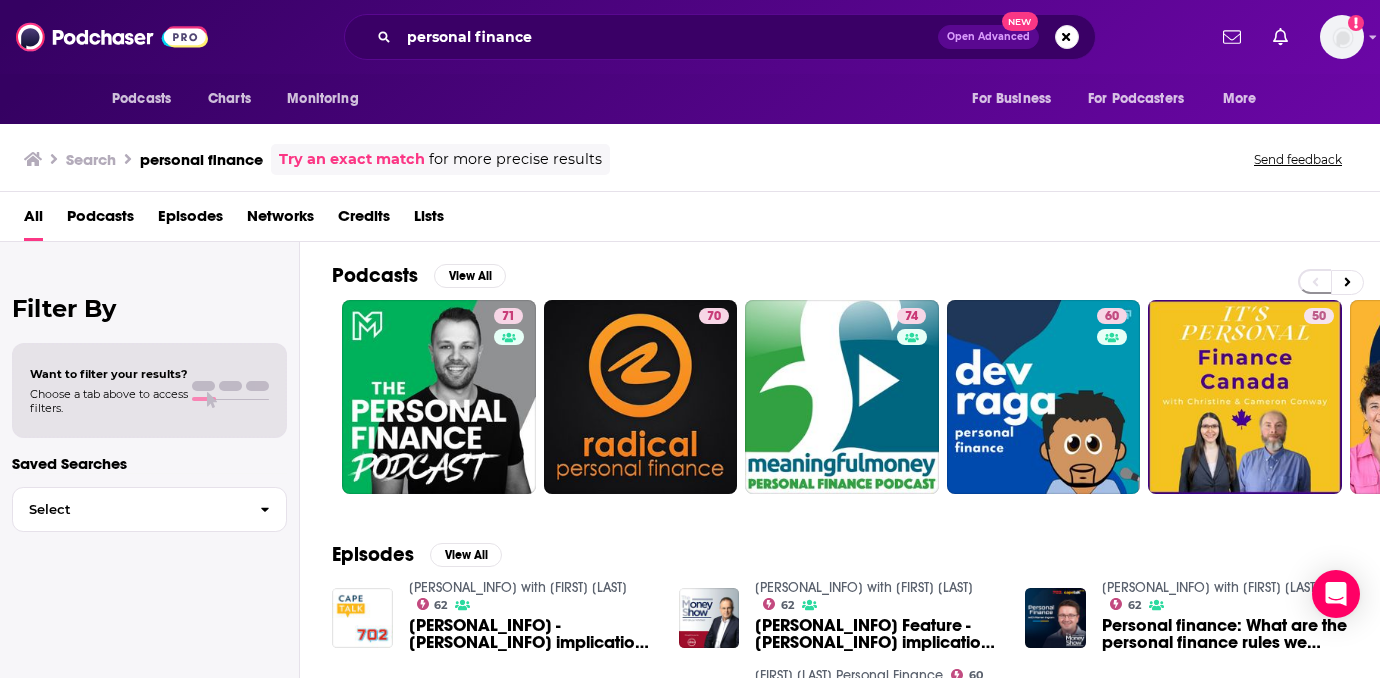 scroll, scrollTop: 124, scrollLeft: 0, axis: vertical 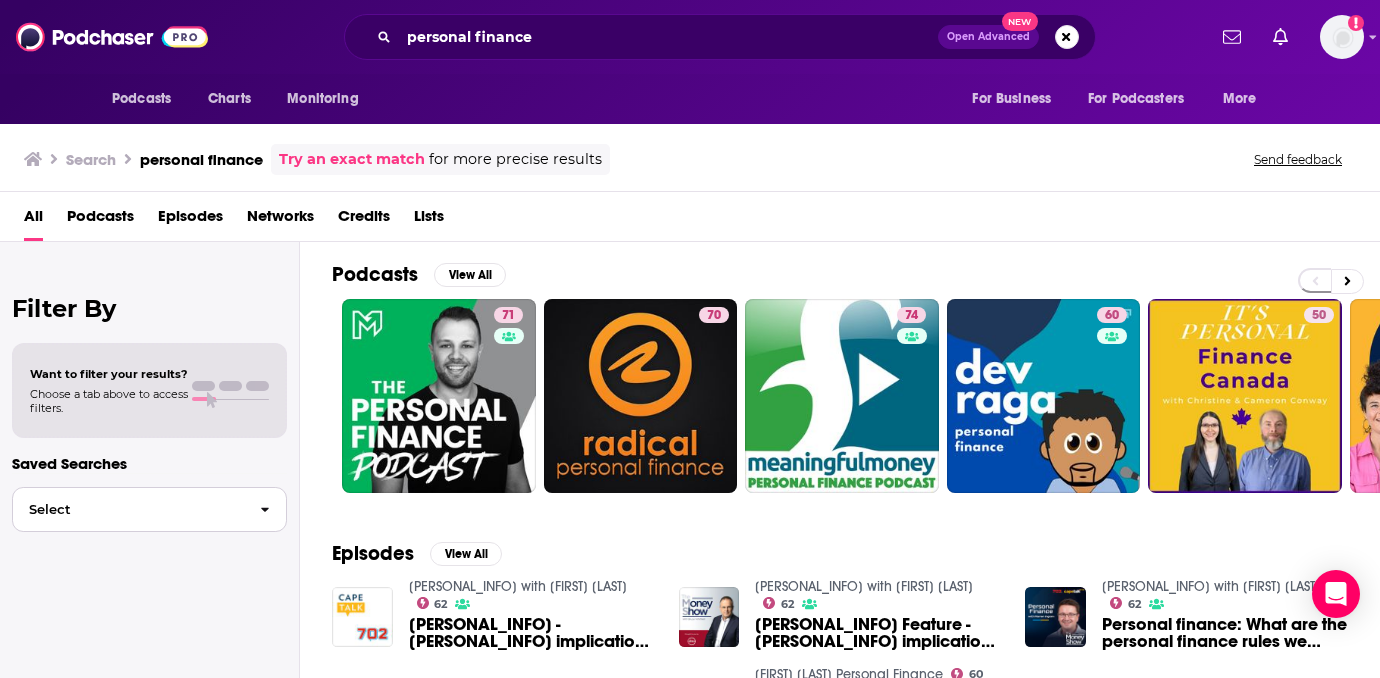 click at bounding box center (265, 509) 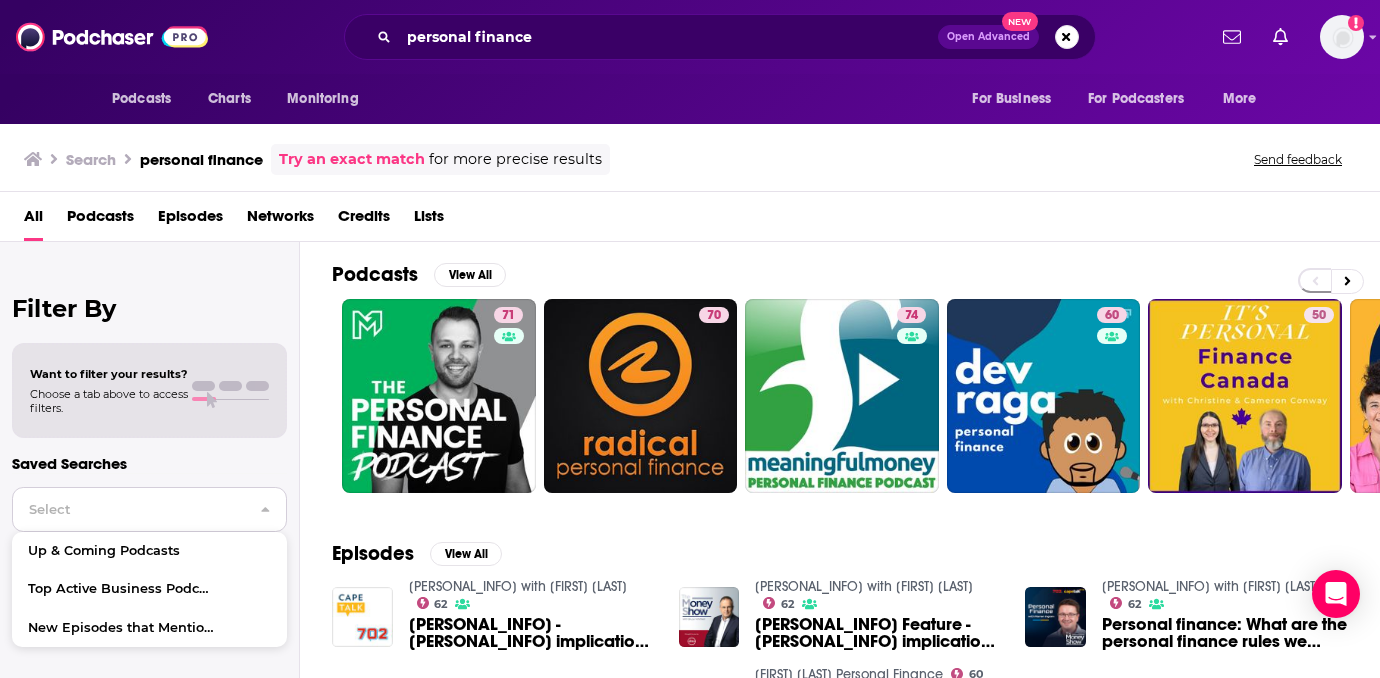click at bounding box center (265, 509) 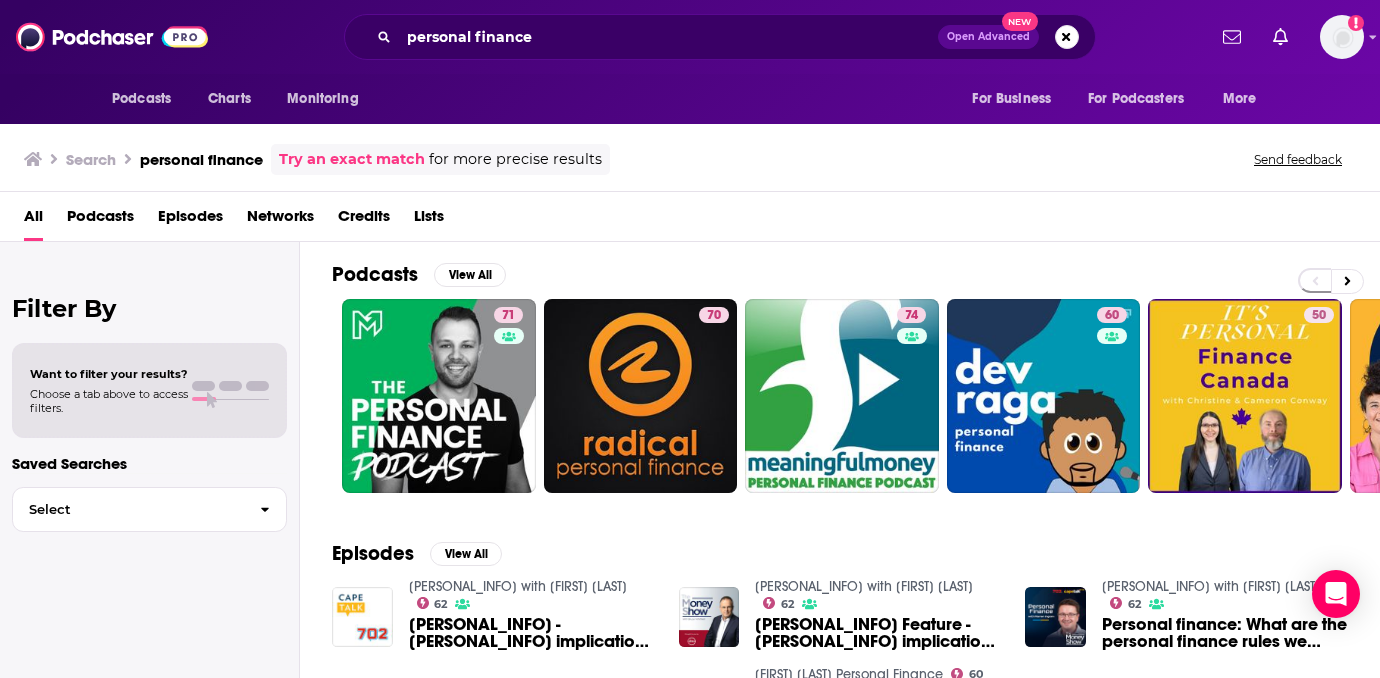 click on "Podcasts" at bounding box center [100, 220] 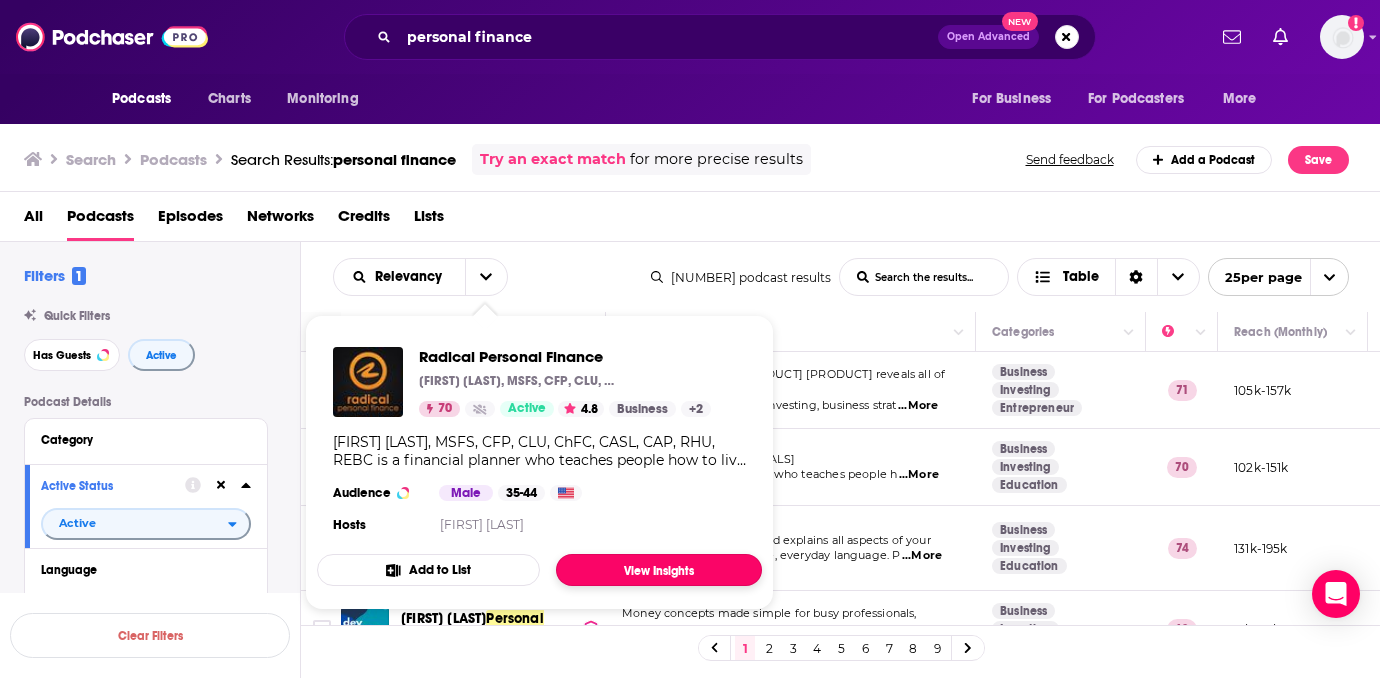 click on "View Insights" at bounding box center (659, 570) 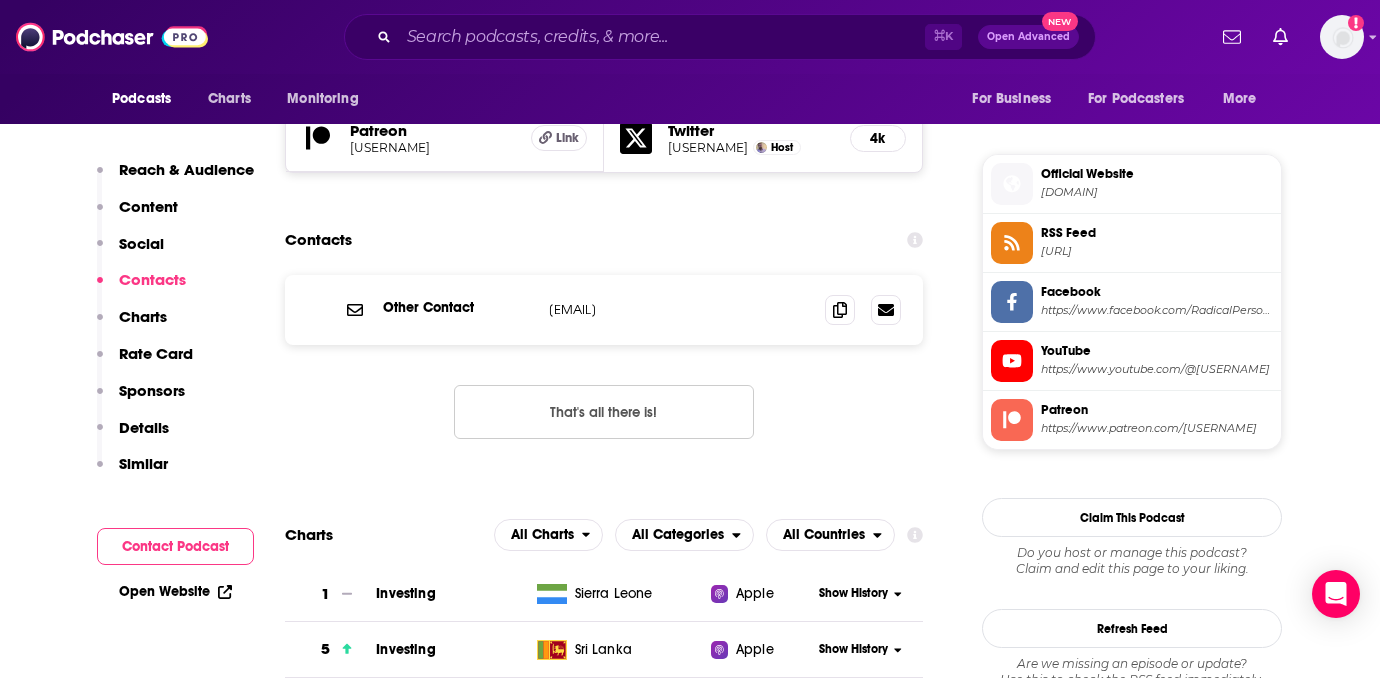 scroll, scrollTop: 1821, scrollLeft: 0, axis: vertical 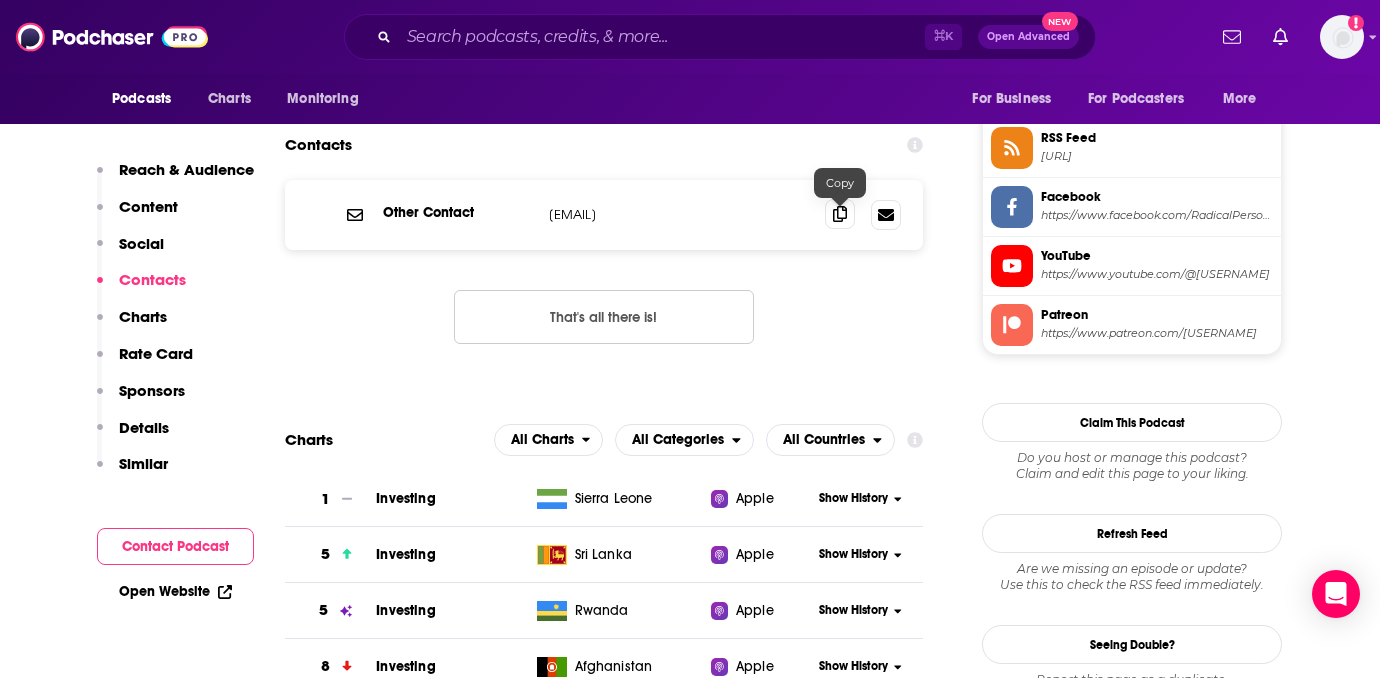 click 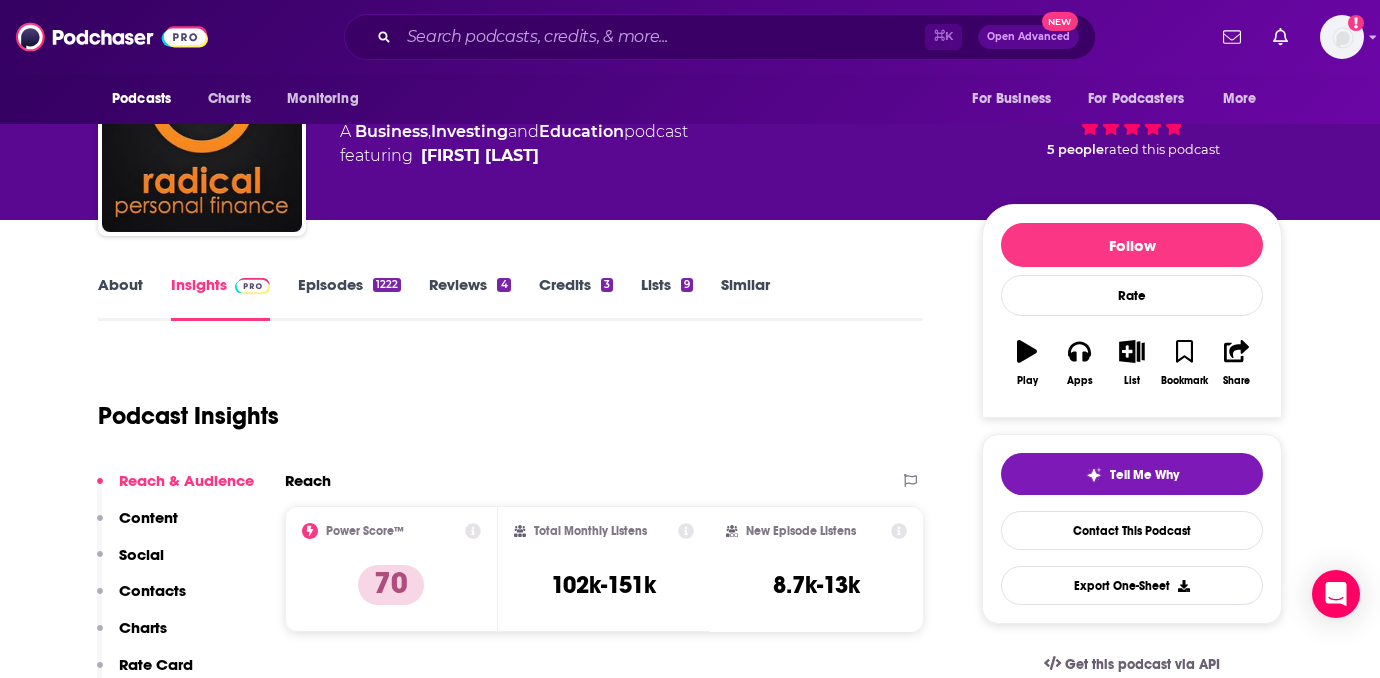 scroll, scrollTop: 102, scrollLeft: 0, axis: vertical 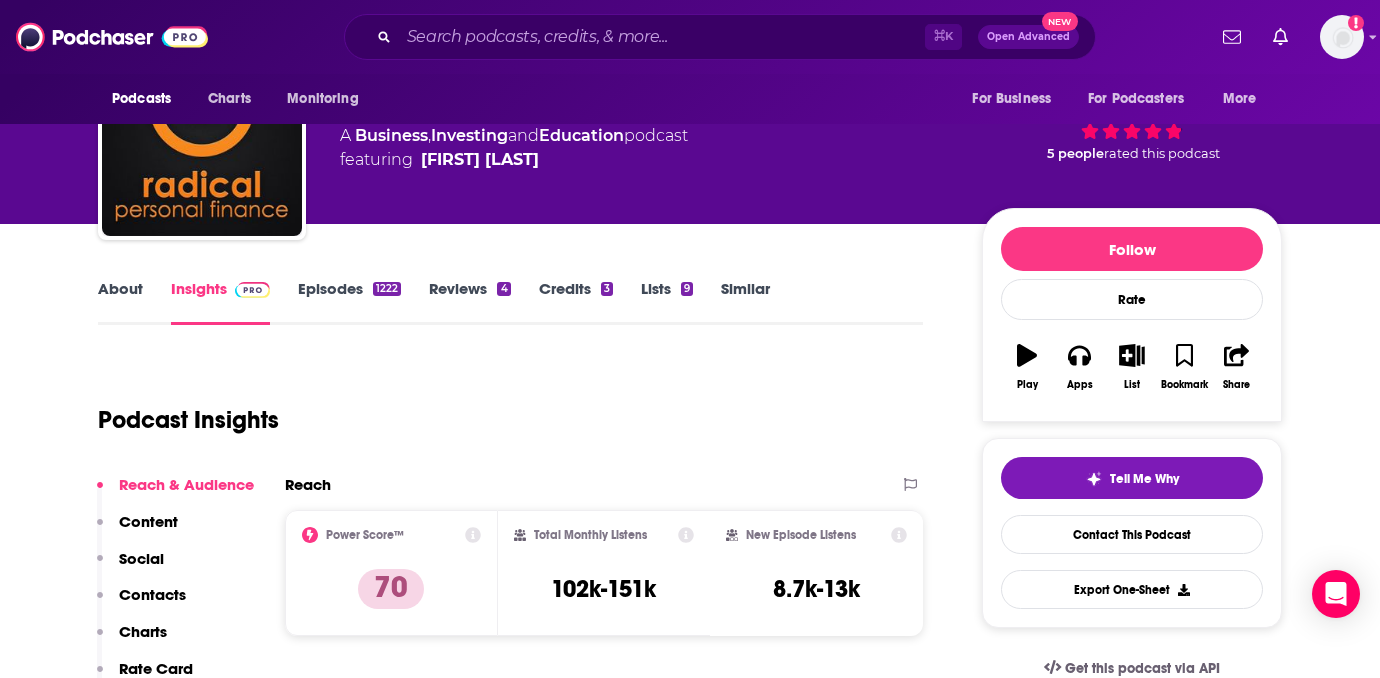 click on "About" at bounding box center (120, 302) 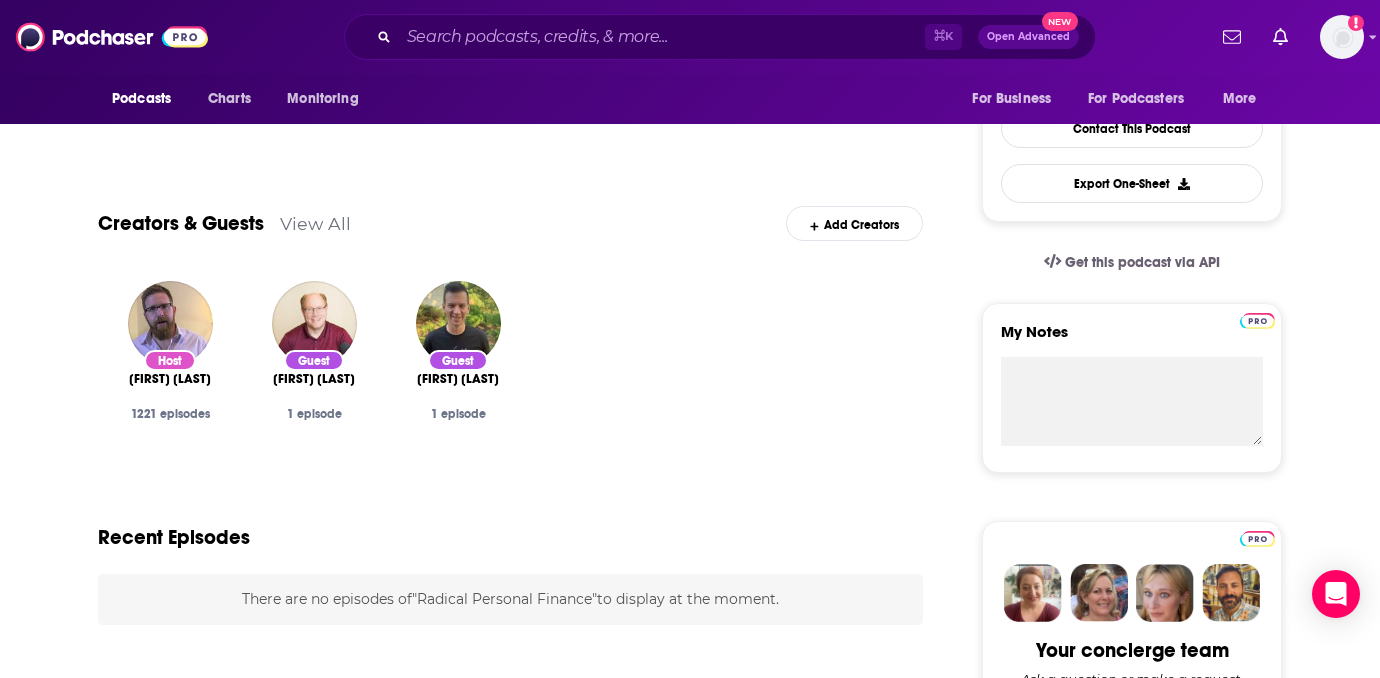 scroll, scrollTop: 503, scrollLeft: 0, axis: vertical 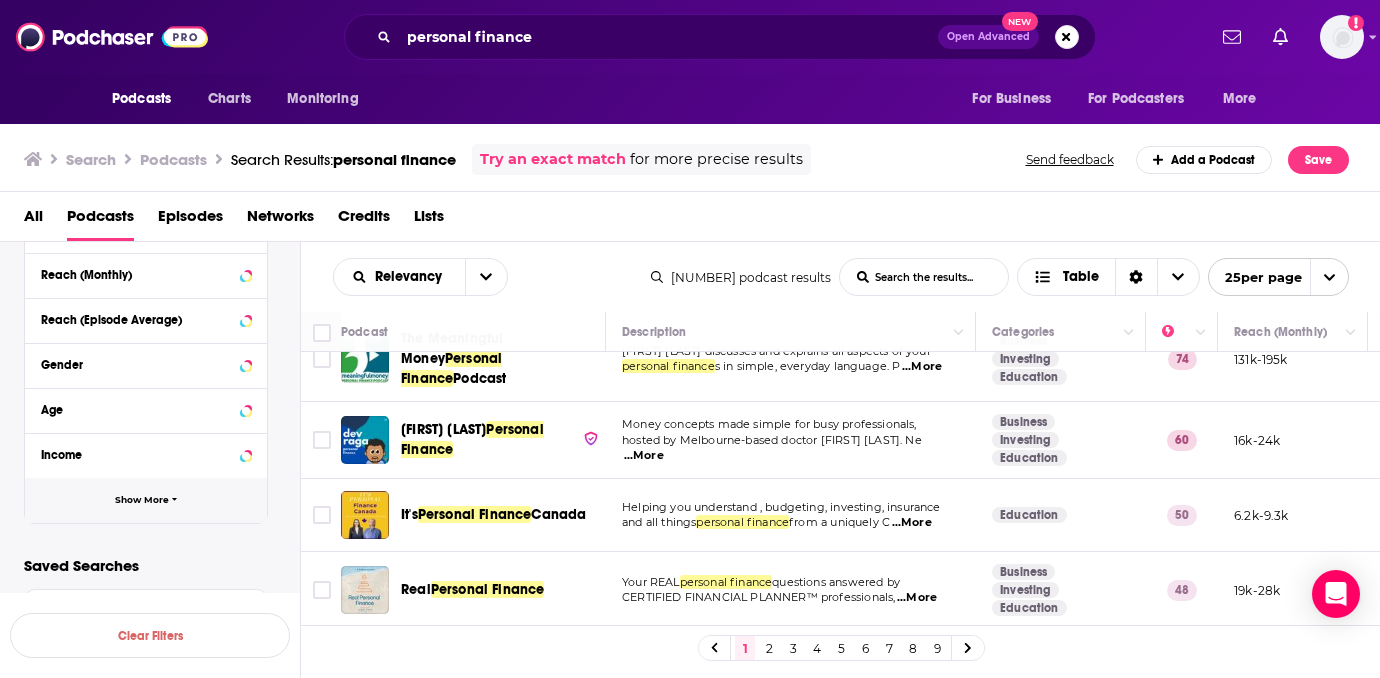 click on "Show More" at bounding box center [146, 500] 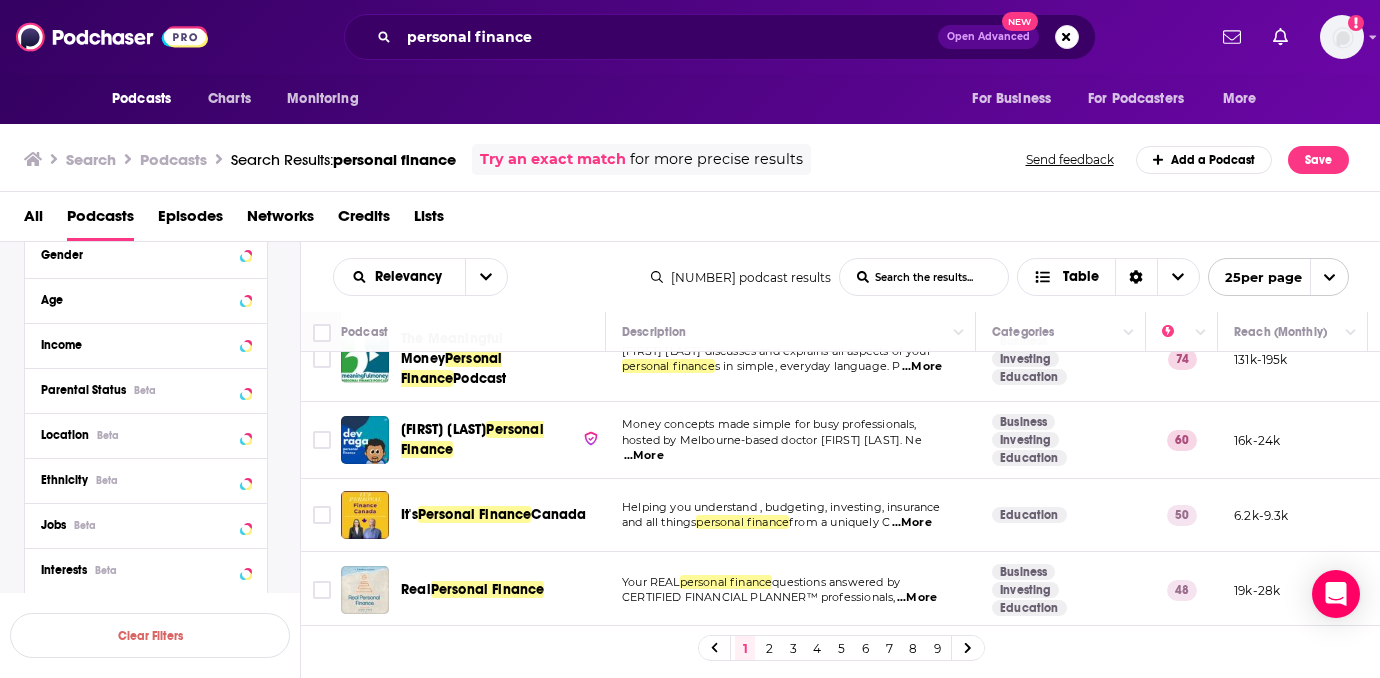 scroll, scrollTop: 755, scrollLeft: 0, axis: vertical 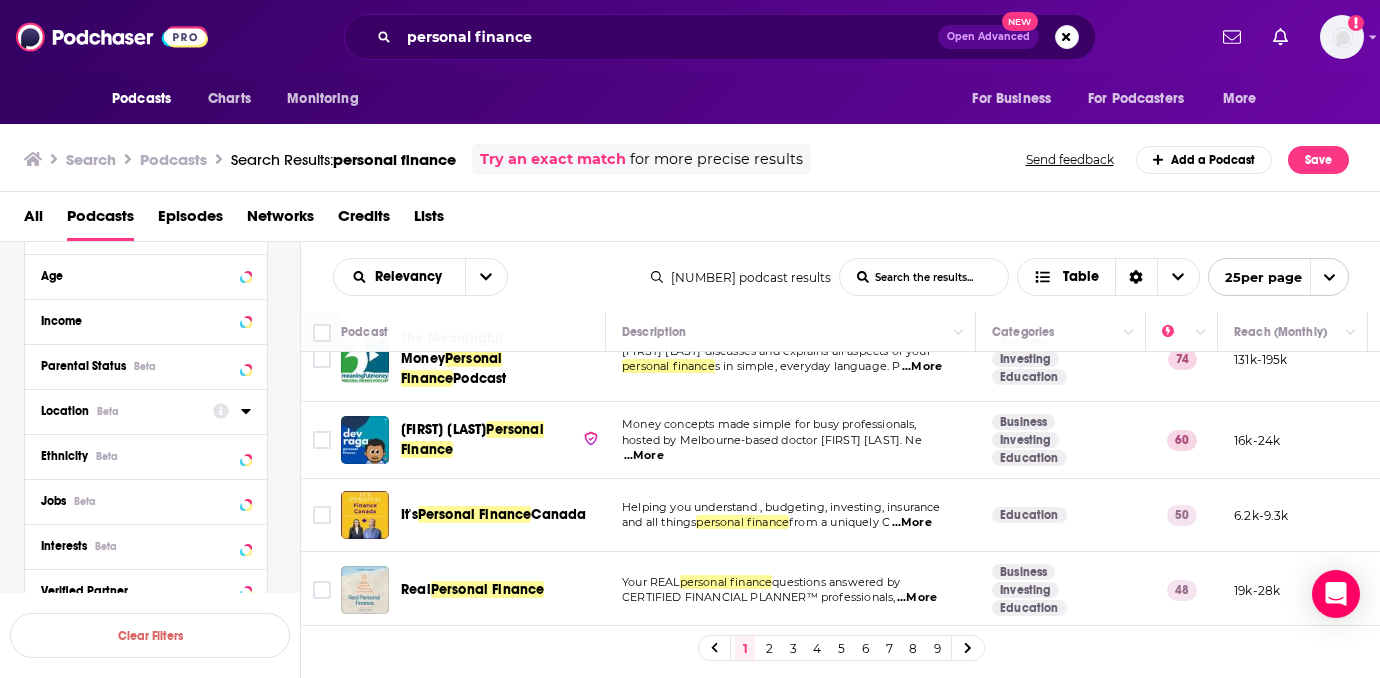 click 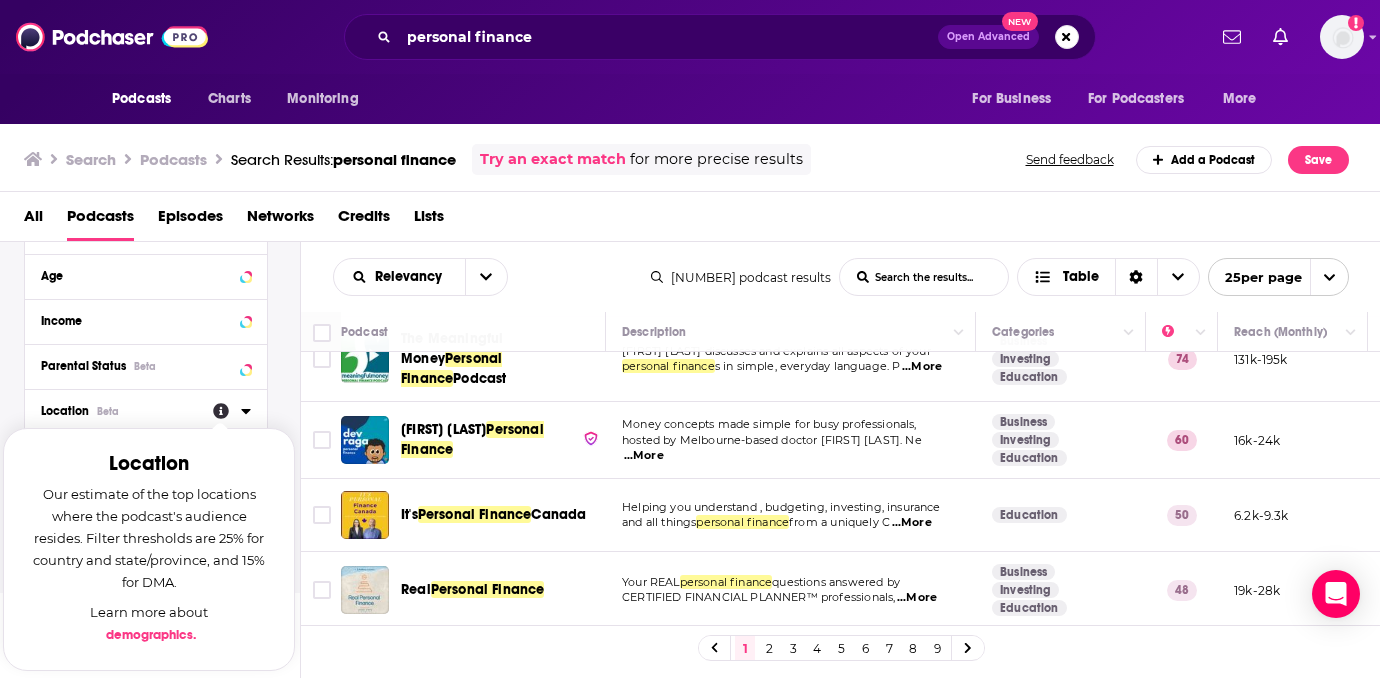 click on "Location Beta" at bounding box center [120, 411] 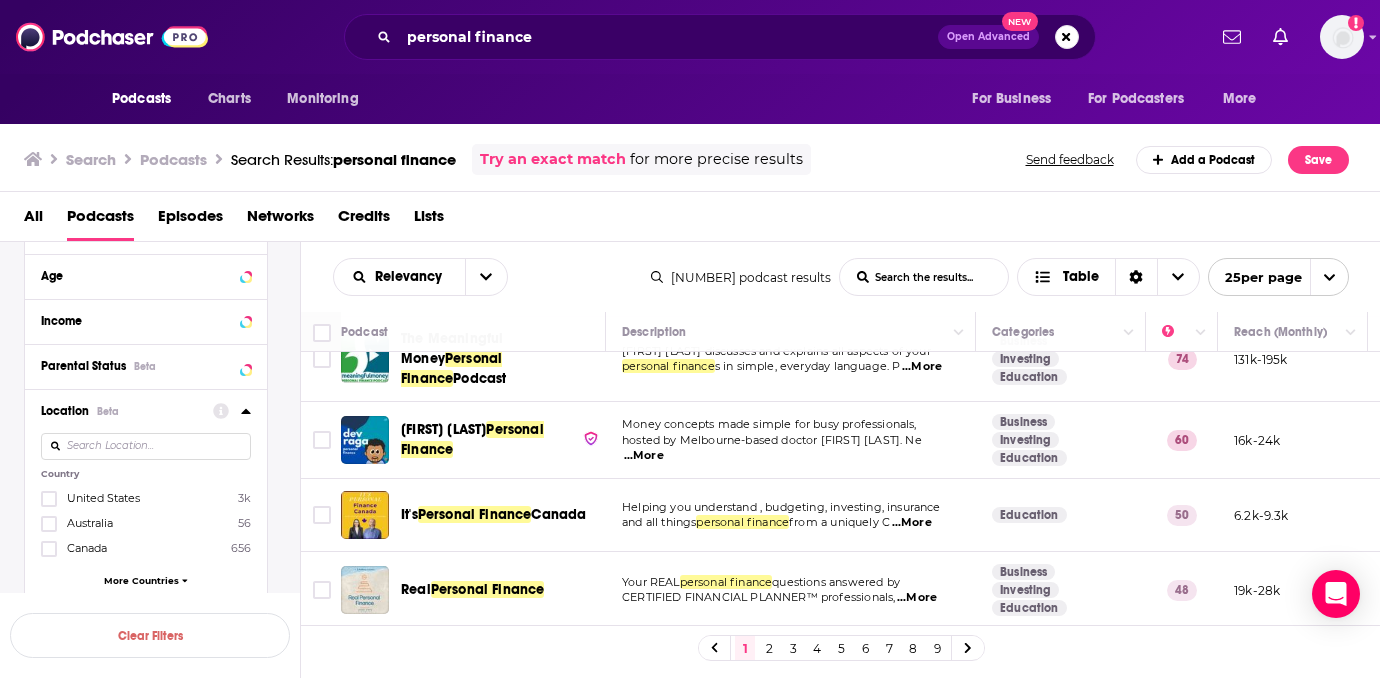 click 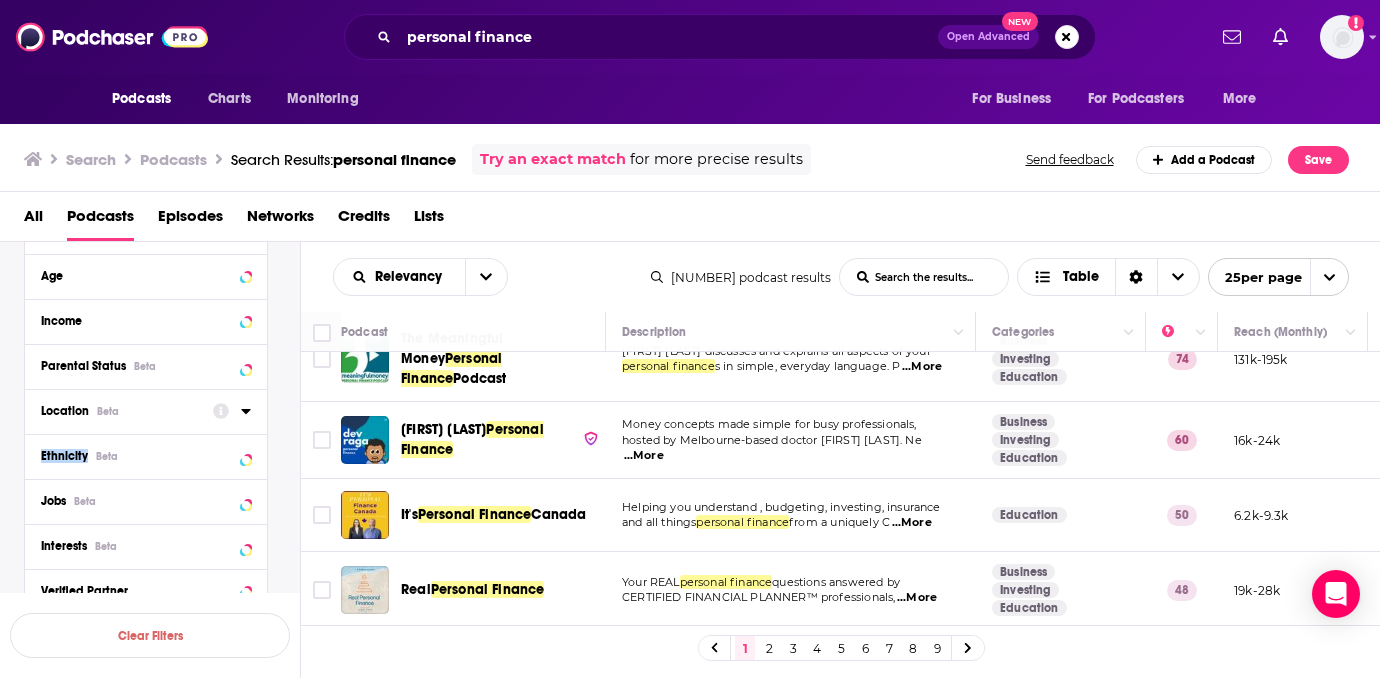 click 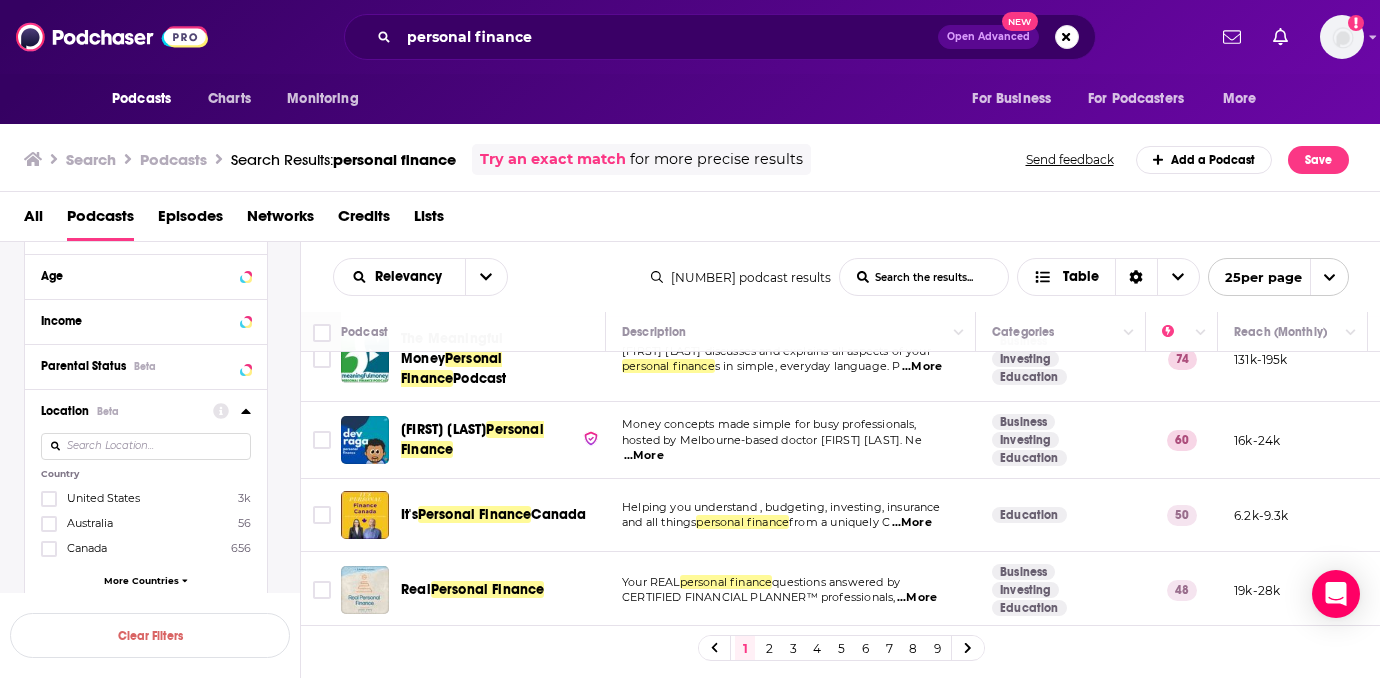 click 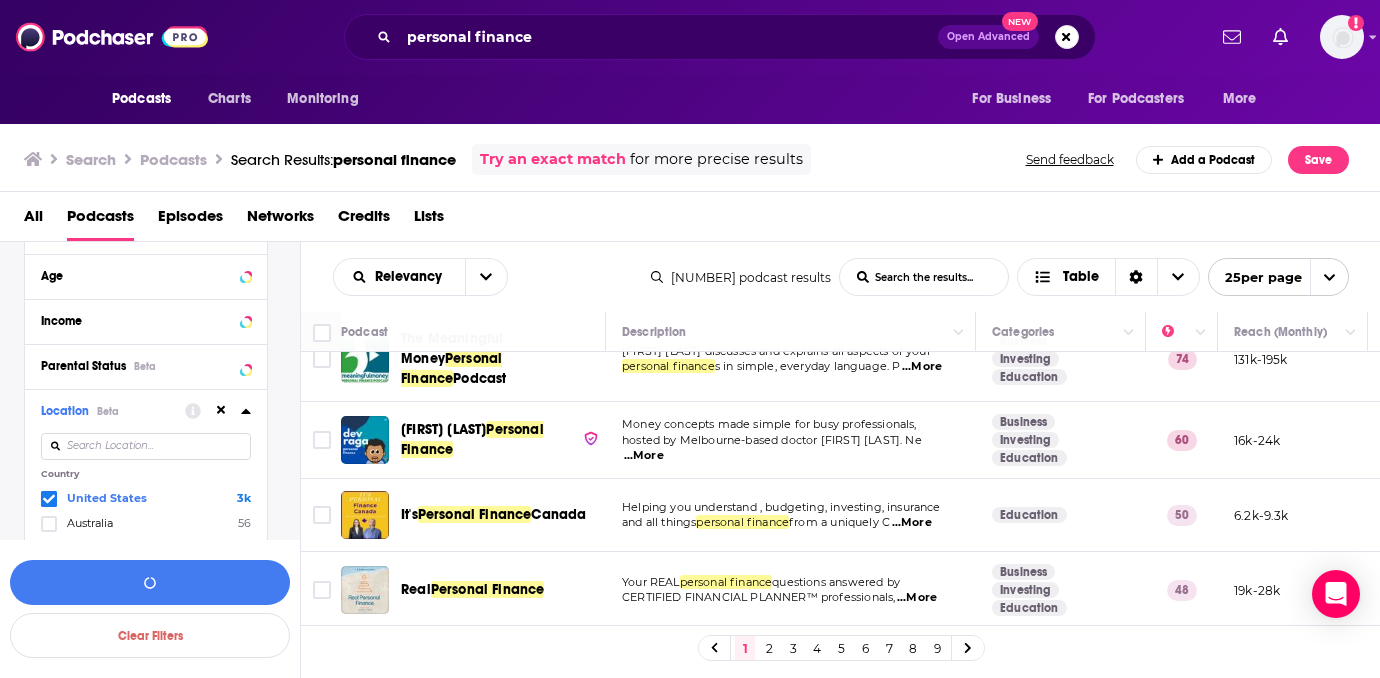 click 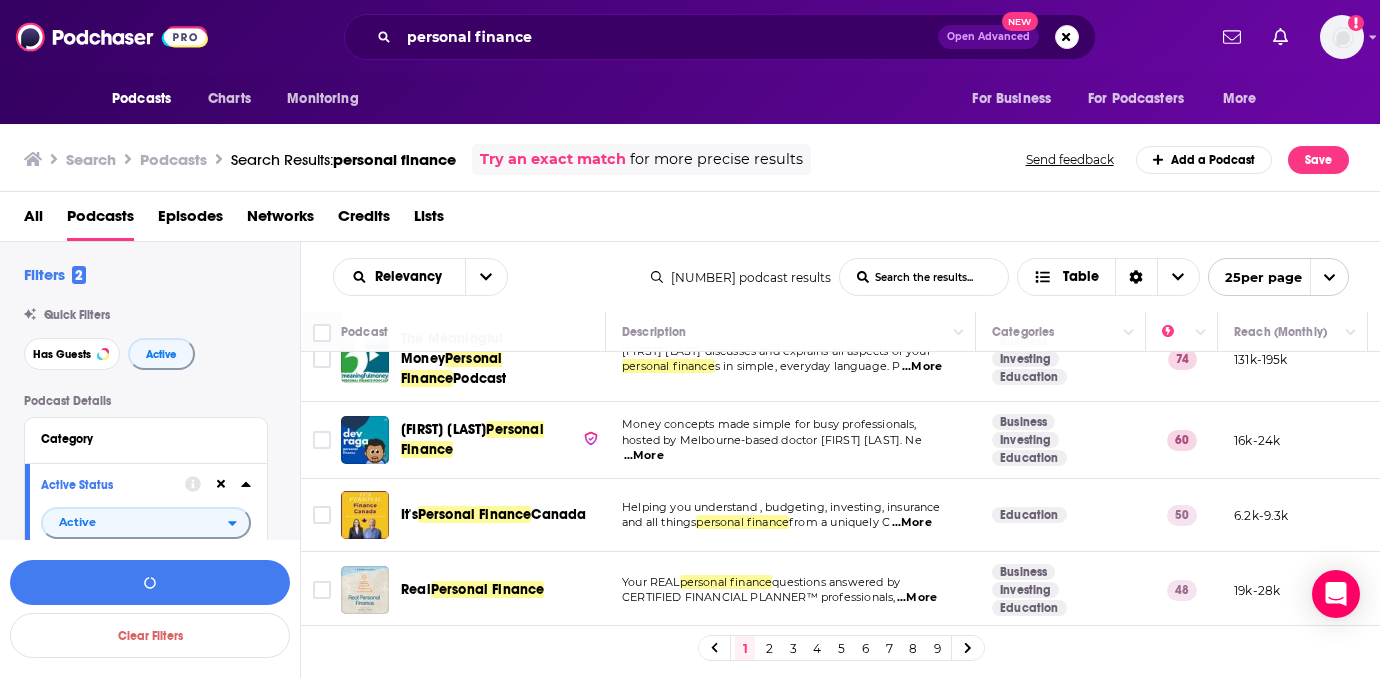 scroll, scrollTop: 0, scrollLeft: 0, axis: both 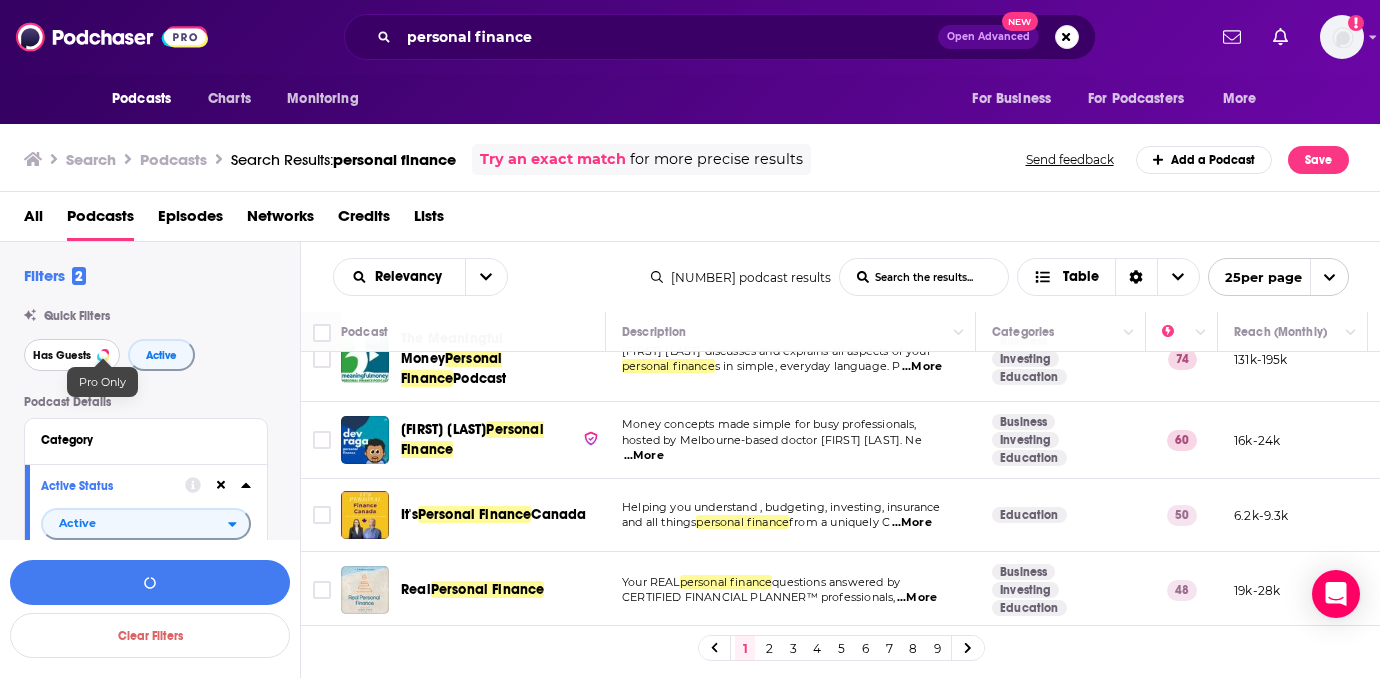 click on "Has Guests" at bounding box center (72, 355) 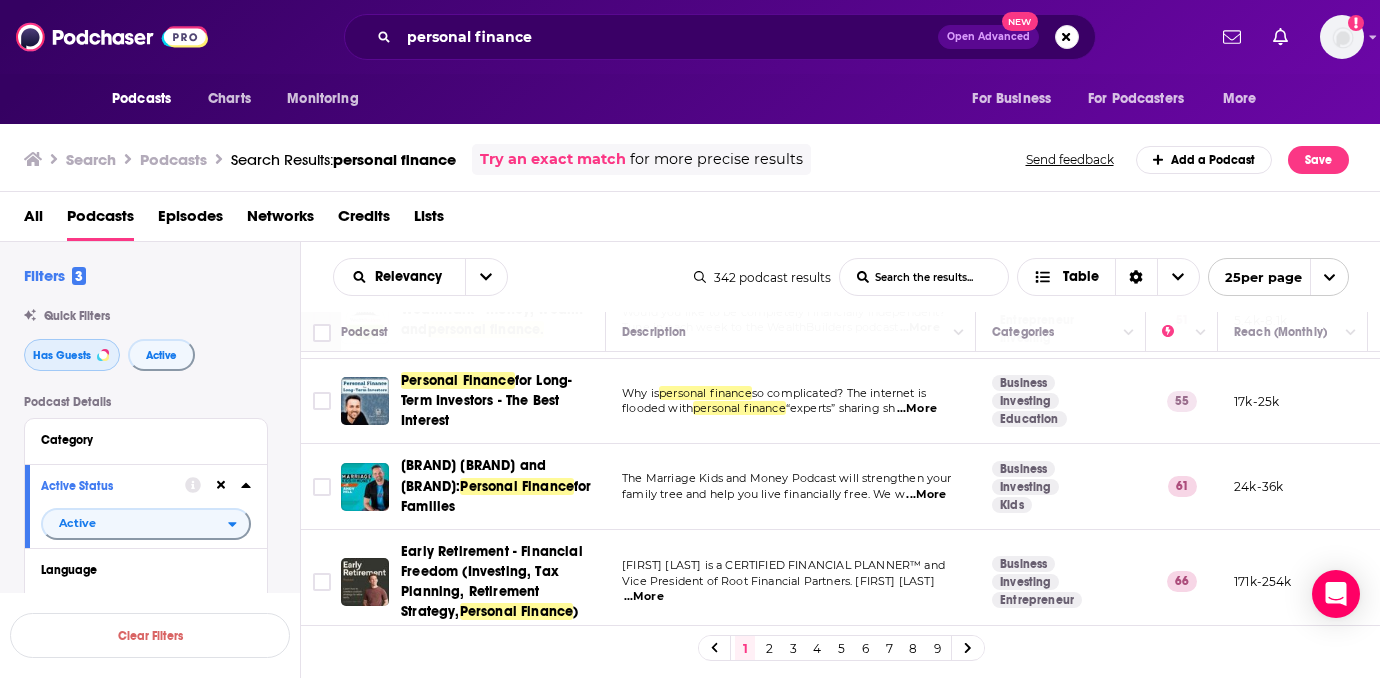 scroll, scrollTop: 372, scrollLeft: 0, axis: vertical 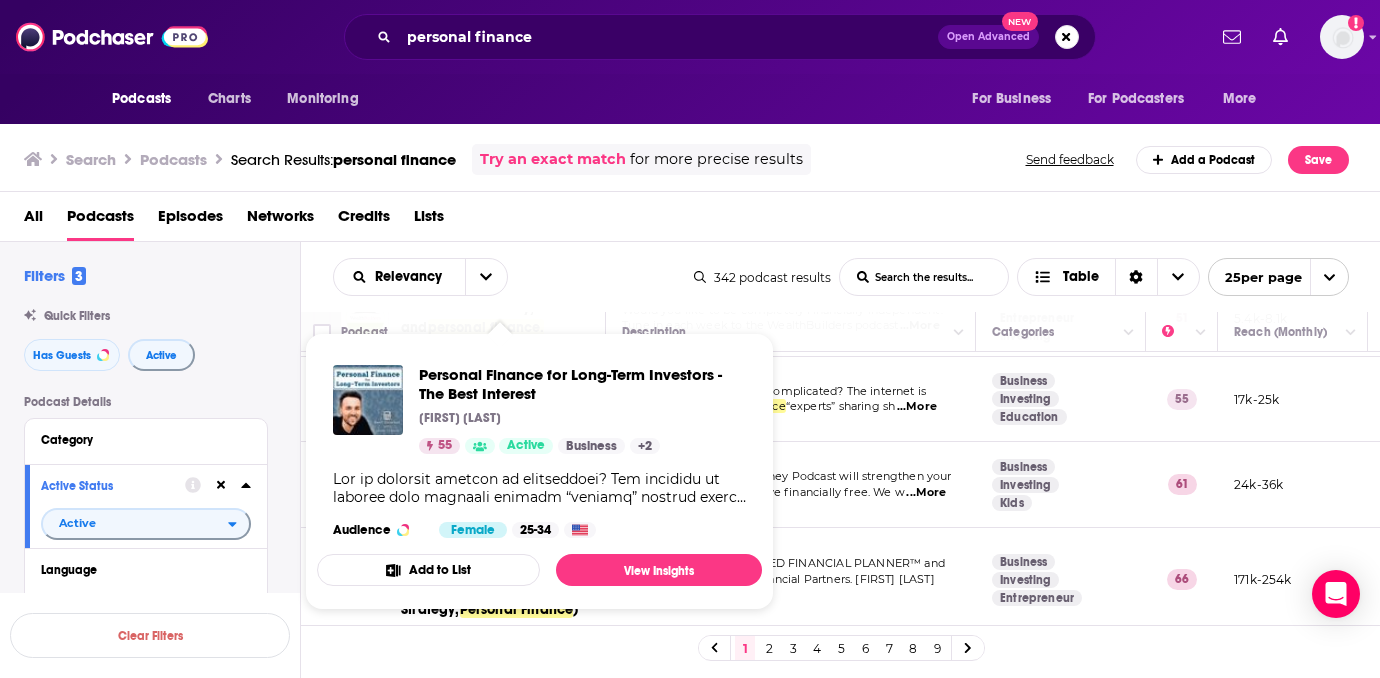 click on "[PRODUCT] List Search Input Search the results... Table [NUMBER] [PRODUCT] results List Search Input Search the results... Table [NUMBER] per page" at bounding box center [841, 277] 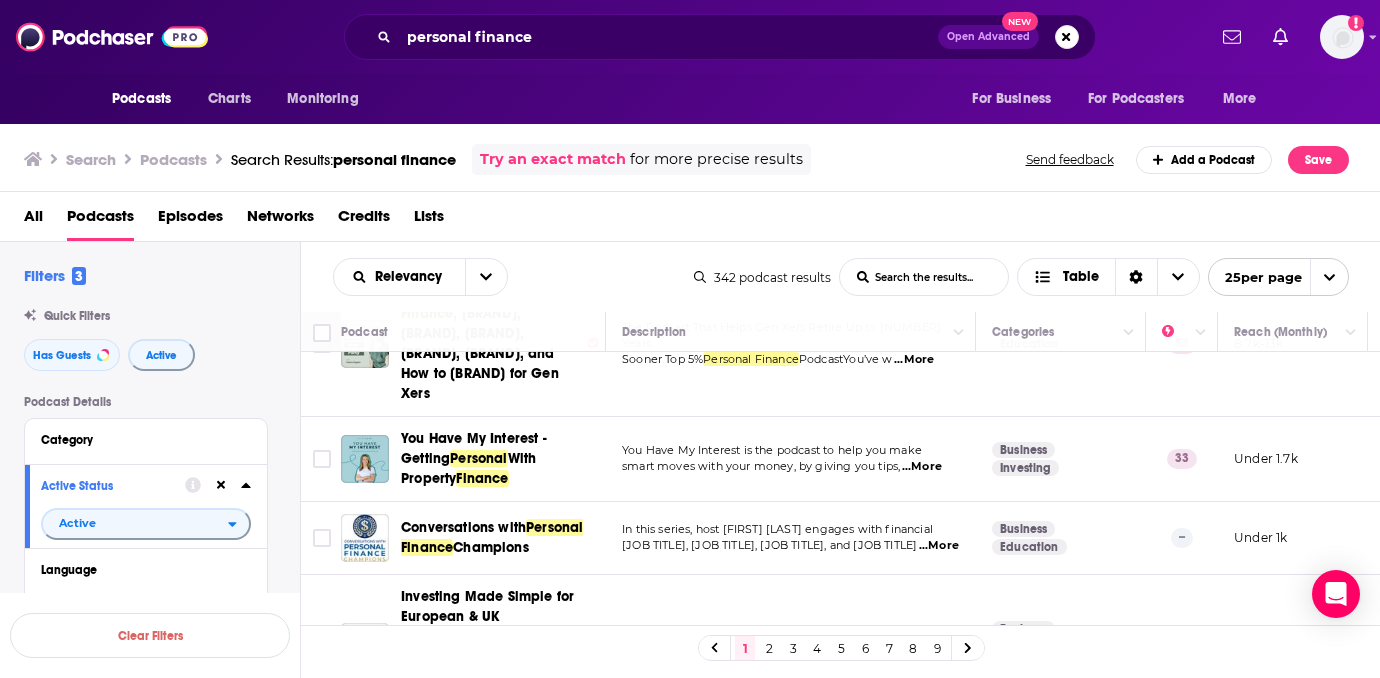 scroll, scrollTop: 1652, scrollLeft: 0, axis: vertical 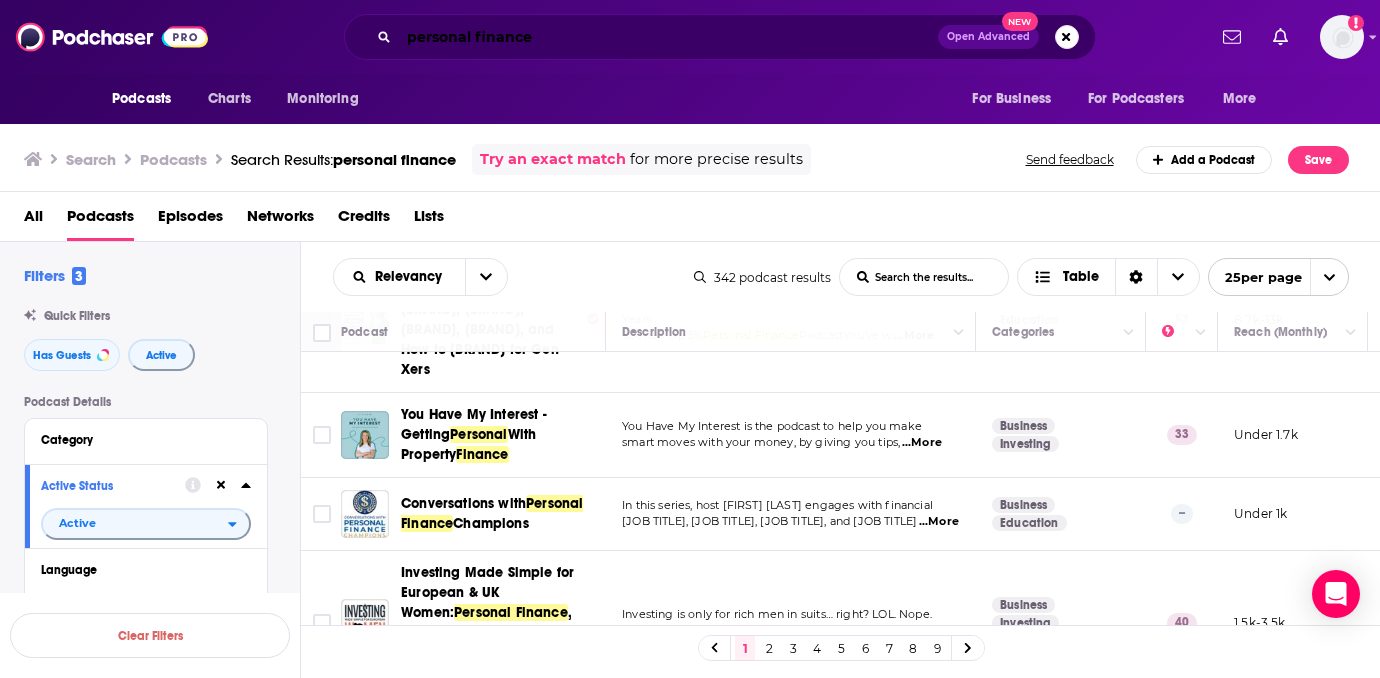 click on "personal finance" at bounding box center (668, 37) 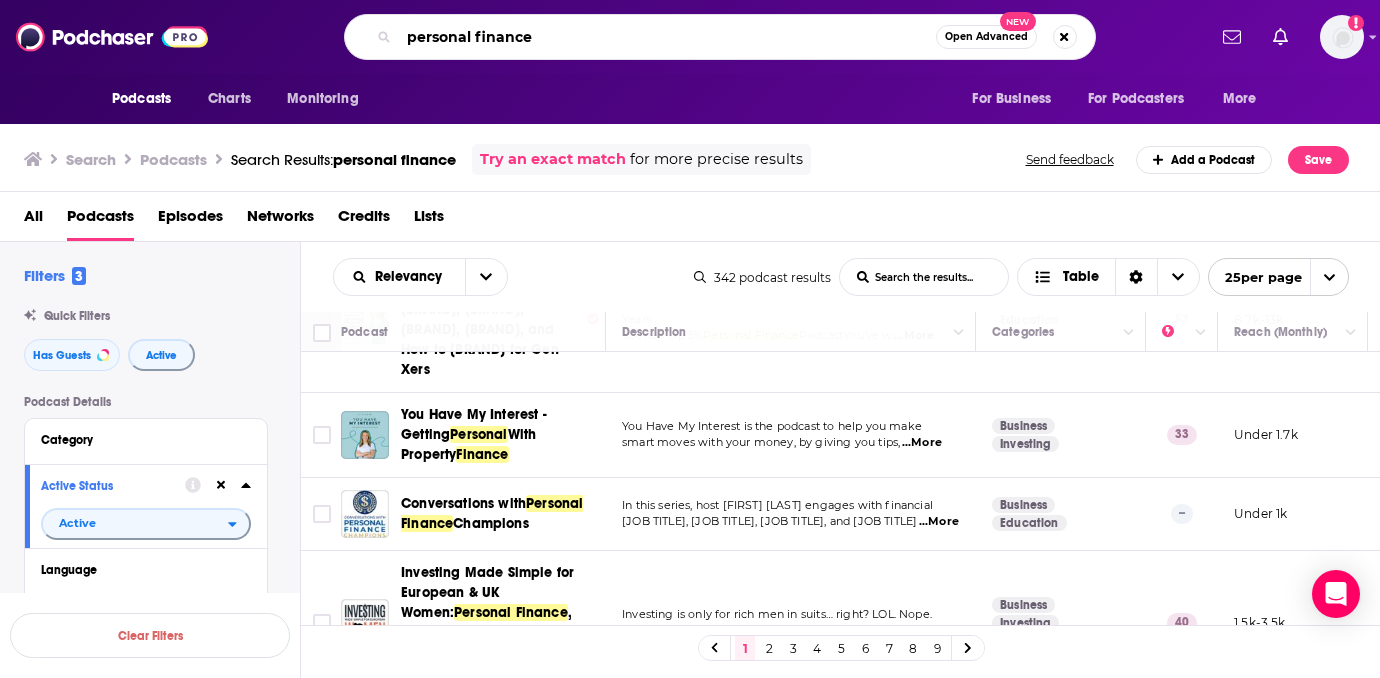 click on "personal finance" at bounding box center [667, 37] 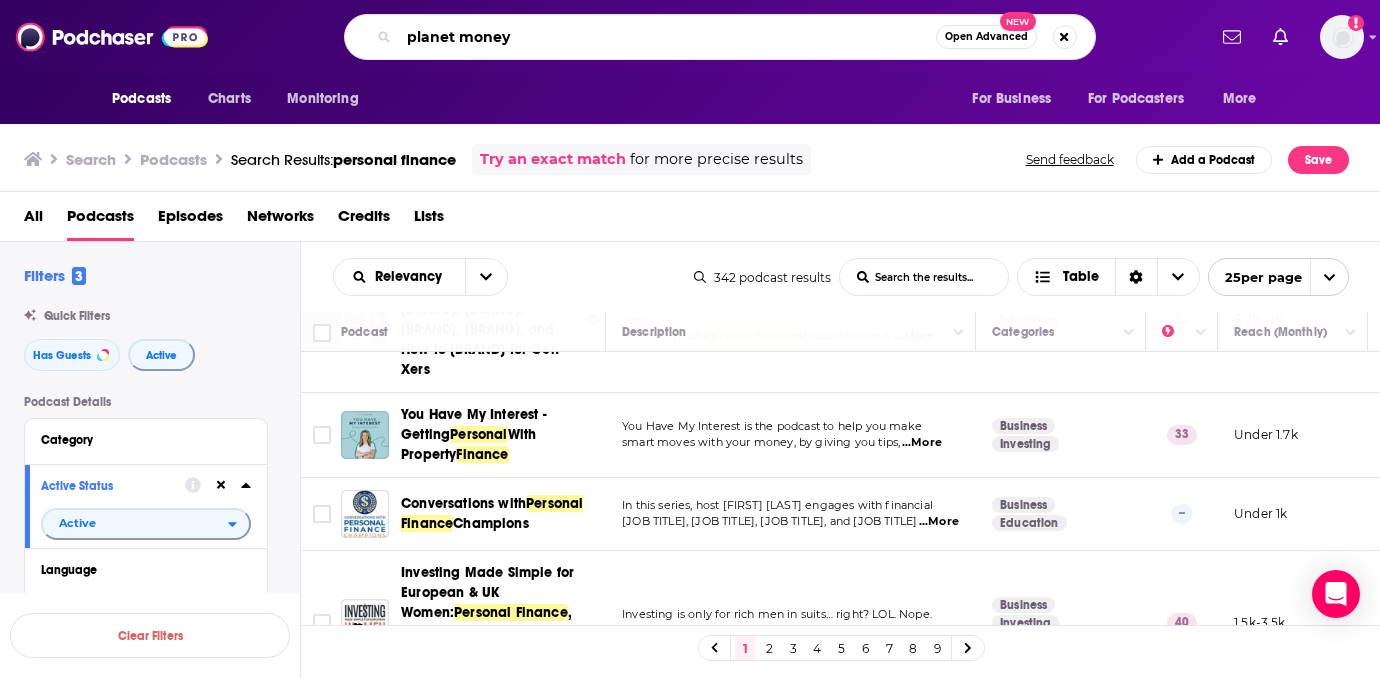 type on "planet money" 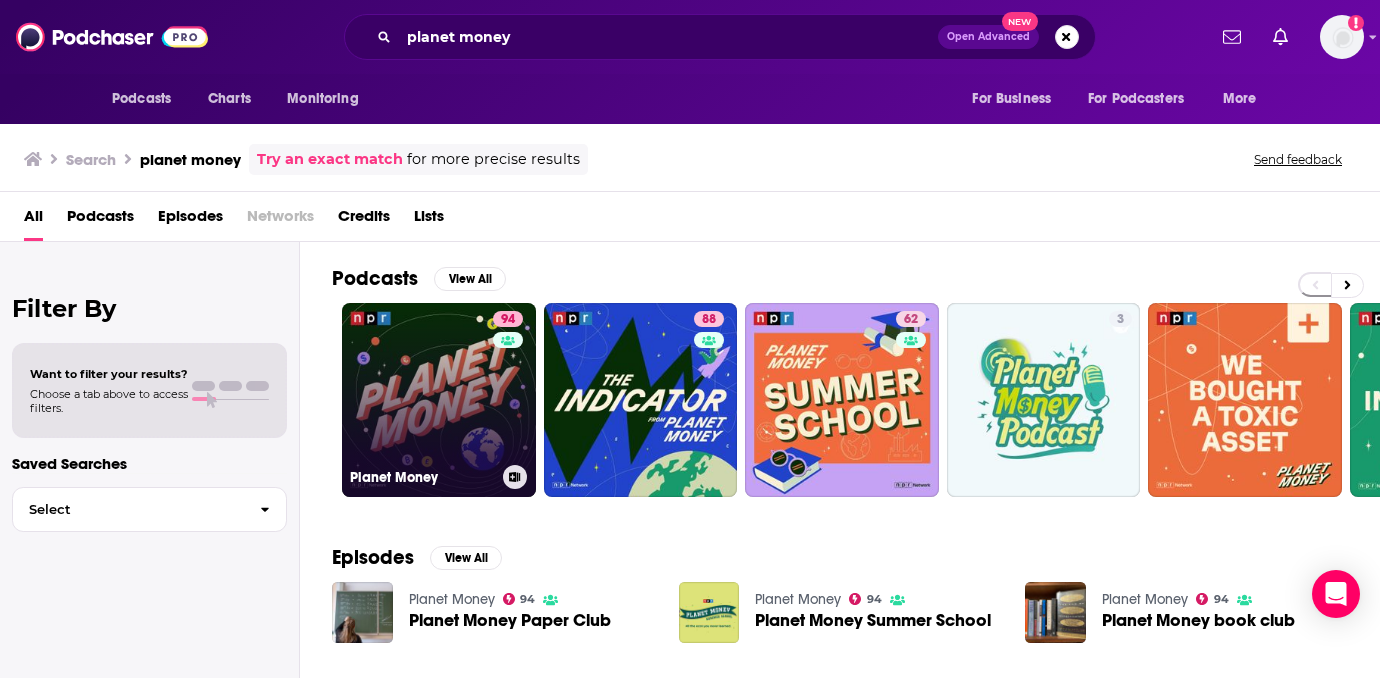 click on "94 Planet Money" at bounding box center (439, 400) 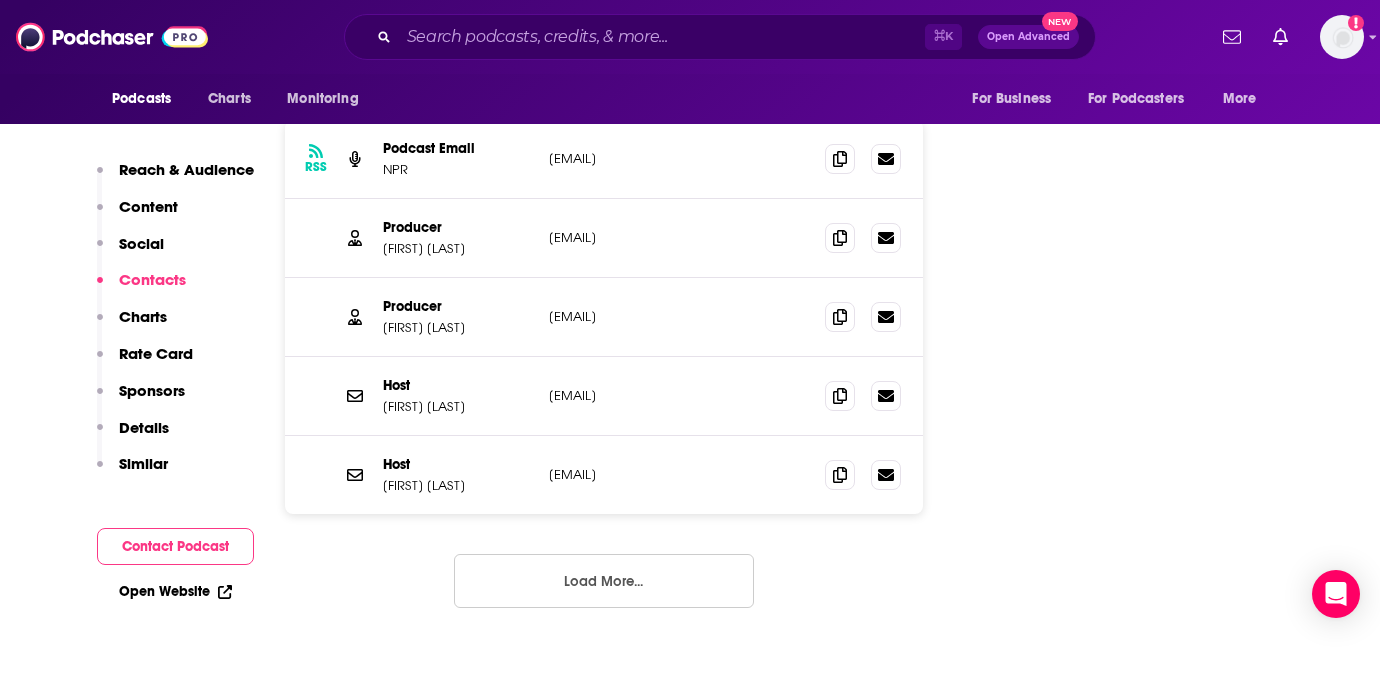 scroll, scrollTop: 3102, scrollLeft: 0, axis: vertical 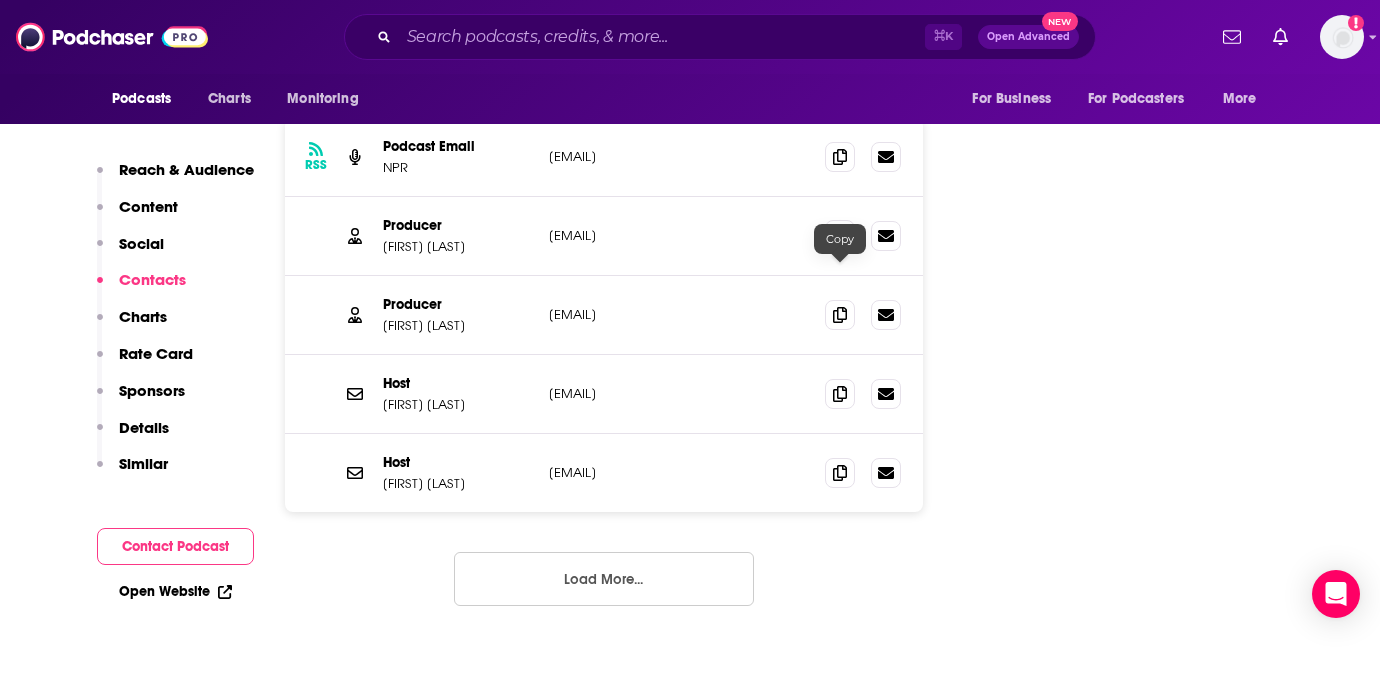 click 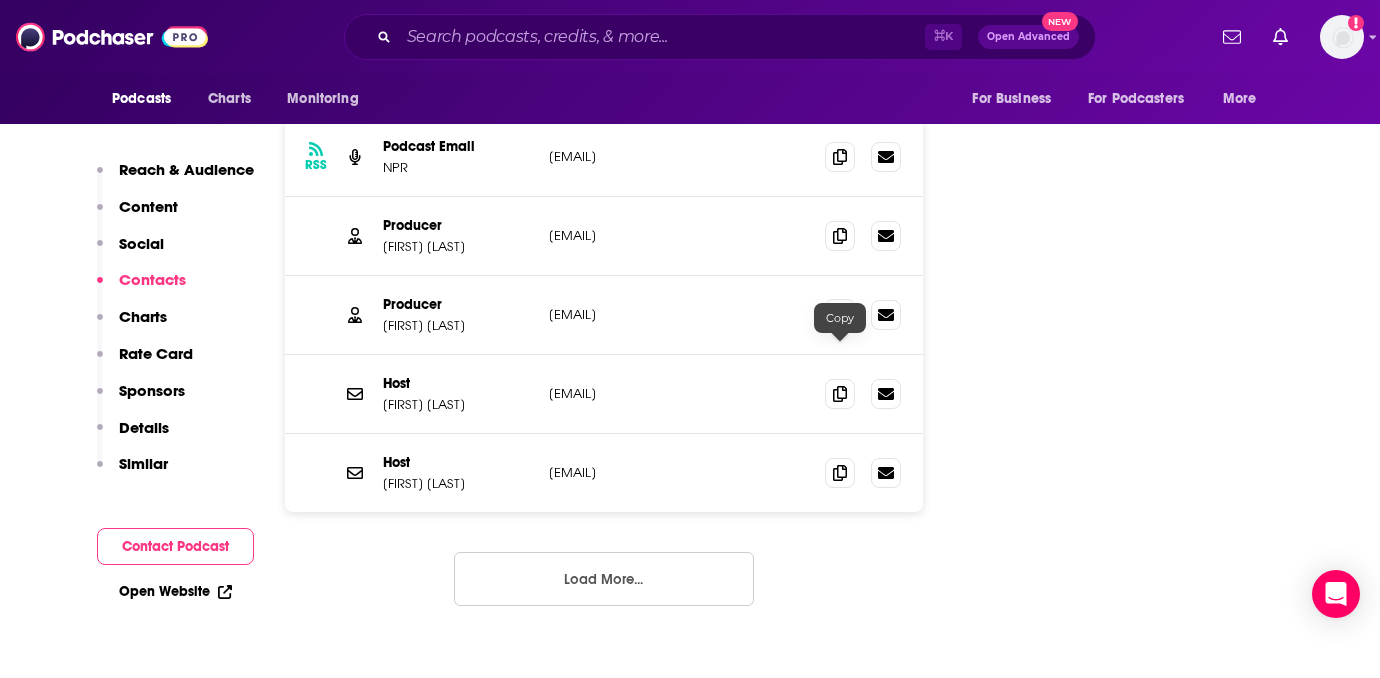 click 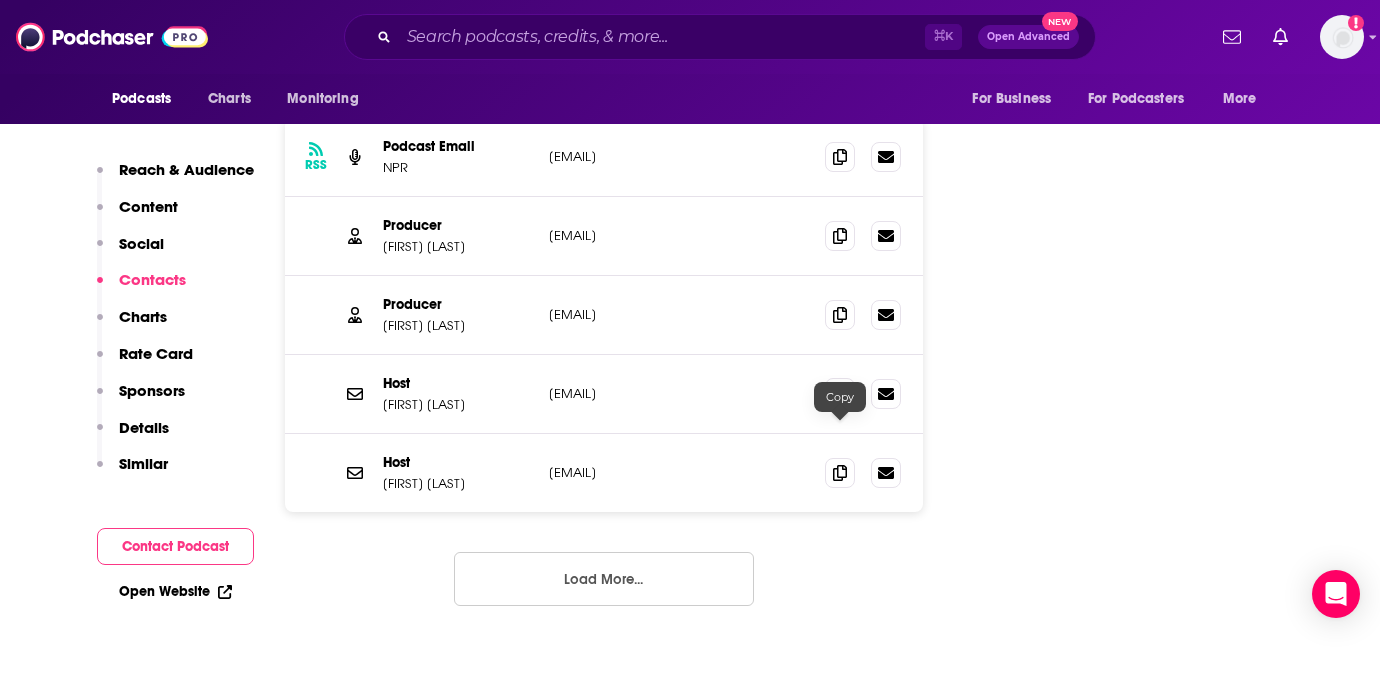 click 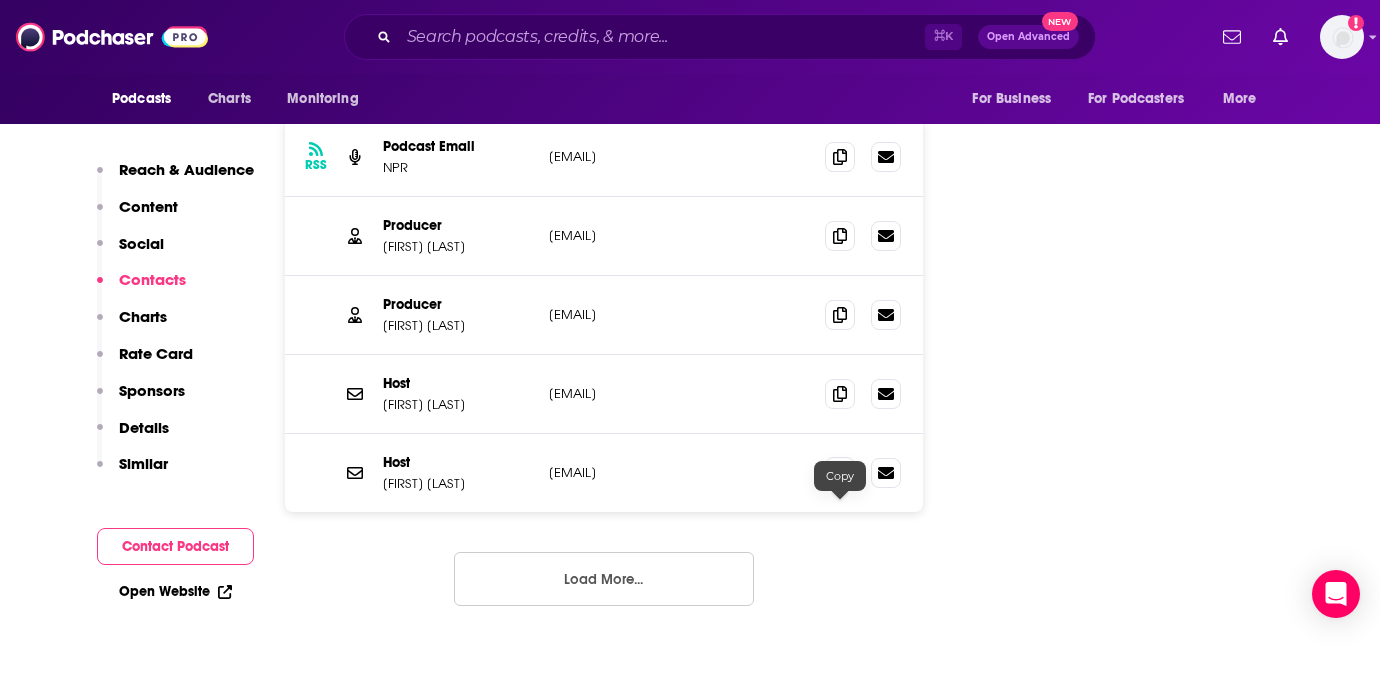 click 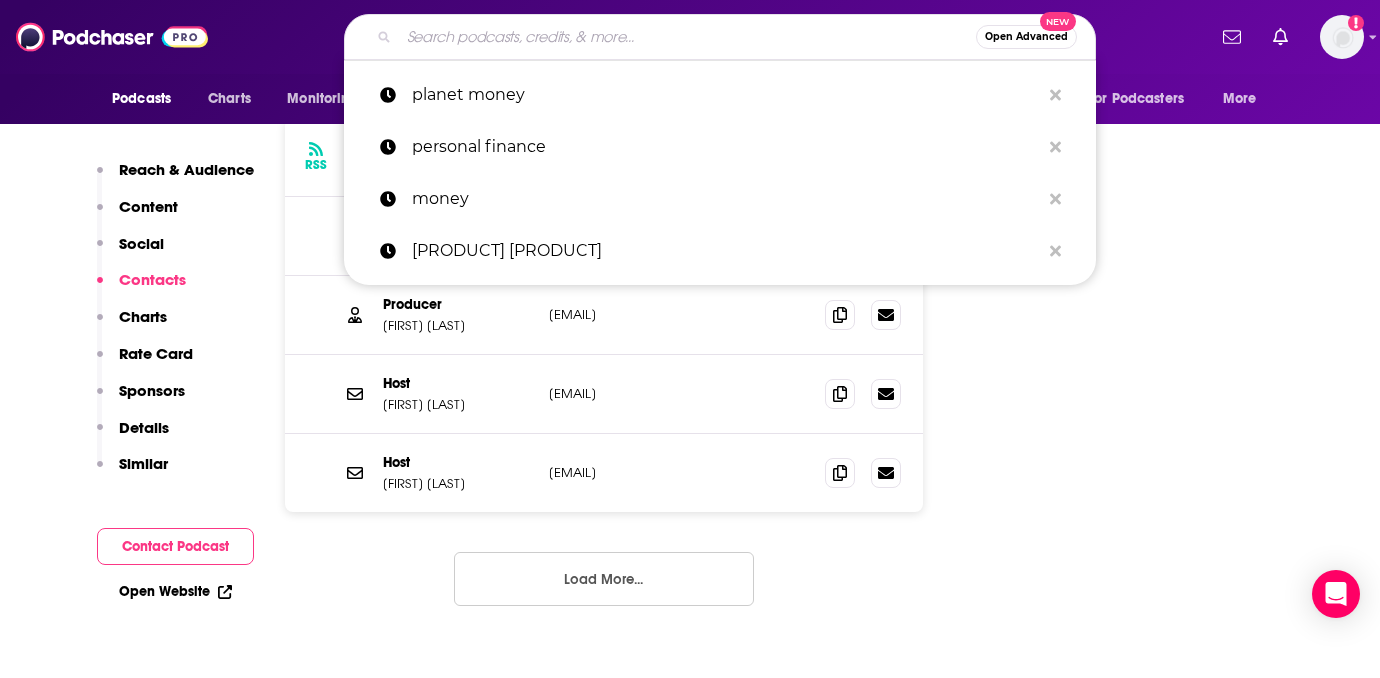 click at bounding box center (687, 37) 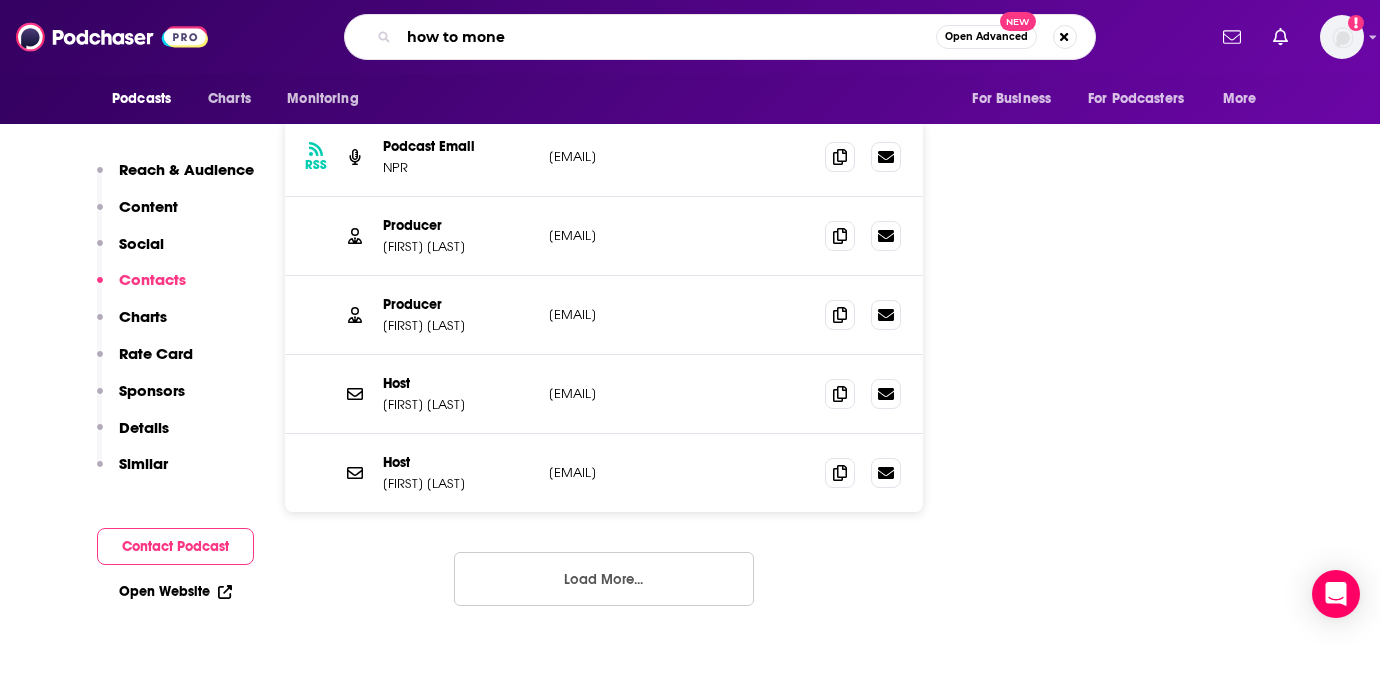 type on "how to money" 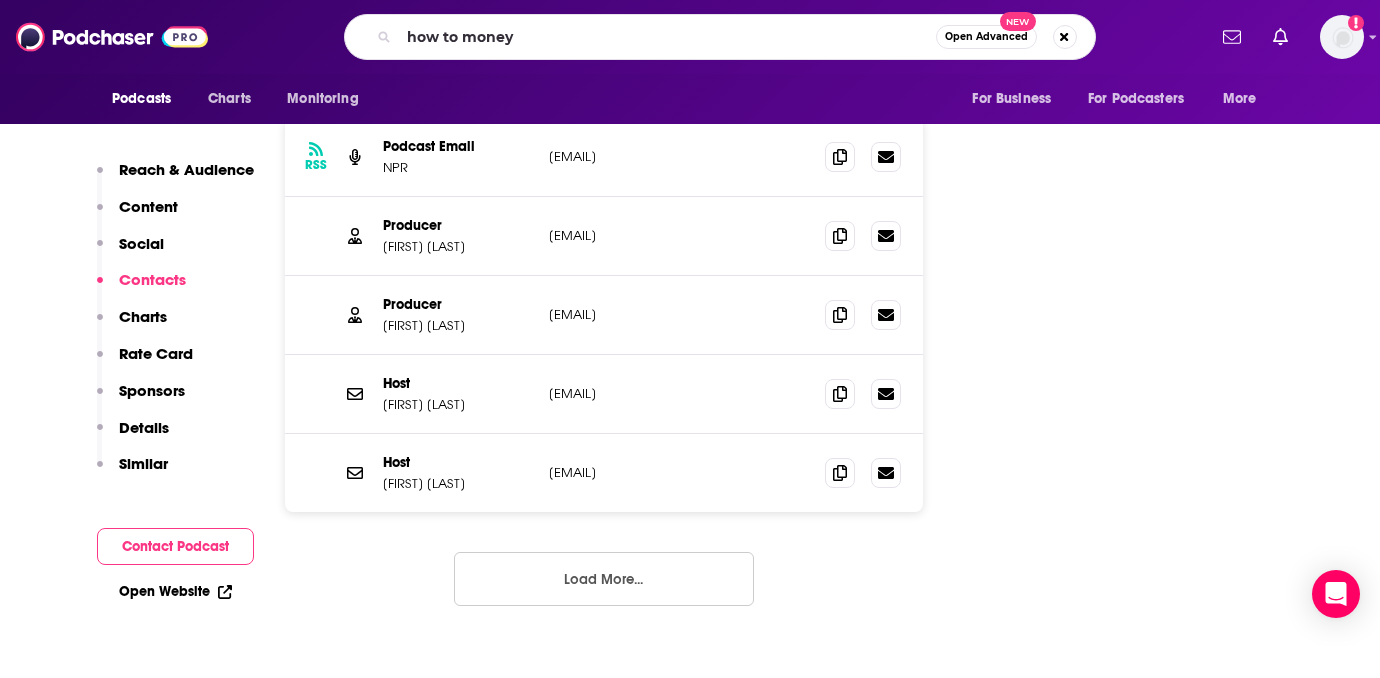 scroll, scrollTop: 0, scrollLeft: 0, axis: both 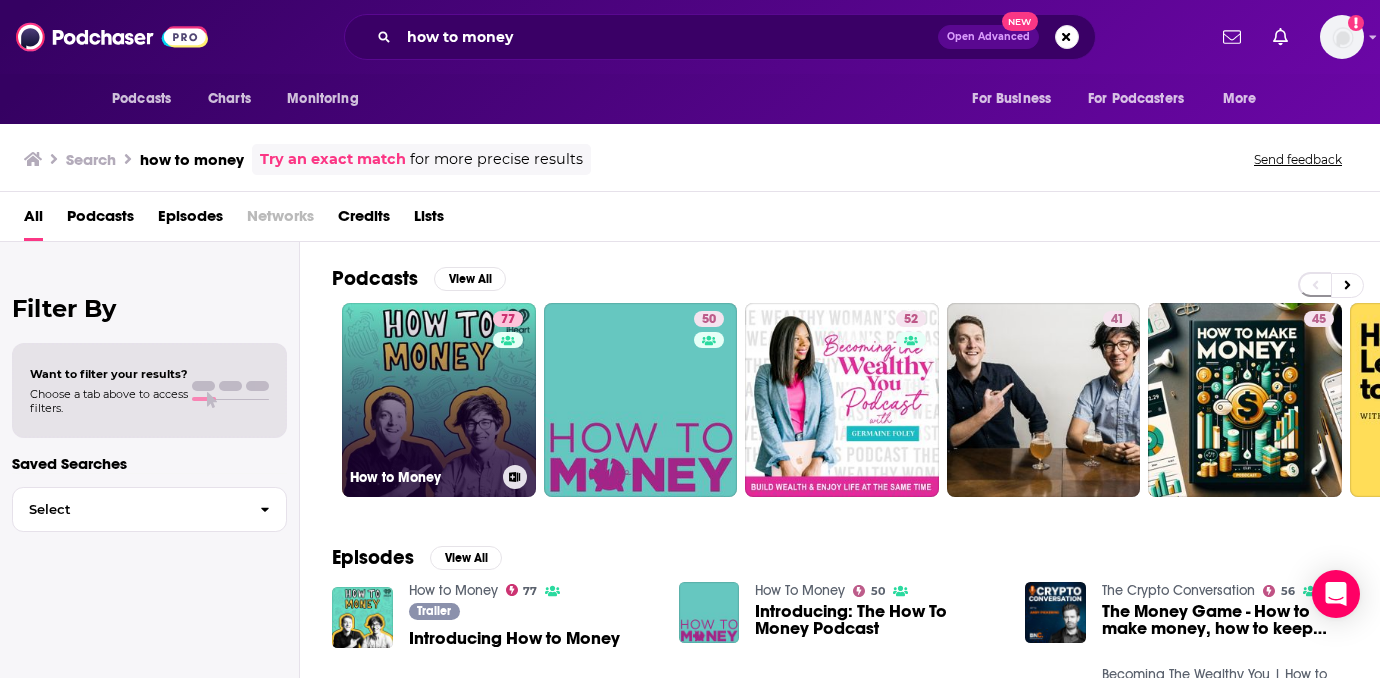 click on "77 How to Money" at bounding box center [439, 400] 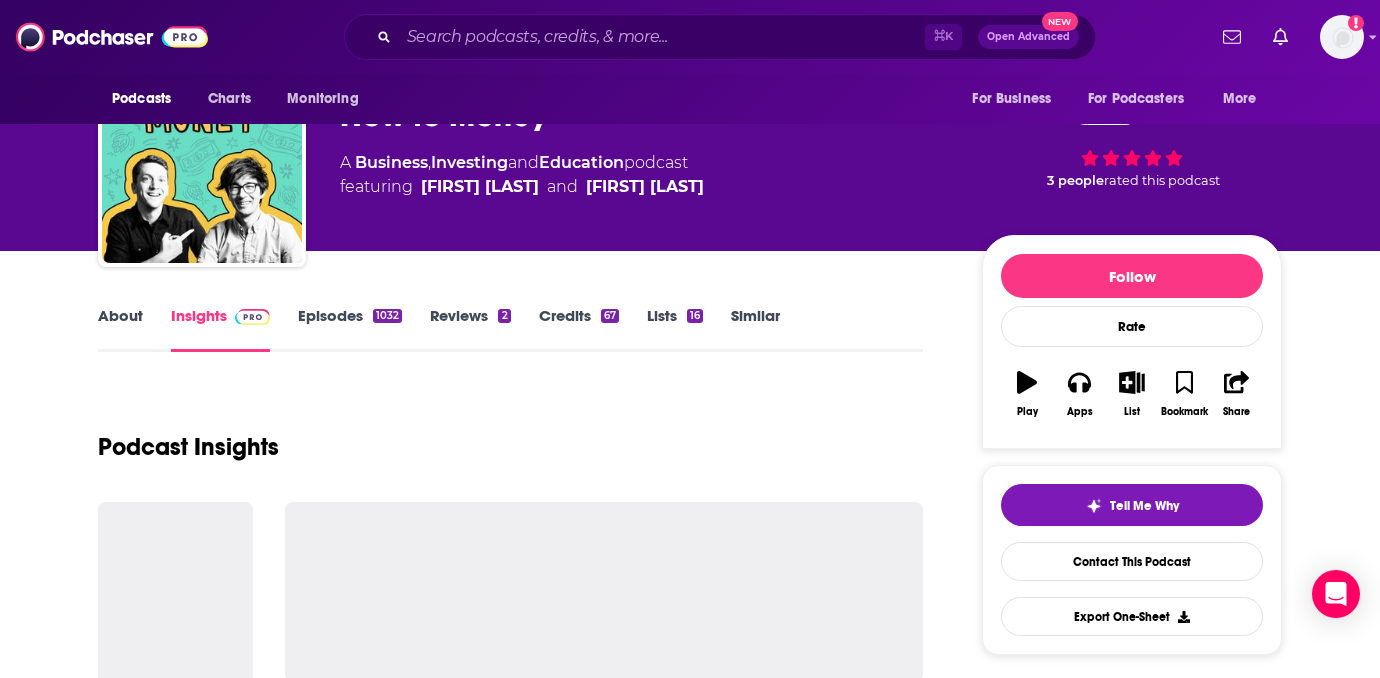 scroll, scrollTop: 48, scrollLeft: 0, axis: vertical 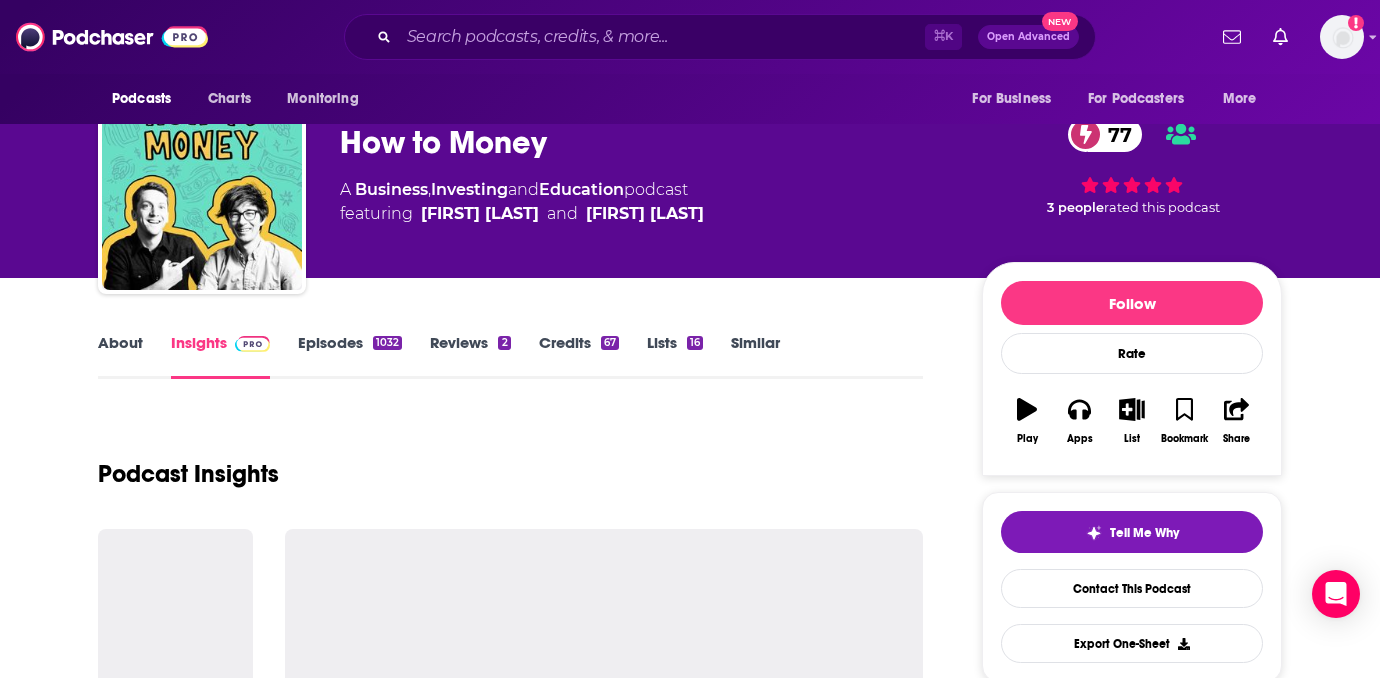 click on "About" at bounding box center (120, 356) 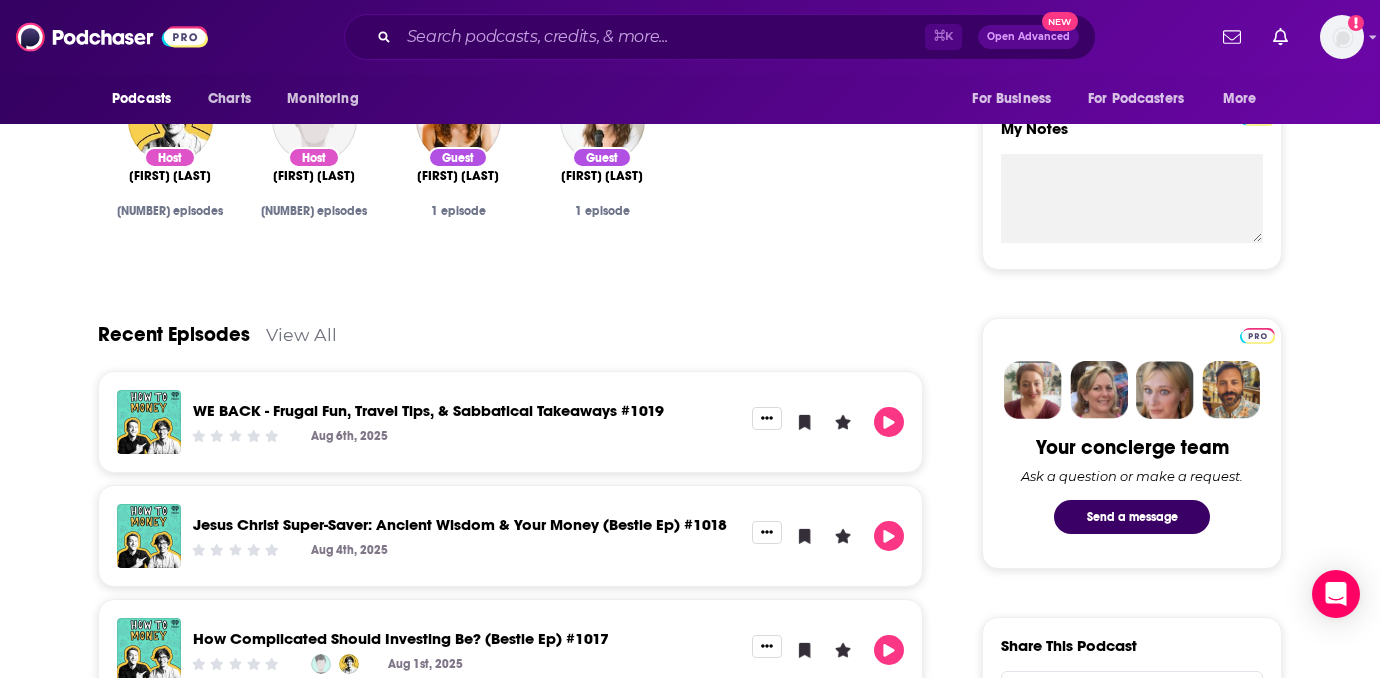 scroll, scrollTop: 0, scrollLeft: 0, axis: both 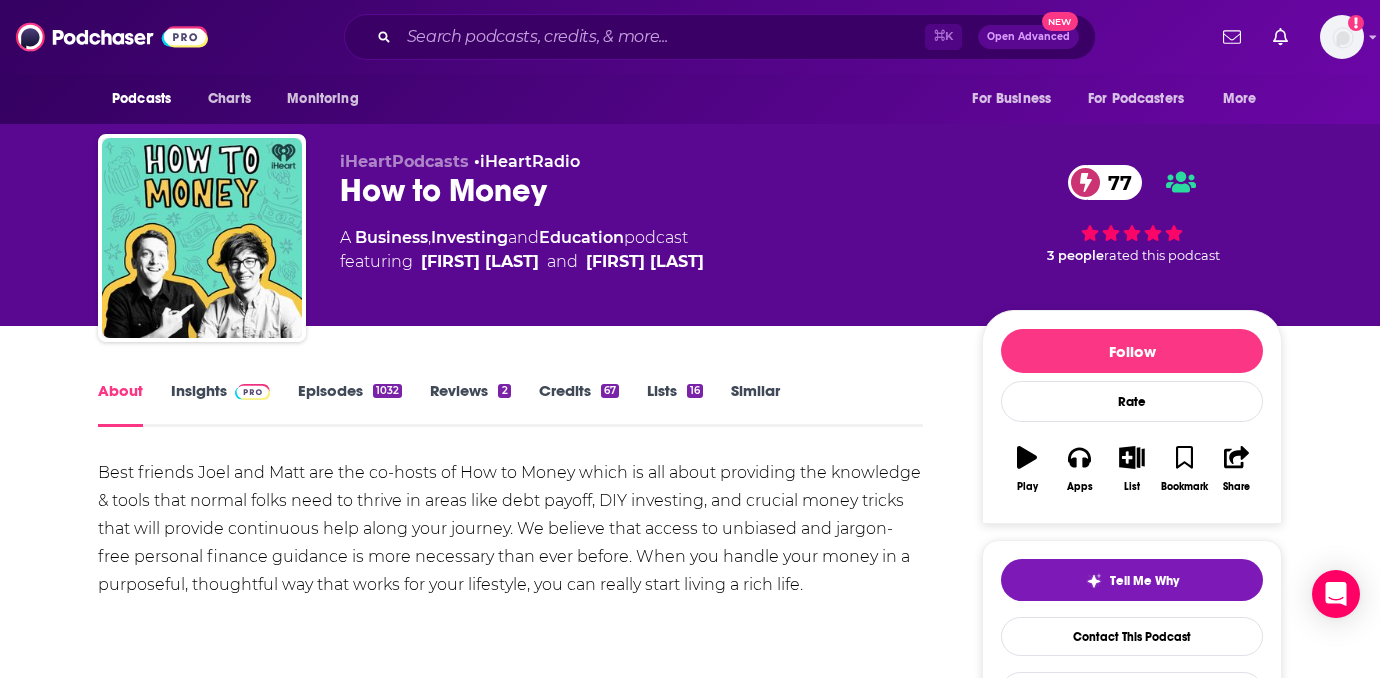click on "Insights" at bounding box center (220, 404) 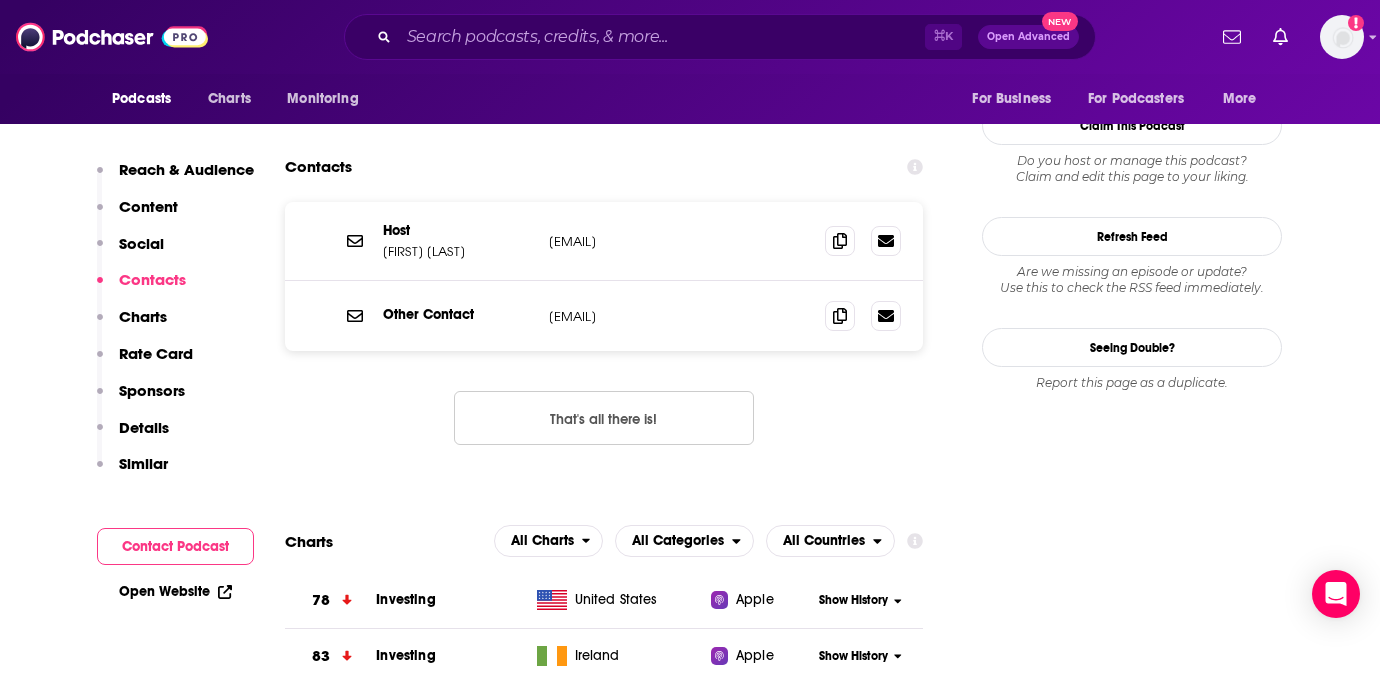 scroll, scrollTop: 1906, scrollLeft: 0, axis: vertical 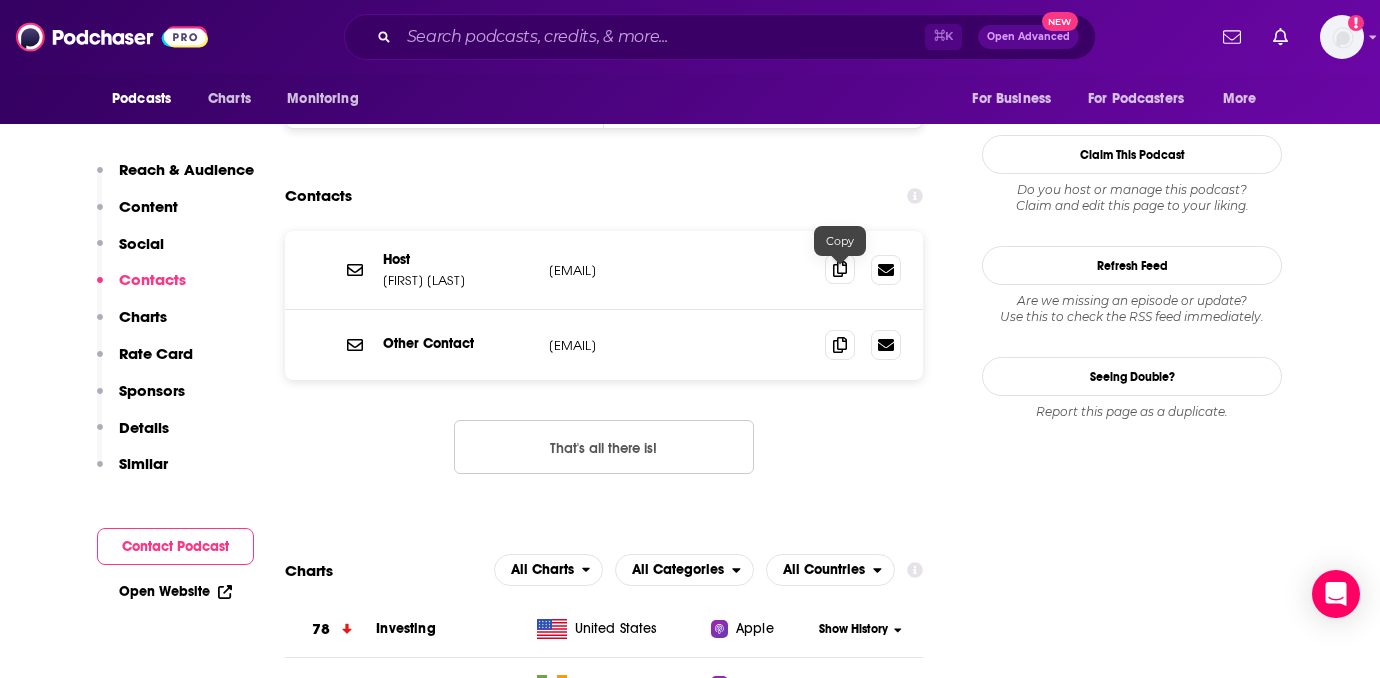 click 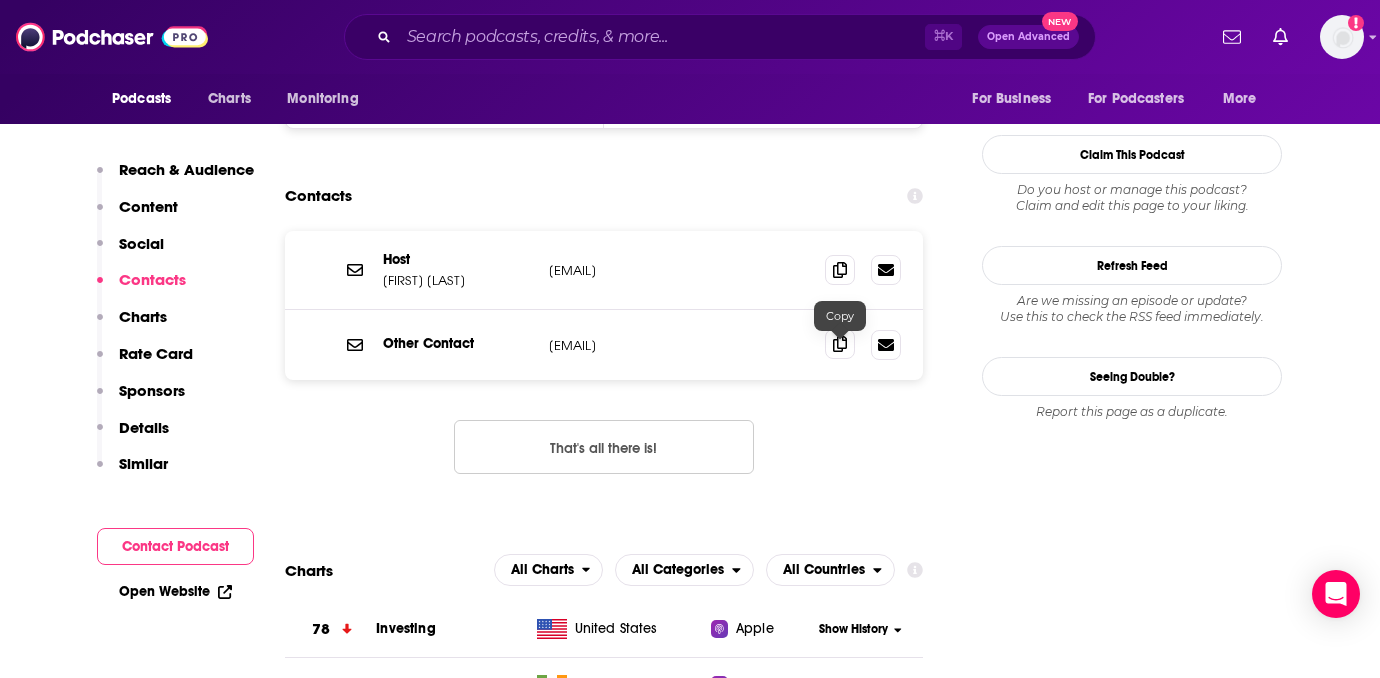 click 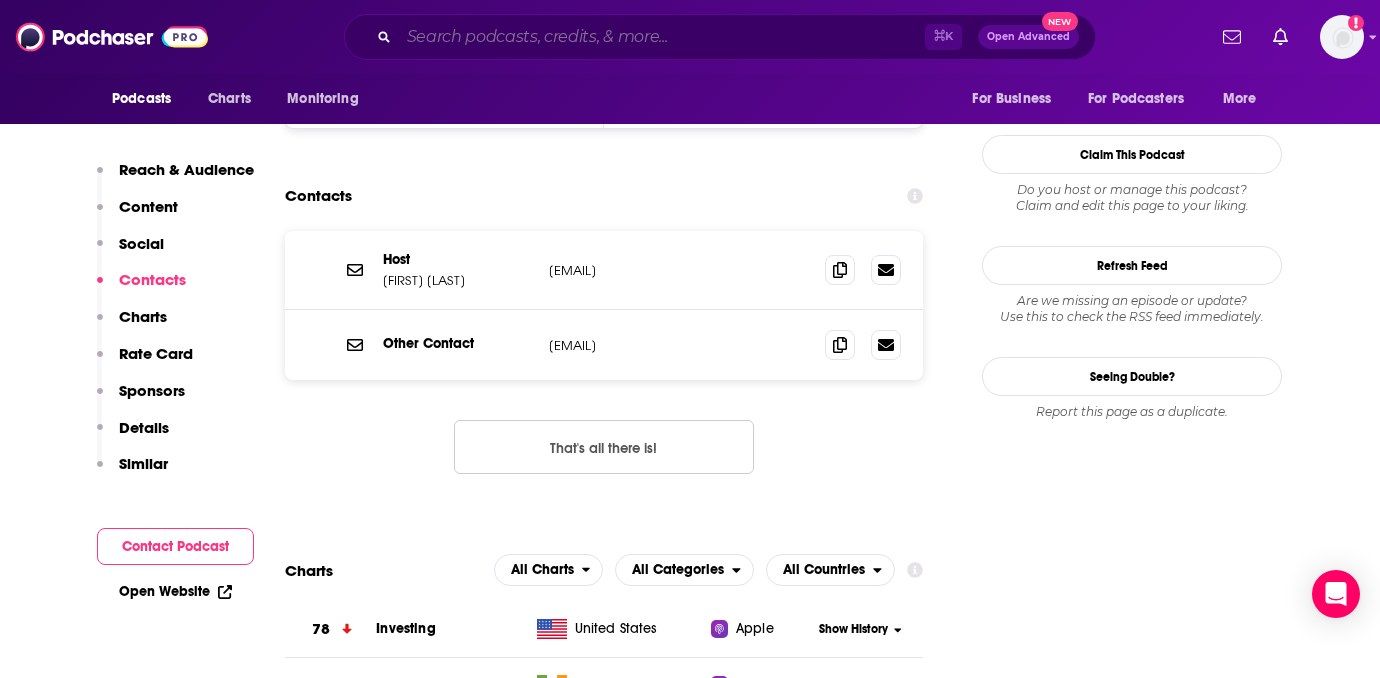 click at bounding box center (662, 37) 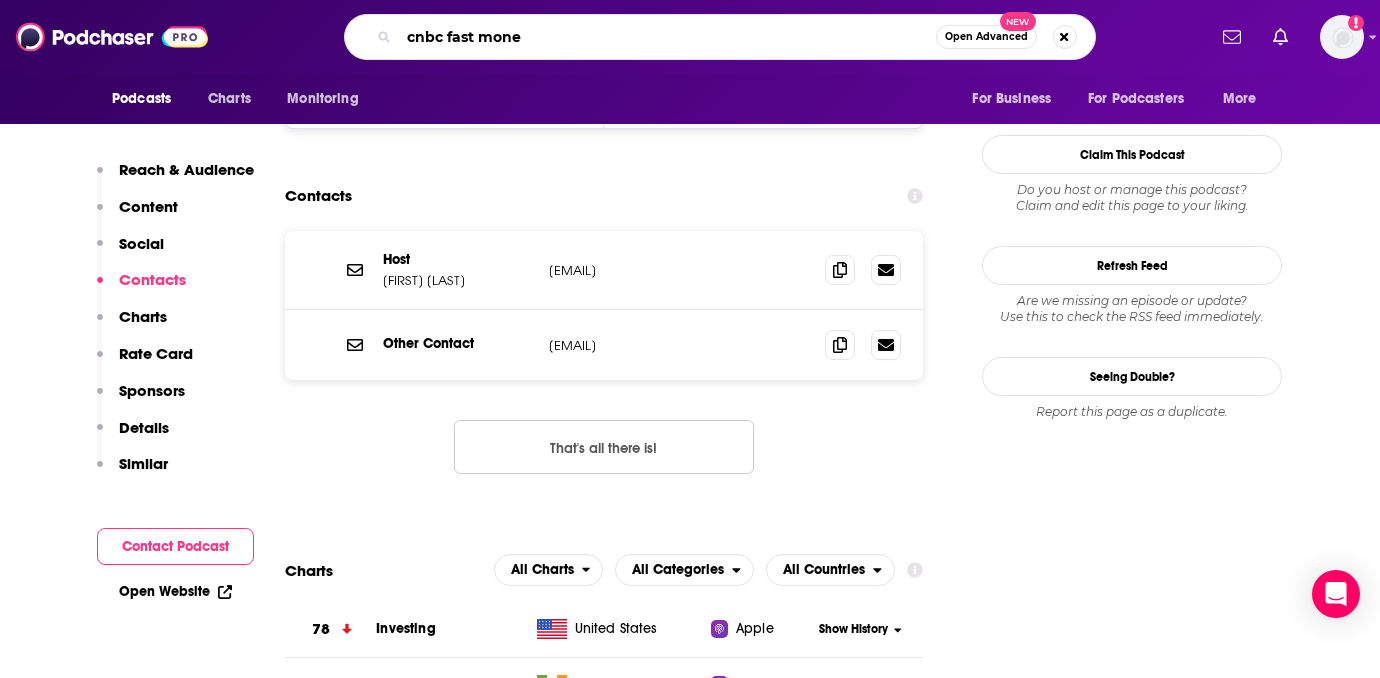 type on "cnbc fast money" 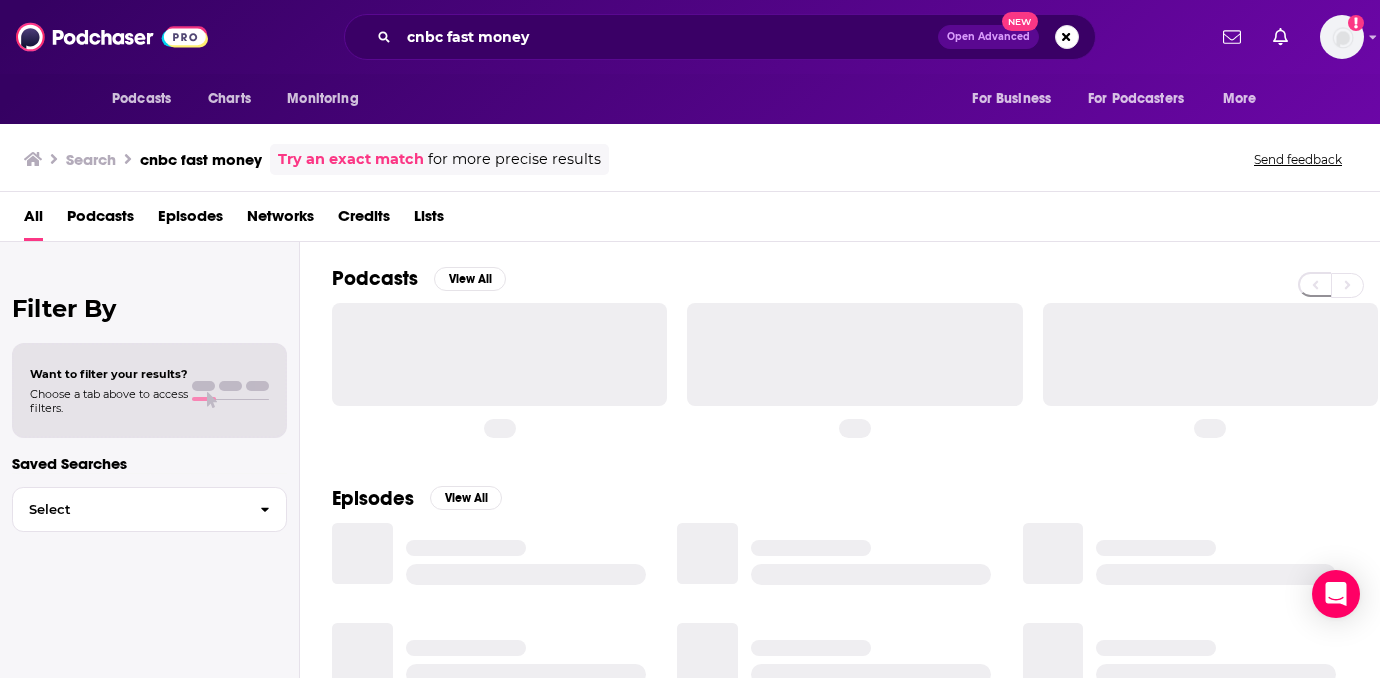 scroll, scrollTop: 0, scrollLeft: 0, axis: both 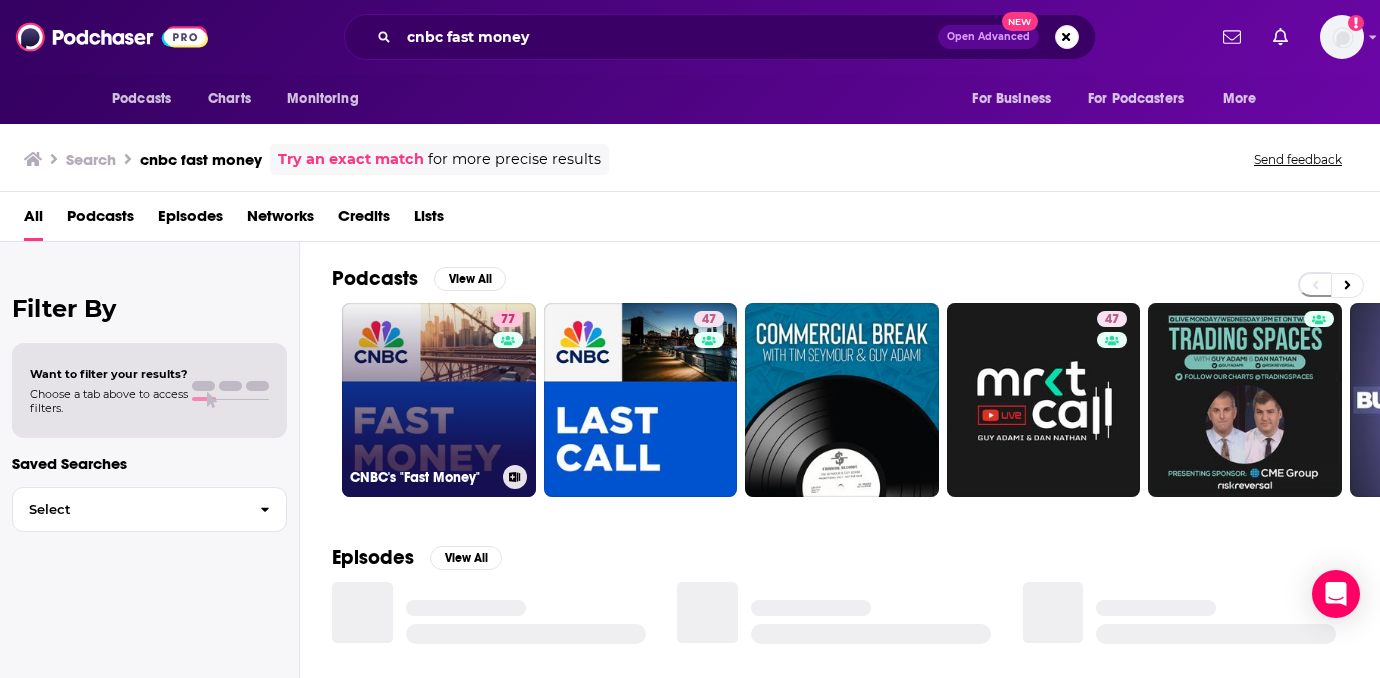 click on "77 CNBC's "Fast Money"" at bounding box center [439, 400] 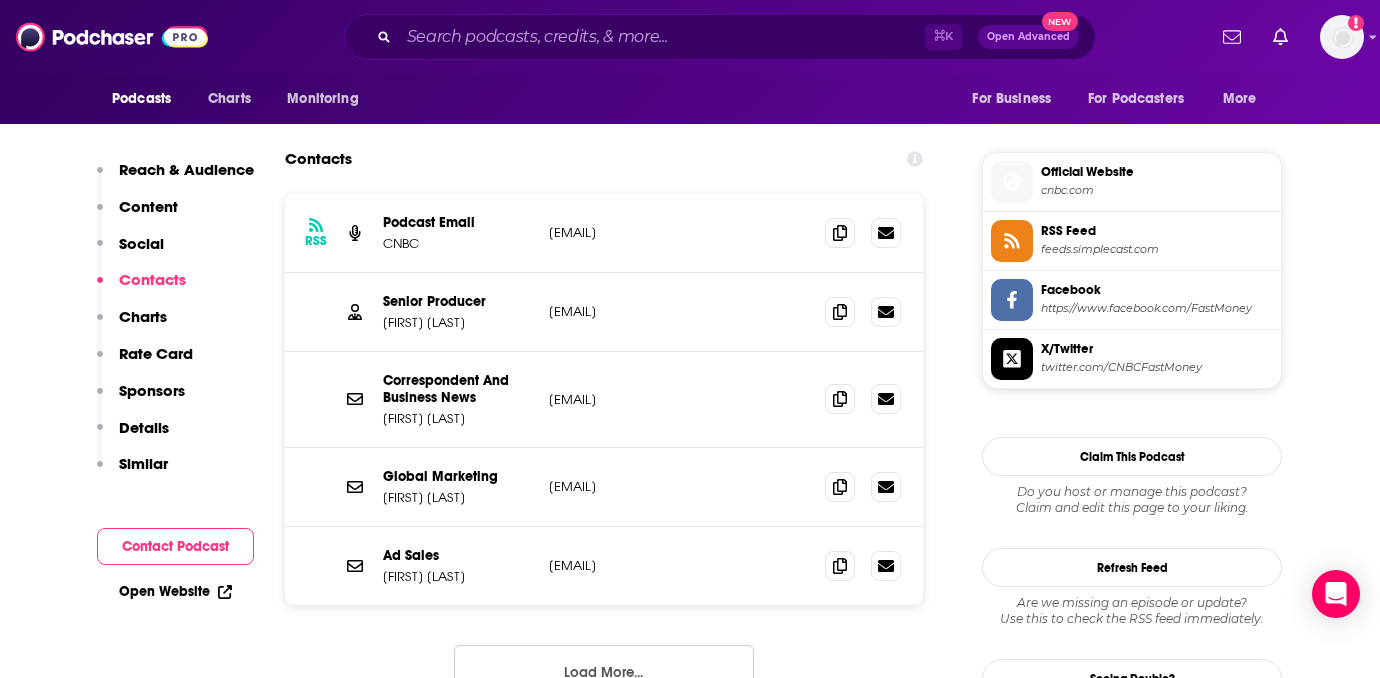 scroll, scrollTop: 1749, scrollLeft: 0, axis: vertical 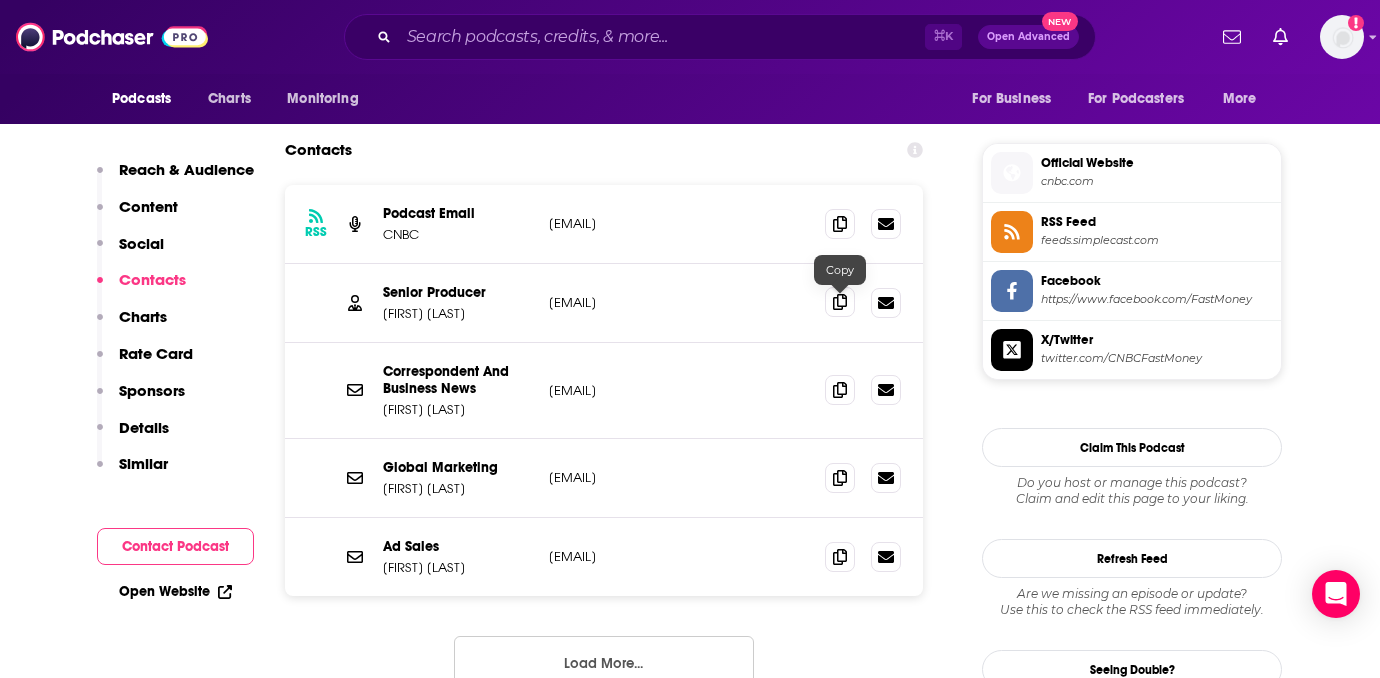 click 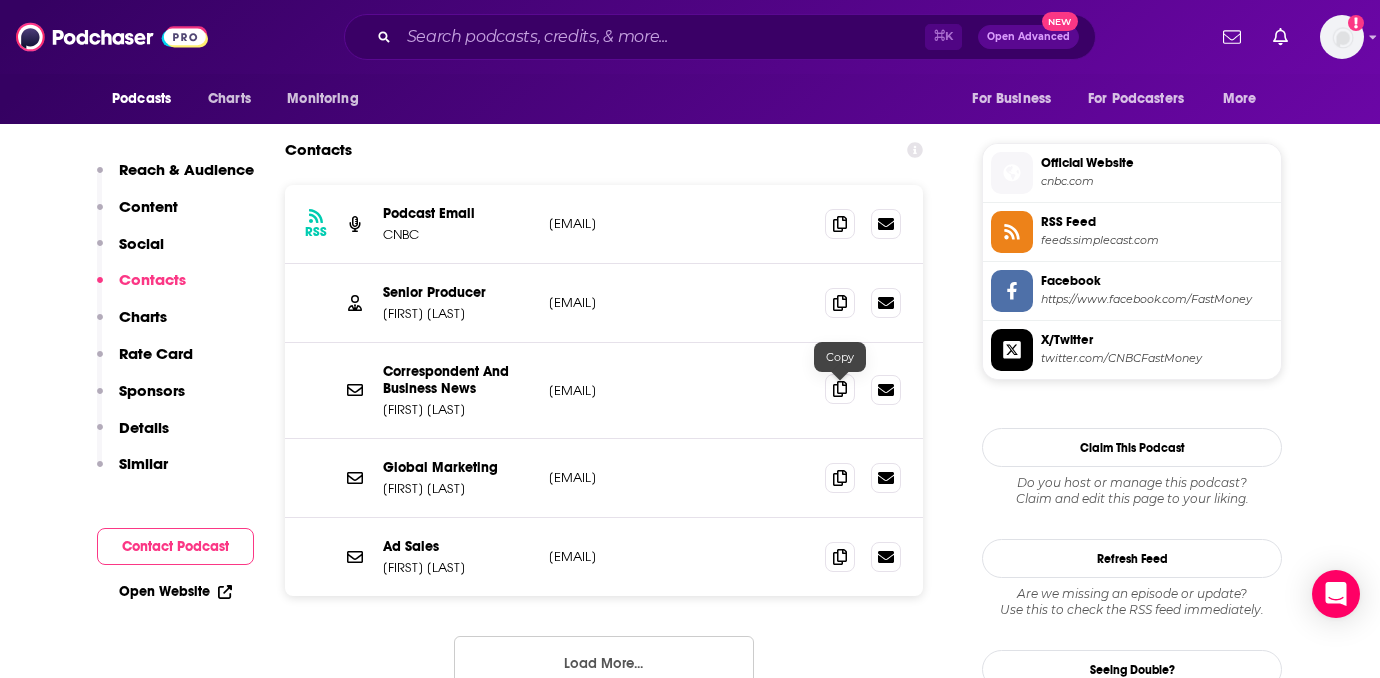 click 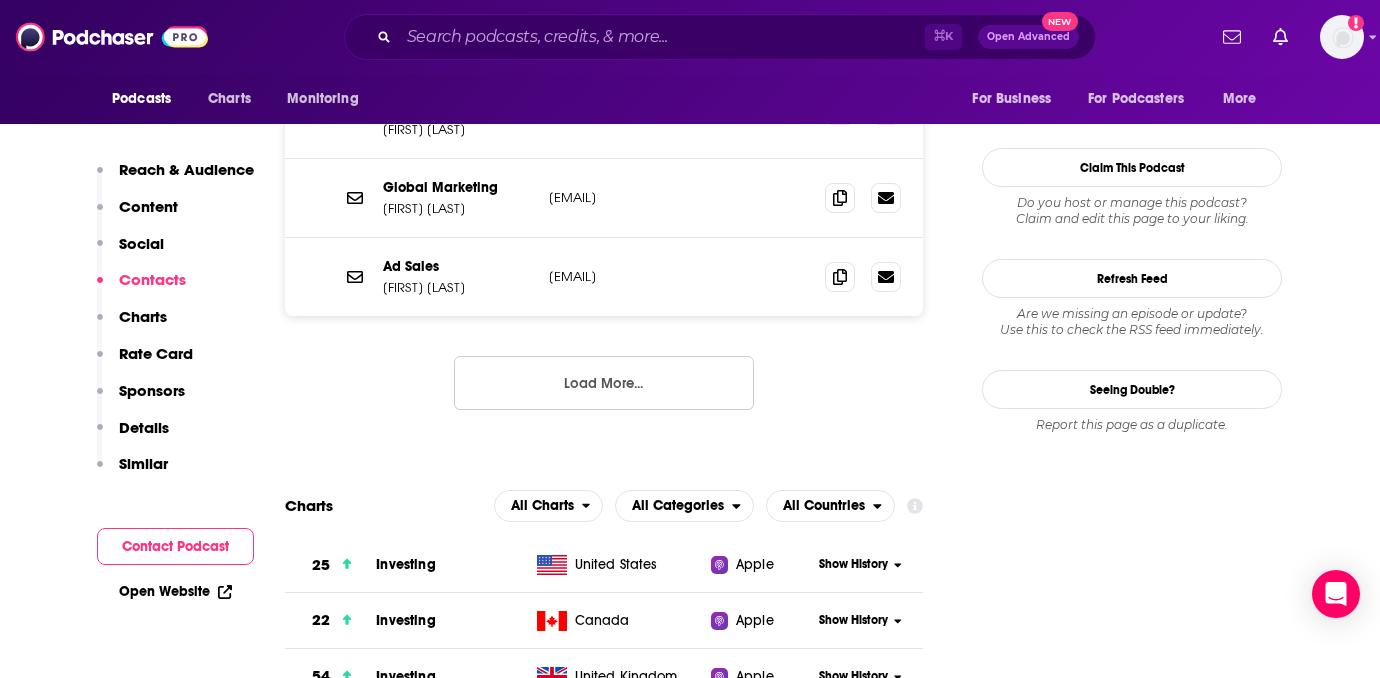 scroll, scrollTop: 1781, scrollLeft: 0, axis: vertical 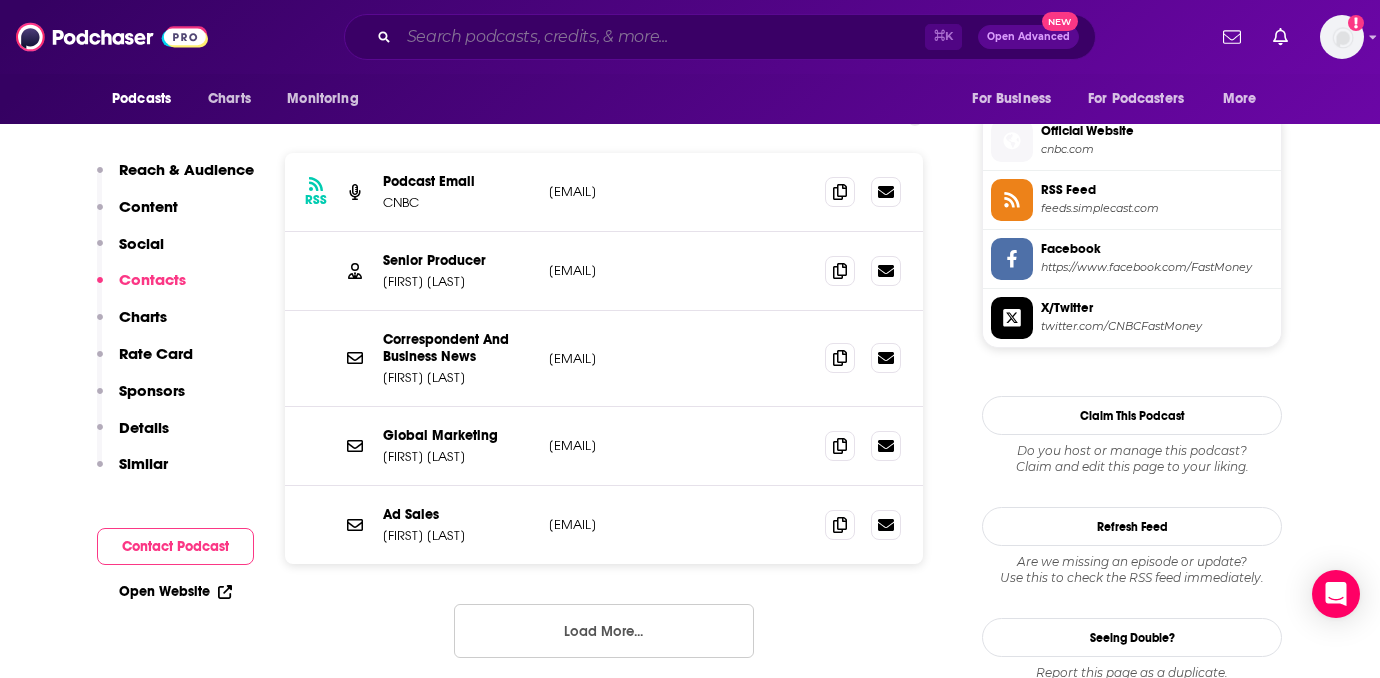 click at bounding box center (662, 37) 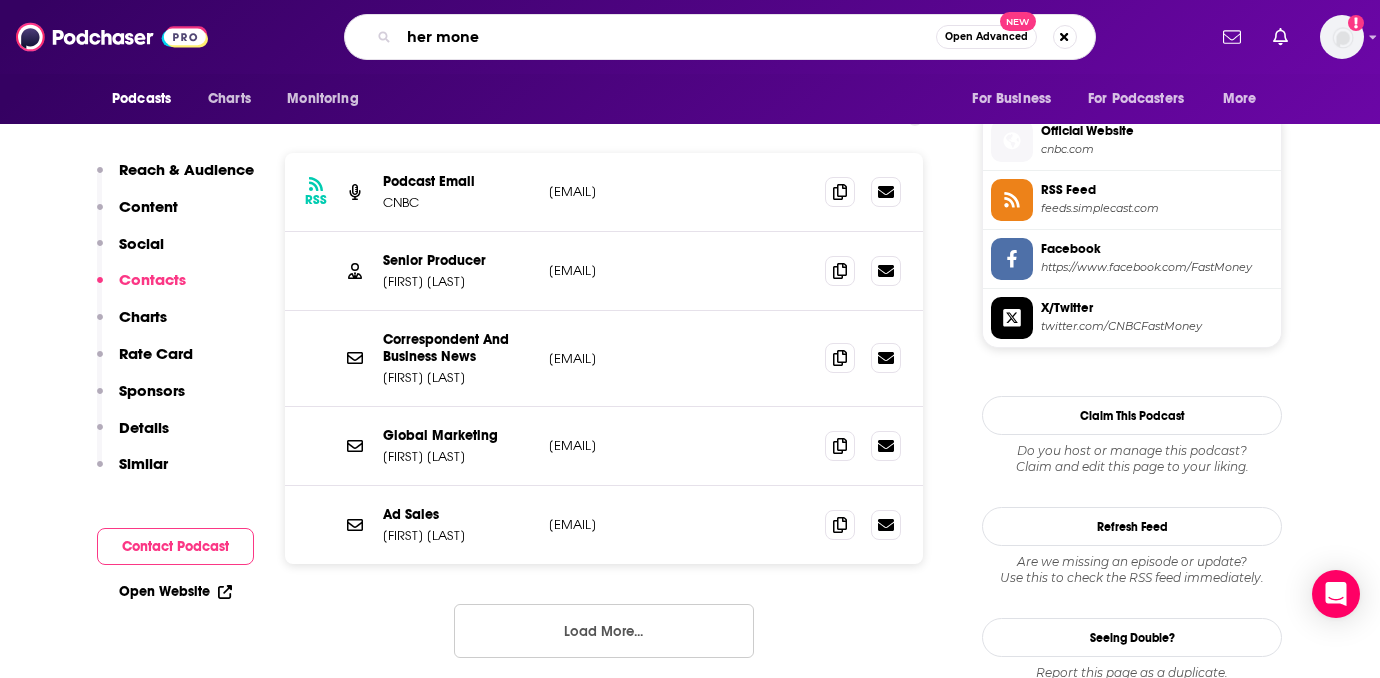 type on "her money" 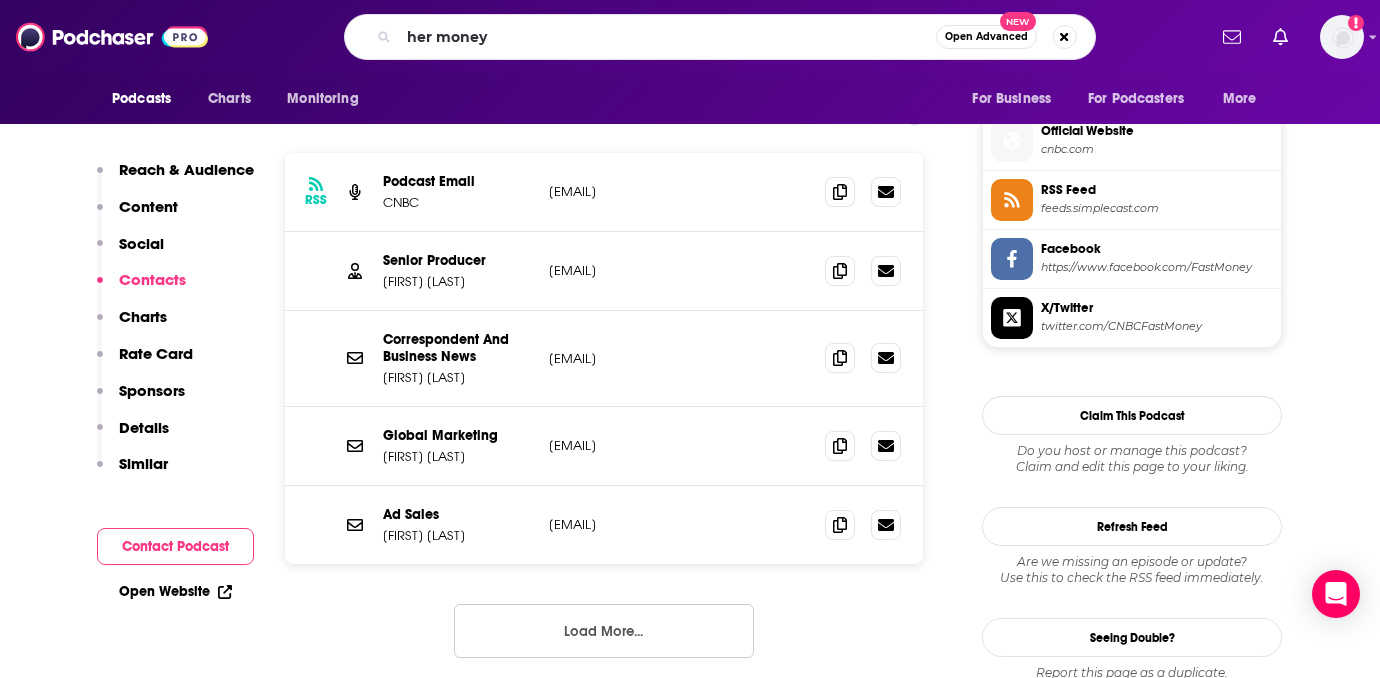 scroll, scrollTop: 0, scrollLeft: 0, axis: both 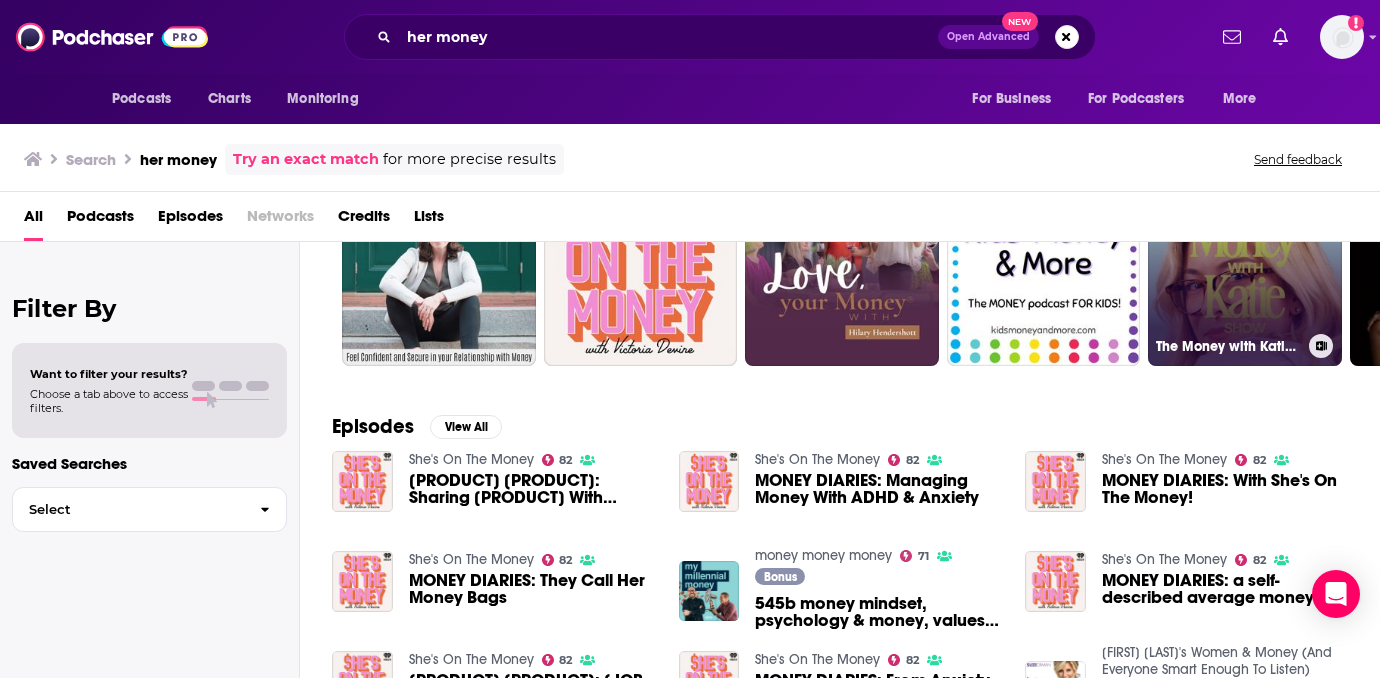 click on "74 The [BRAND] with [FIRST] [LAST] Show" at bounding box center [1245, 269] 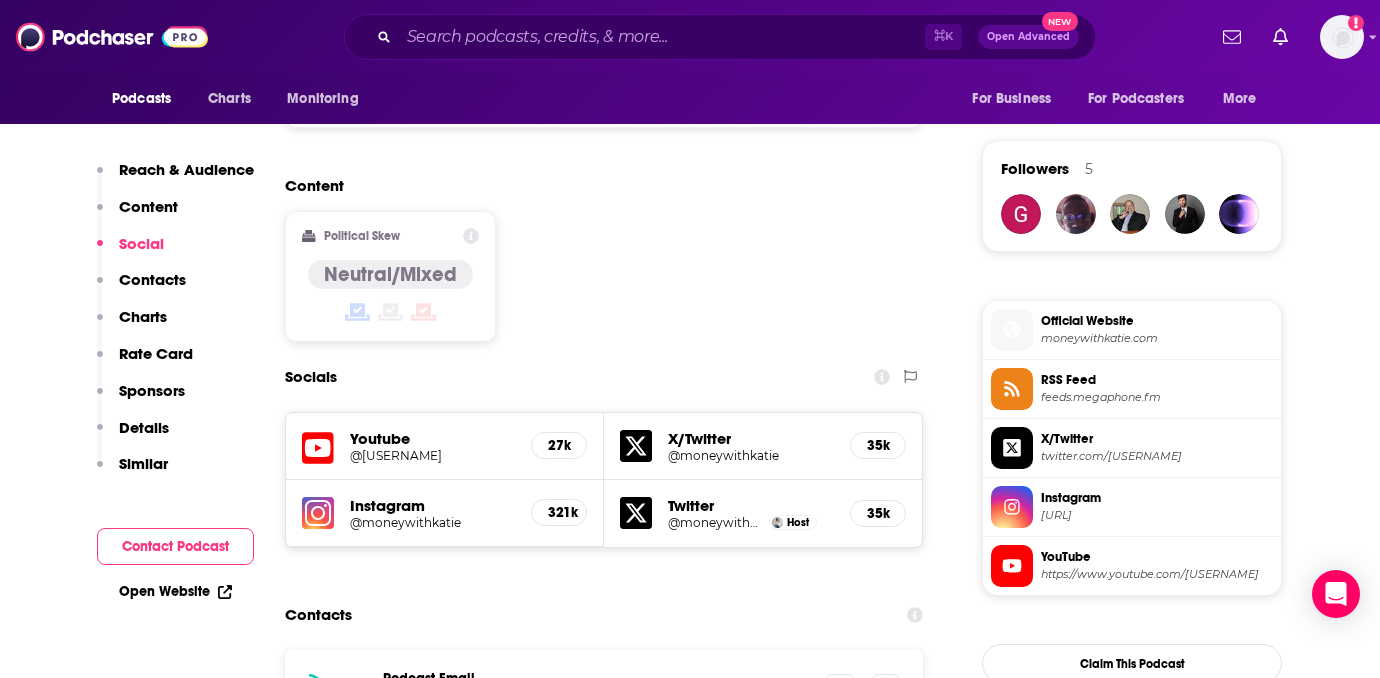 scroll, scrollTop: 0, scrollLeft: 0, axis: both 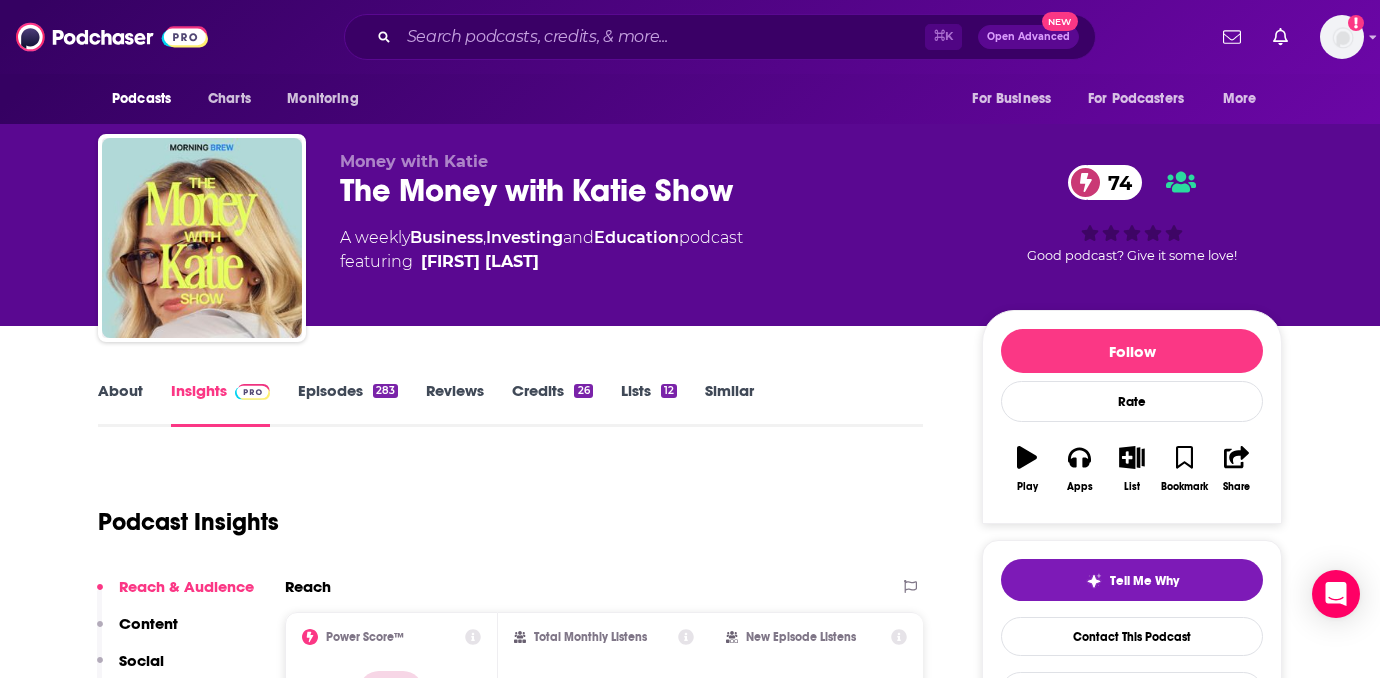 click on "Episodes 283" at bounding box center [348, 404] 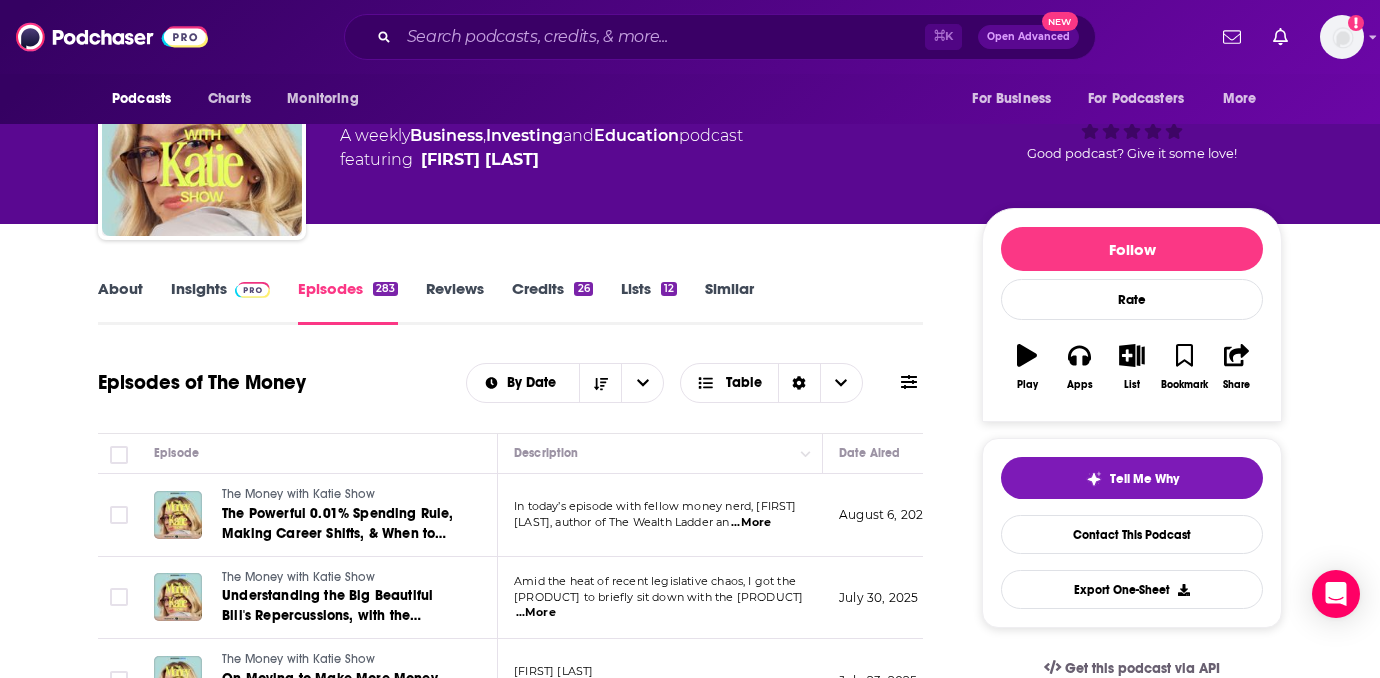 scroll, scrollTop: 176, scrollLeft: 0, axis: vertical 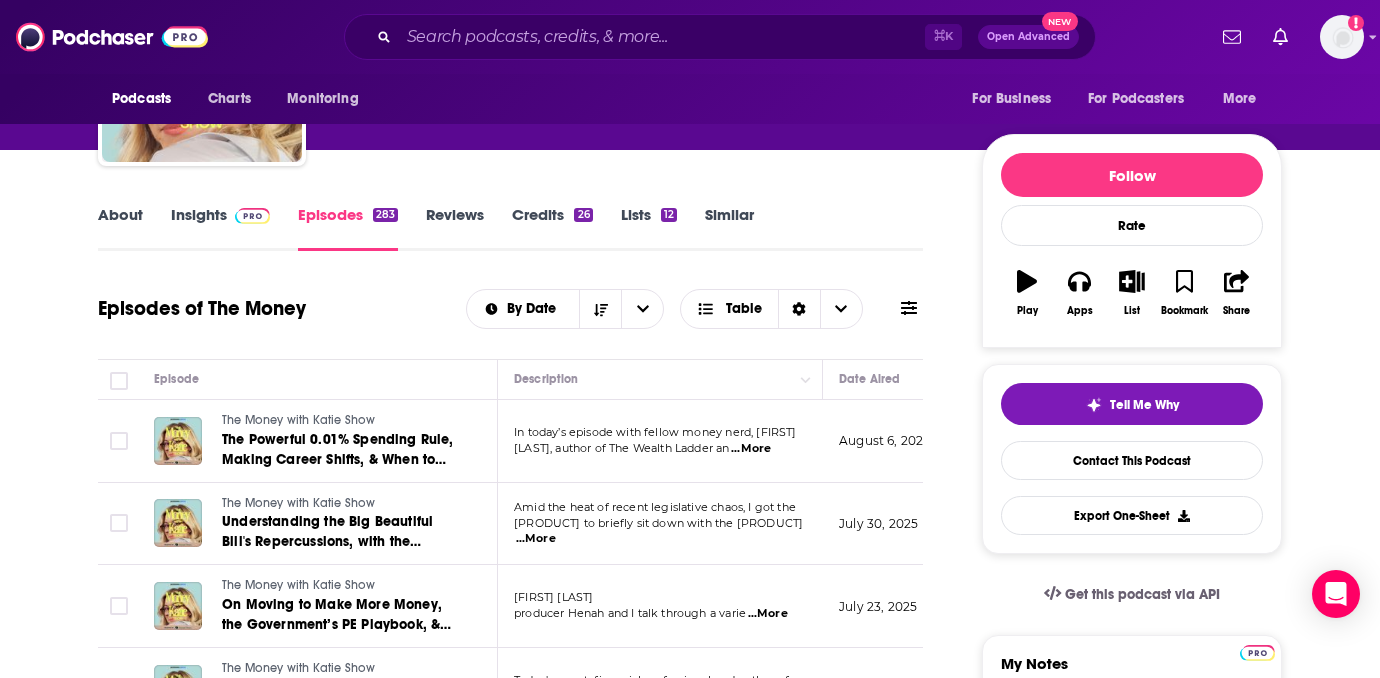 click at bounding box center [252, 216] 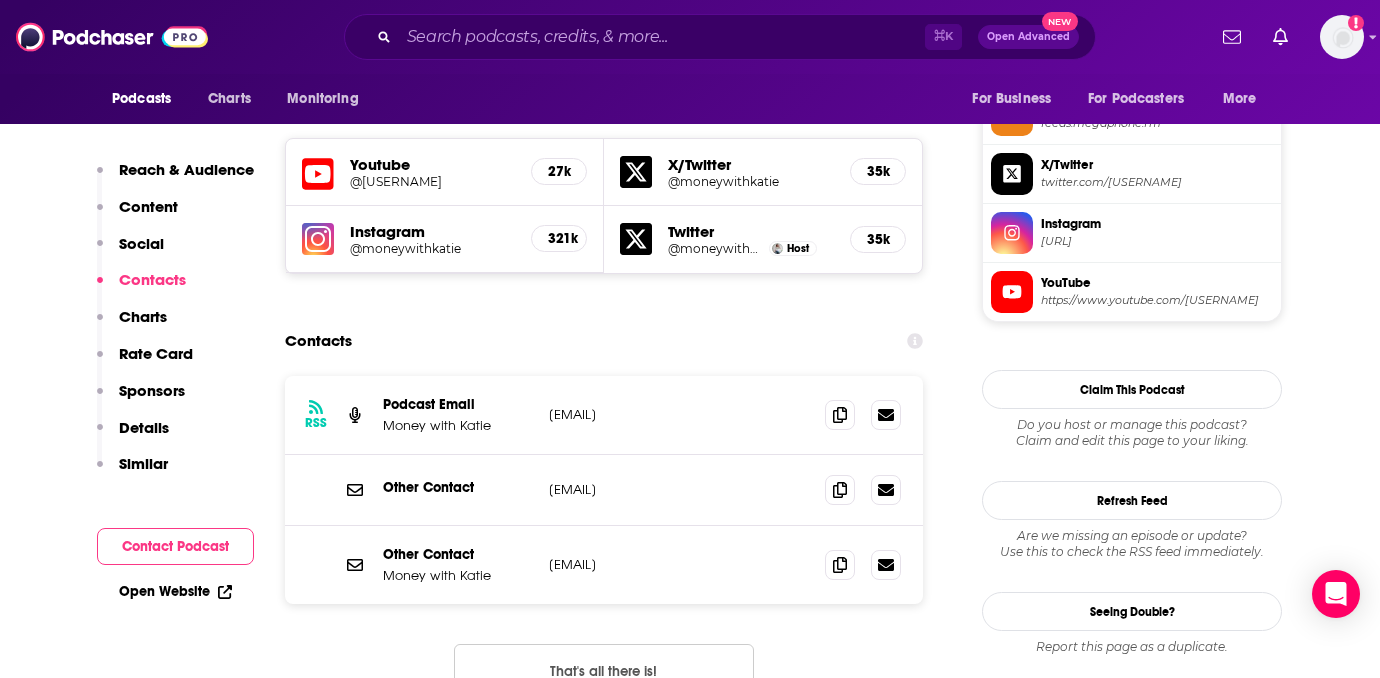scroll, scrollTop: 1677, scrollLeft: 0, axis: vertical 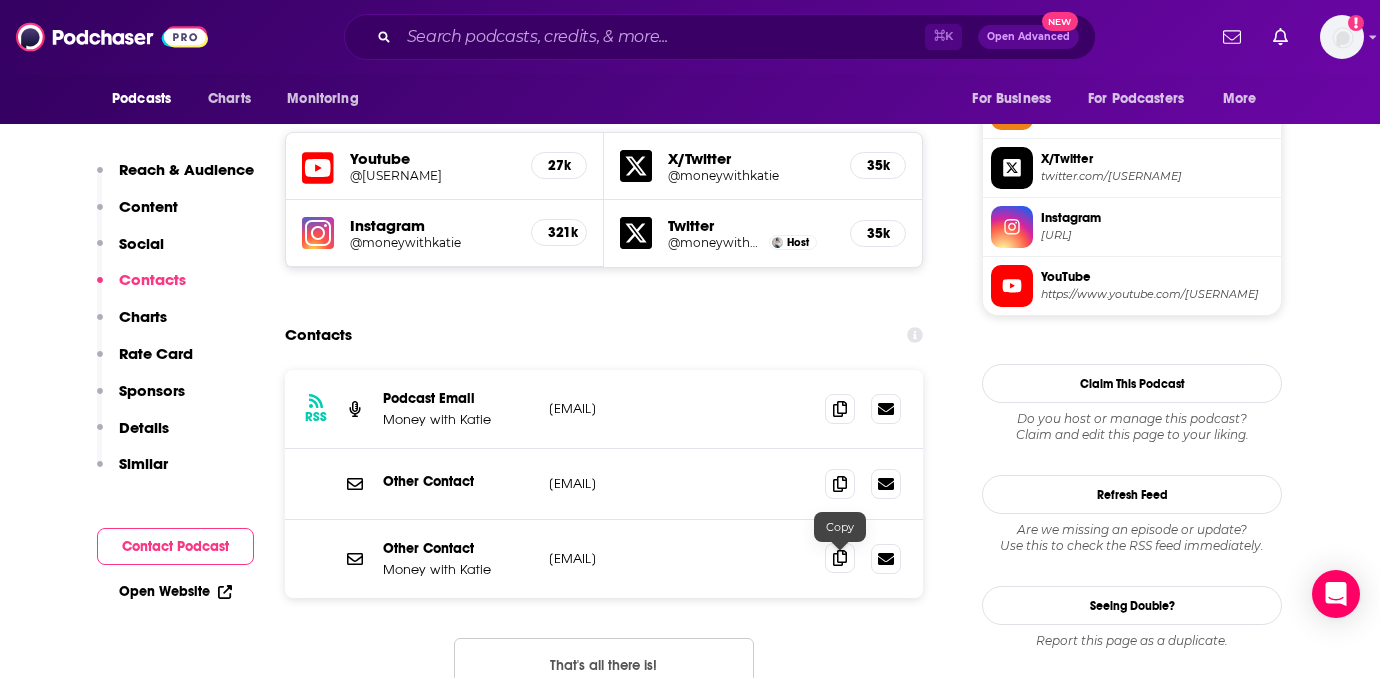 click 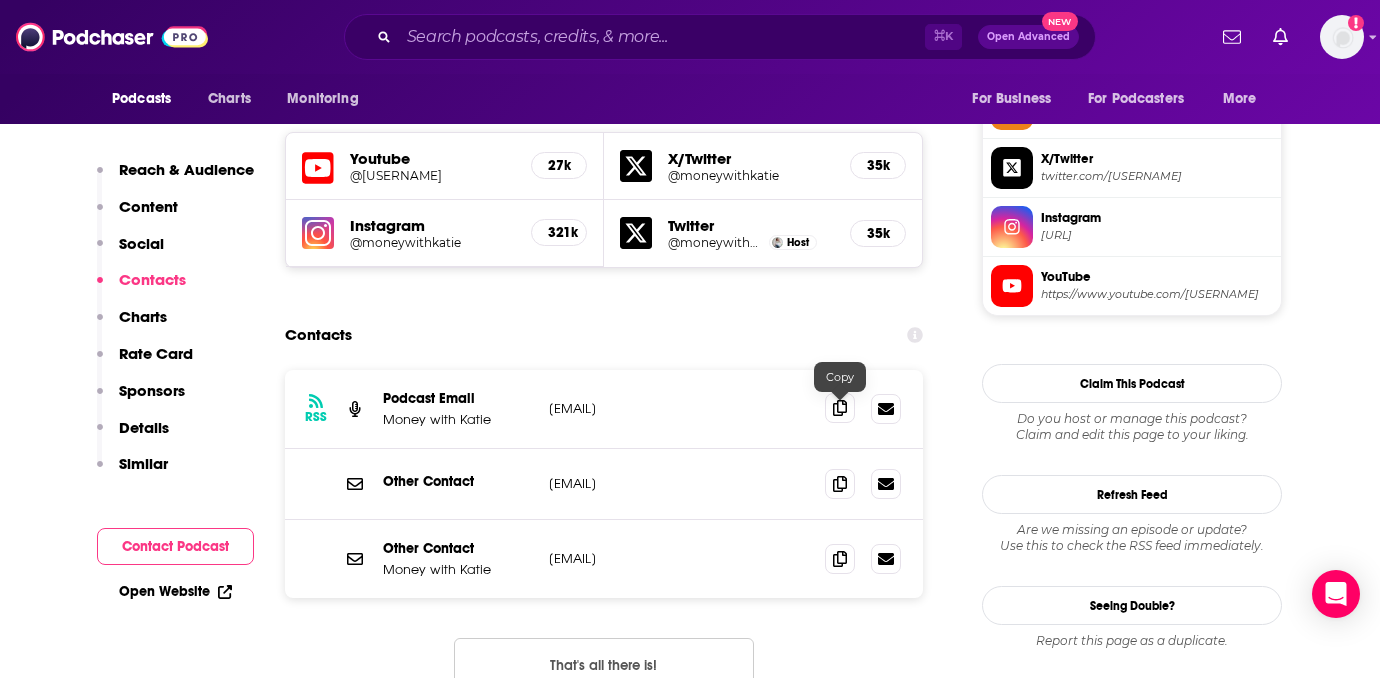 click 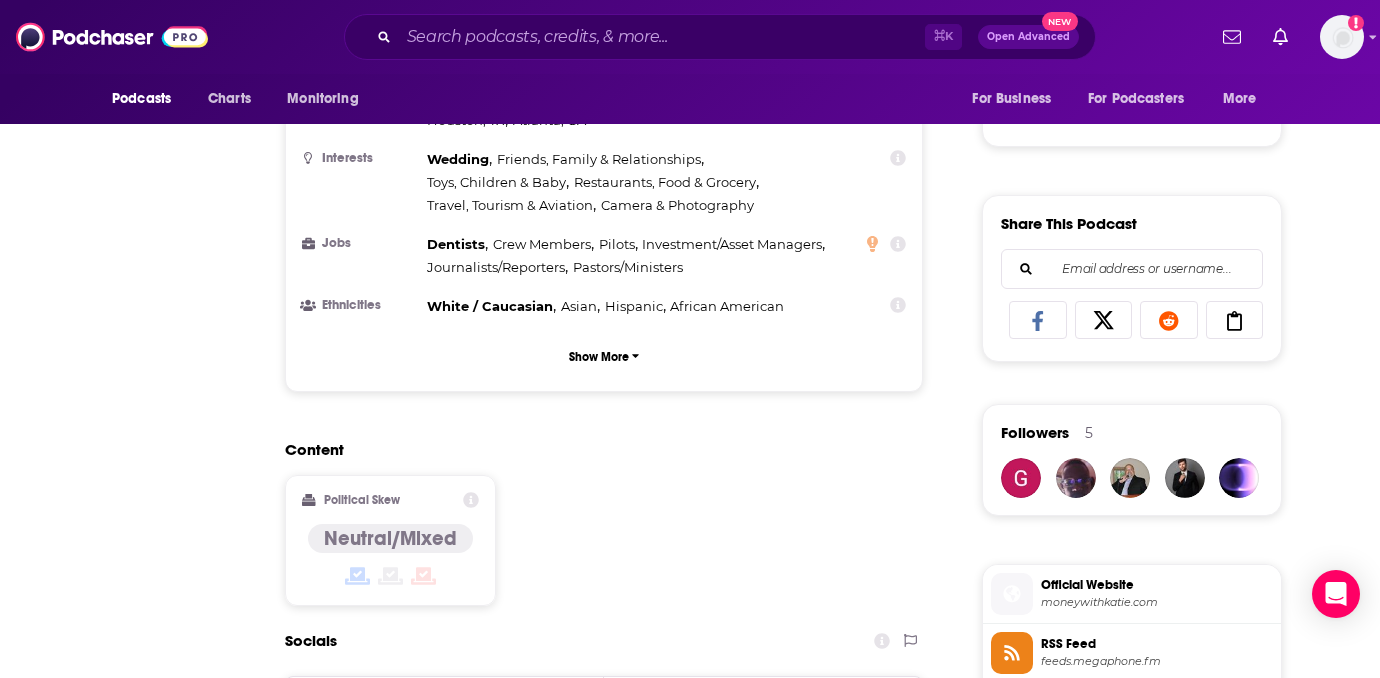 scroll, scrollTop: 0, scrollLeft: 0, axis: both 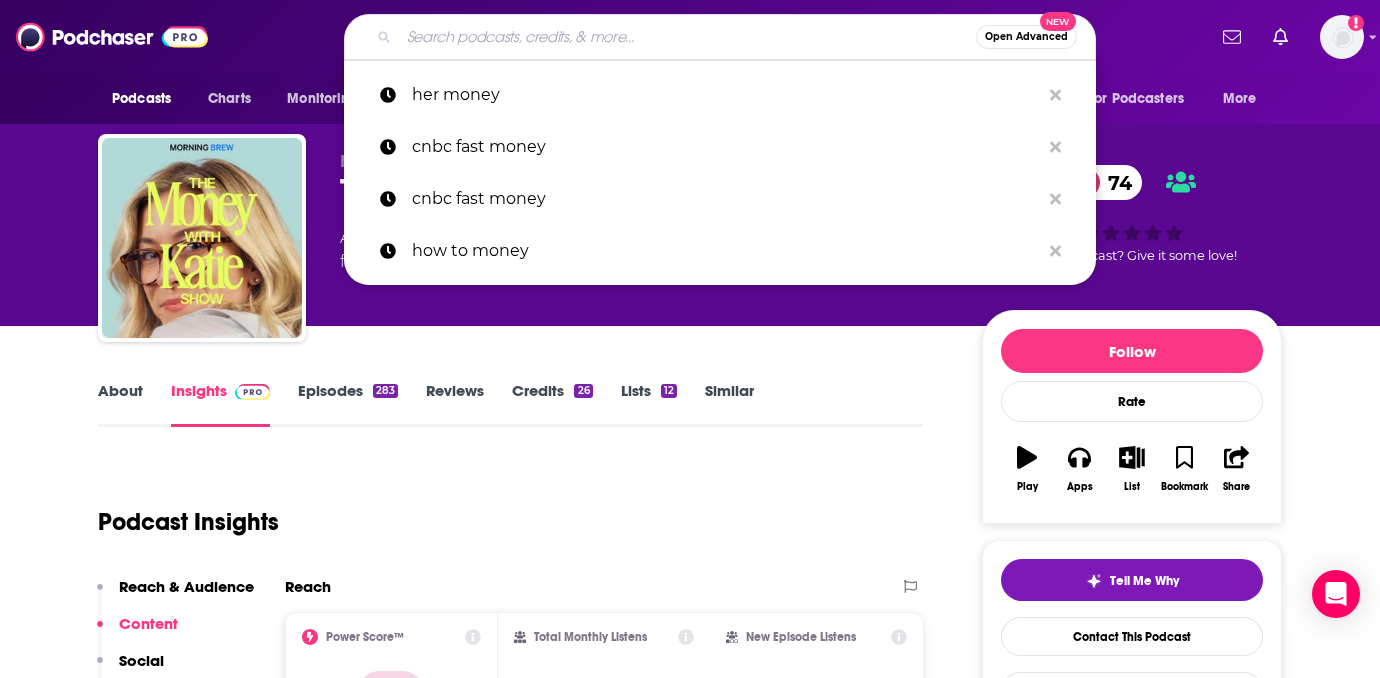 click at bounding box center [687, 37] 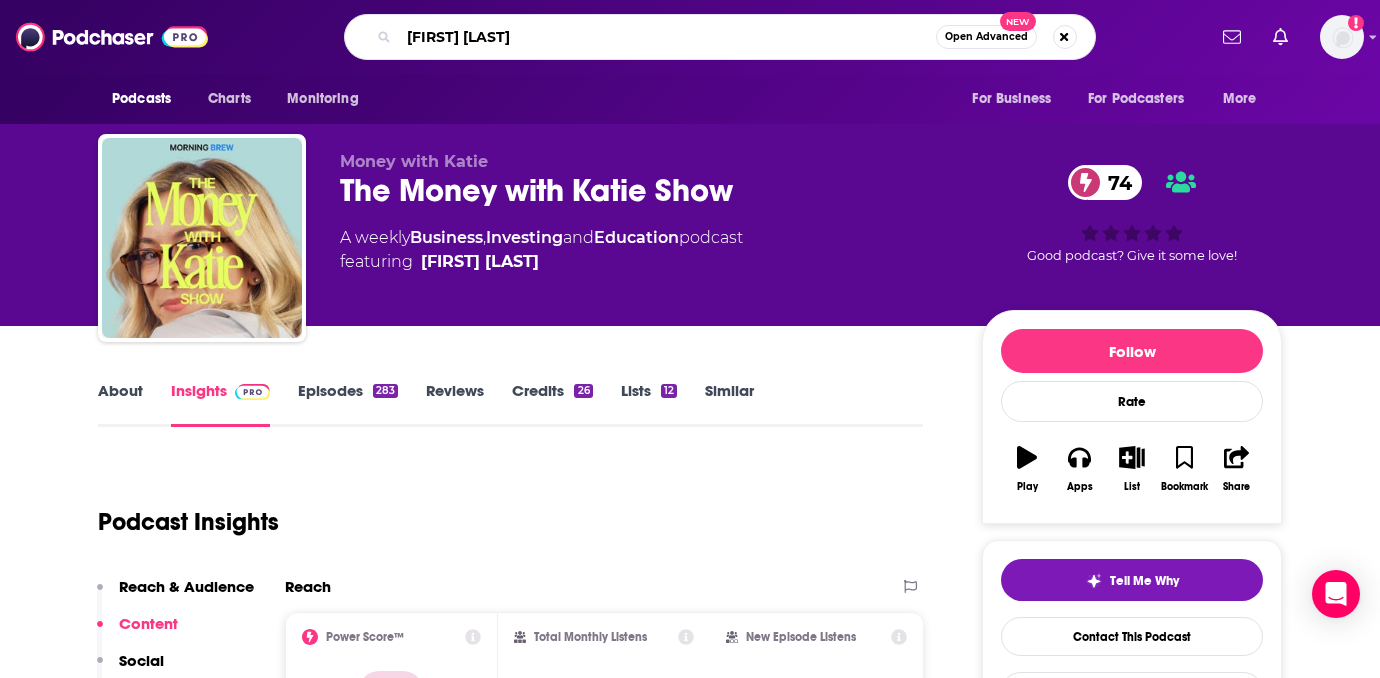 type on "[FIRST] [LAST]" 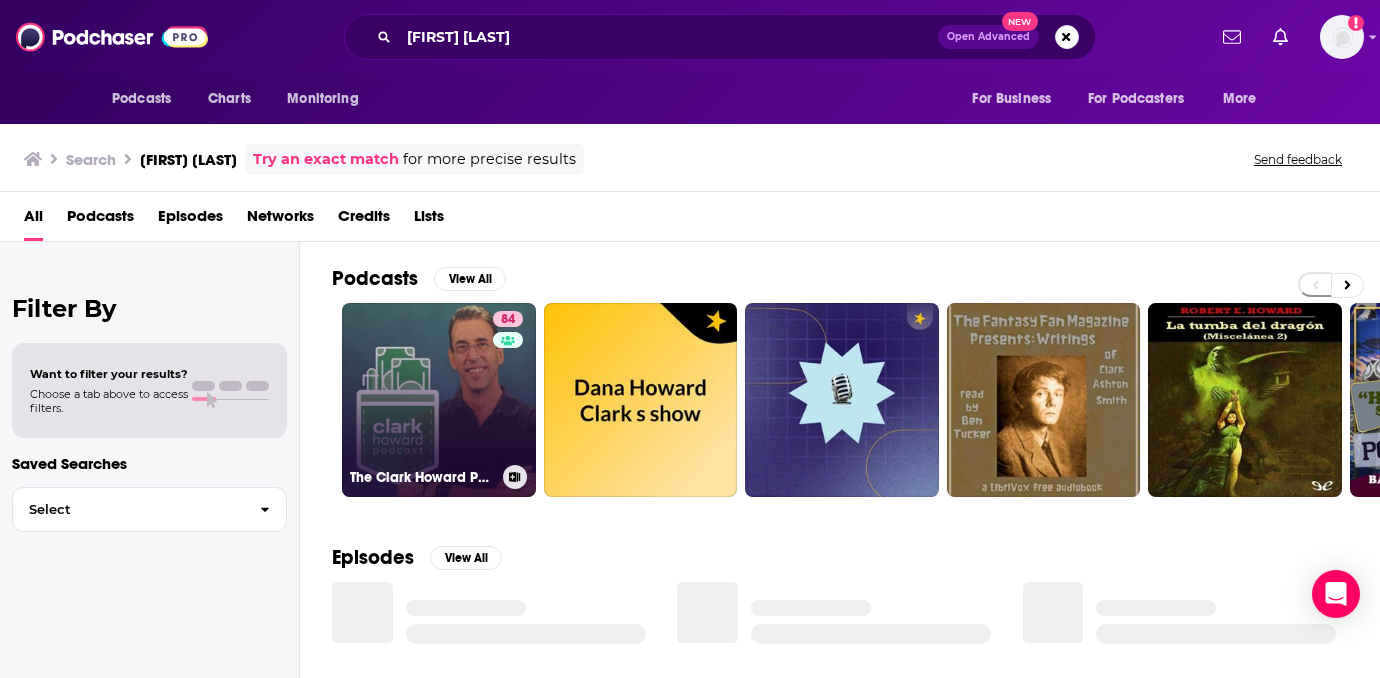 click on "84 The [BRAND] [BRAND] Podcast" at bounding box center [439, 400] 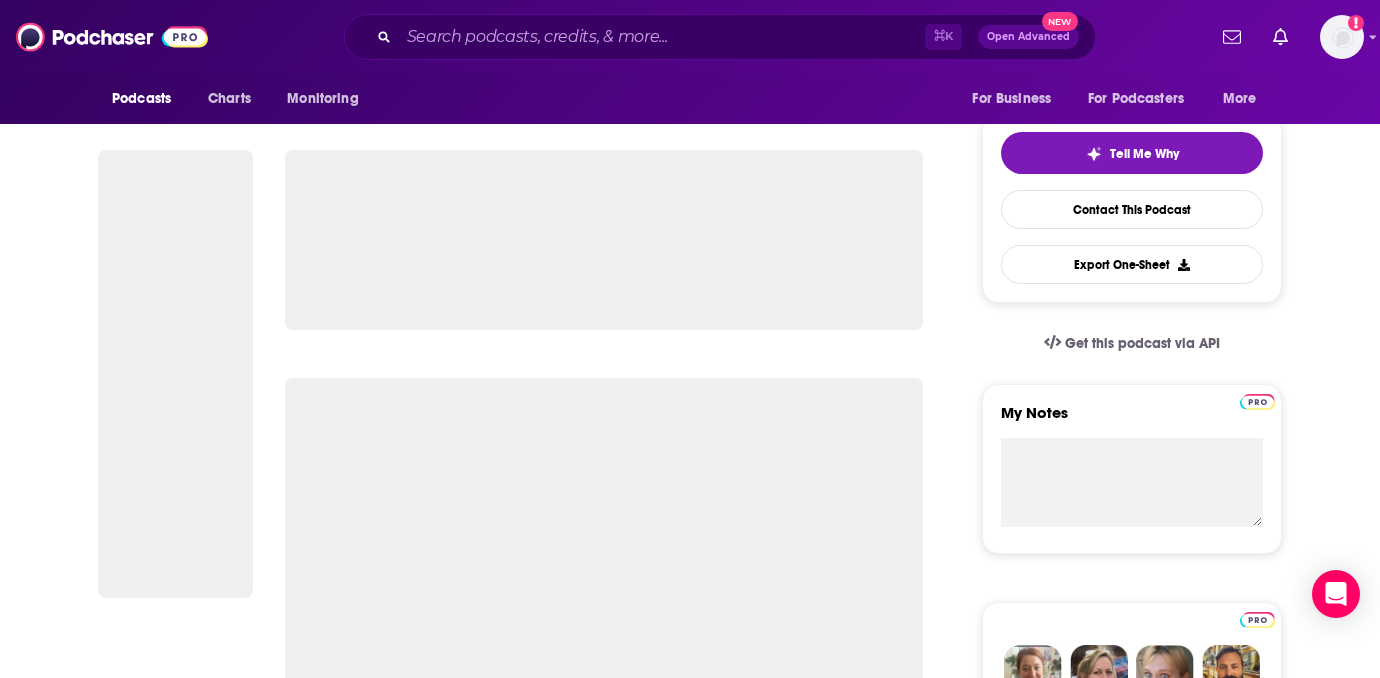 scroll, scrollTop: 147, scrollLeft: 0, axis: vertical 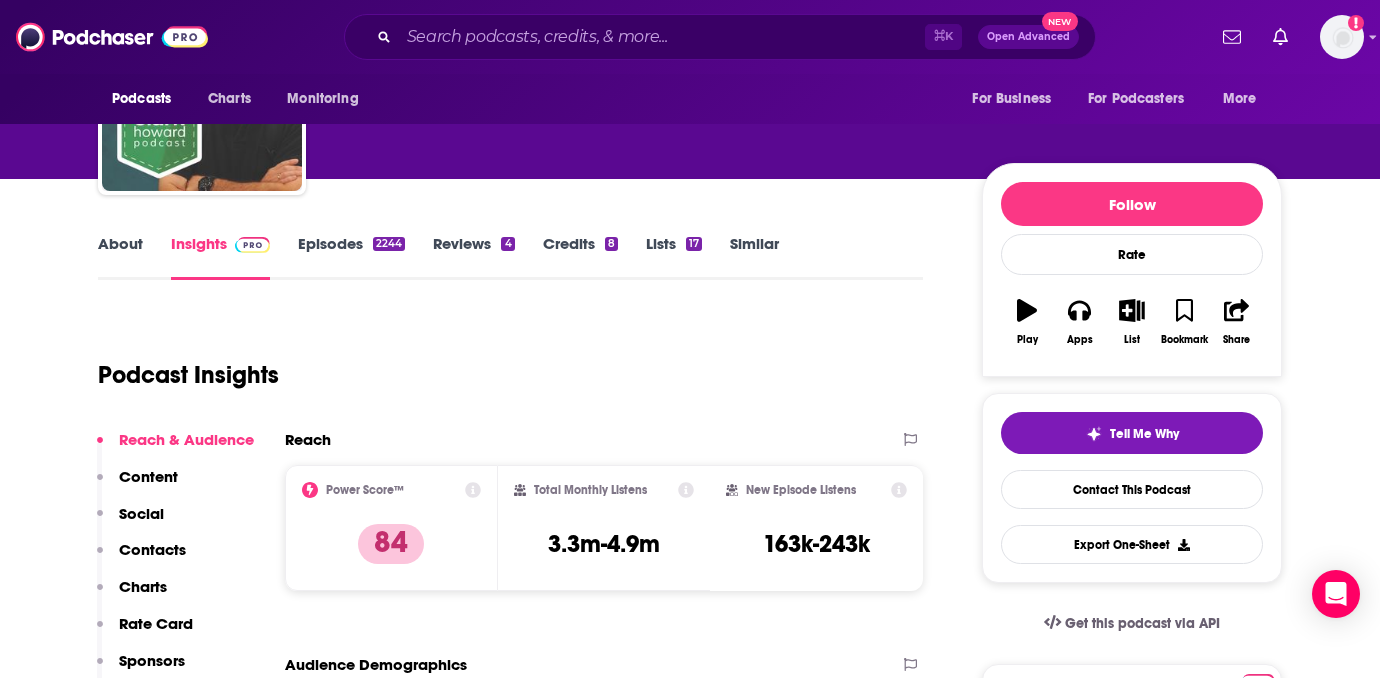 click on "About" at bounding box center (120, 257) 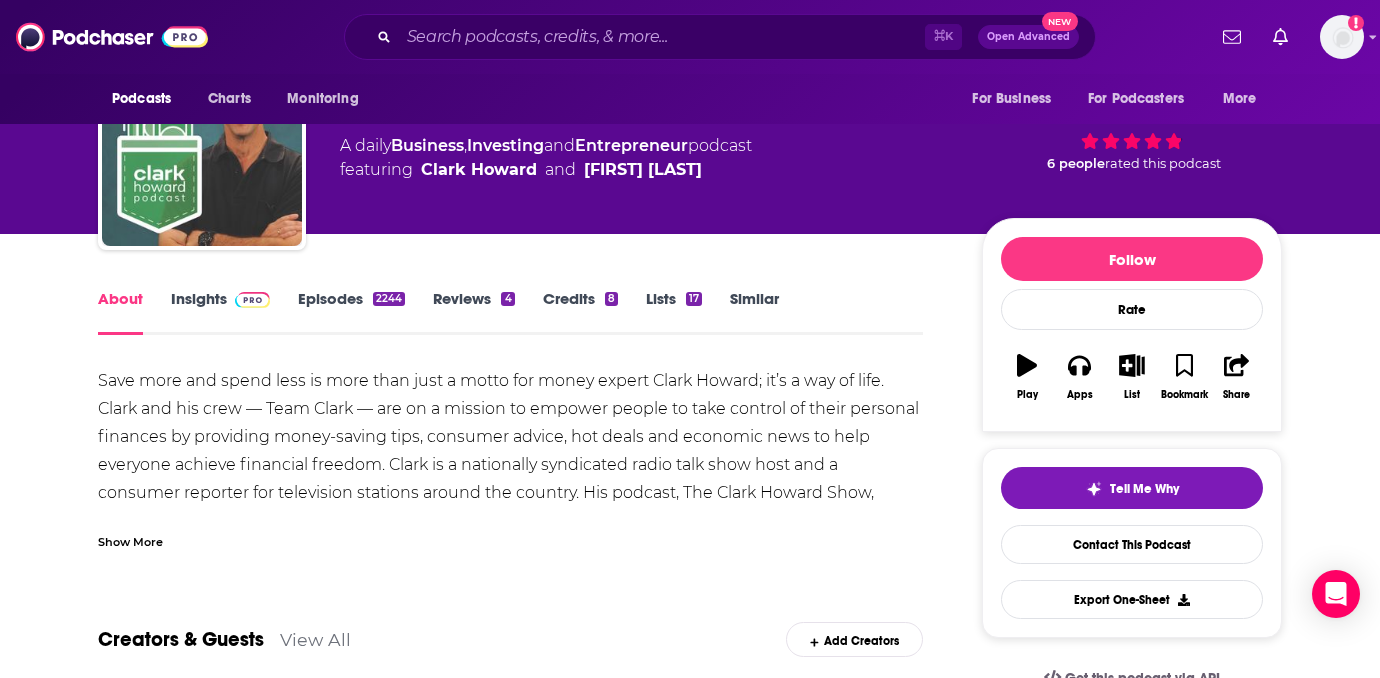 scroll, scrollTop: 96, scrollLeft: 0, axis: vertical 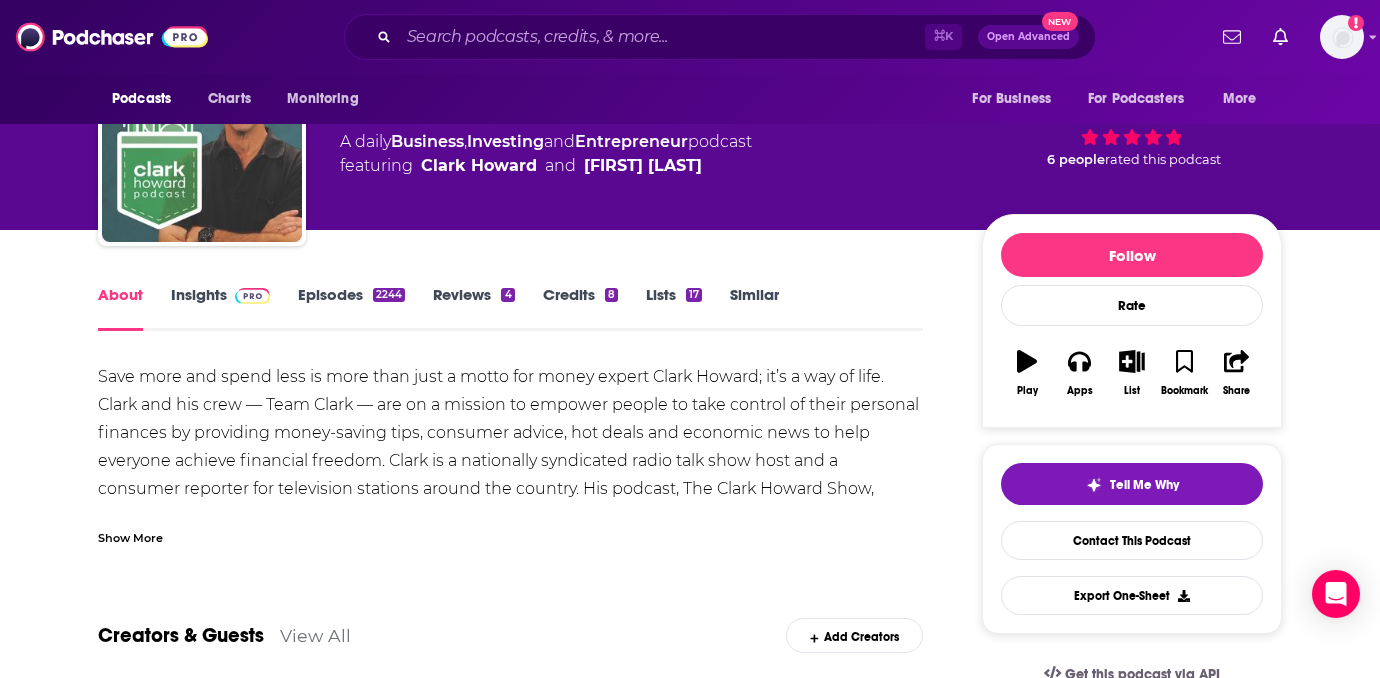 click on "Episodes 2244" at bounding box center [351, 308] 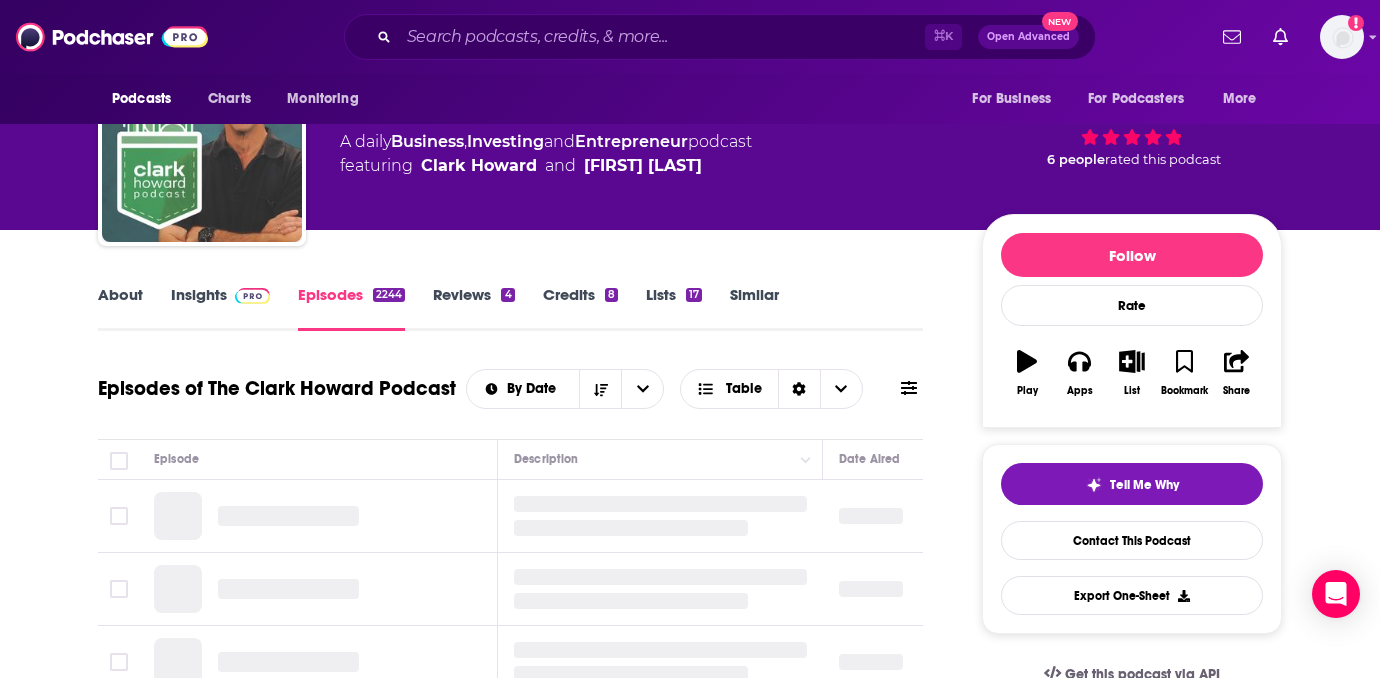scroll, scrollTop: 0, scrollLeft: 0, axis: both 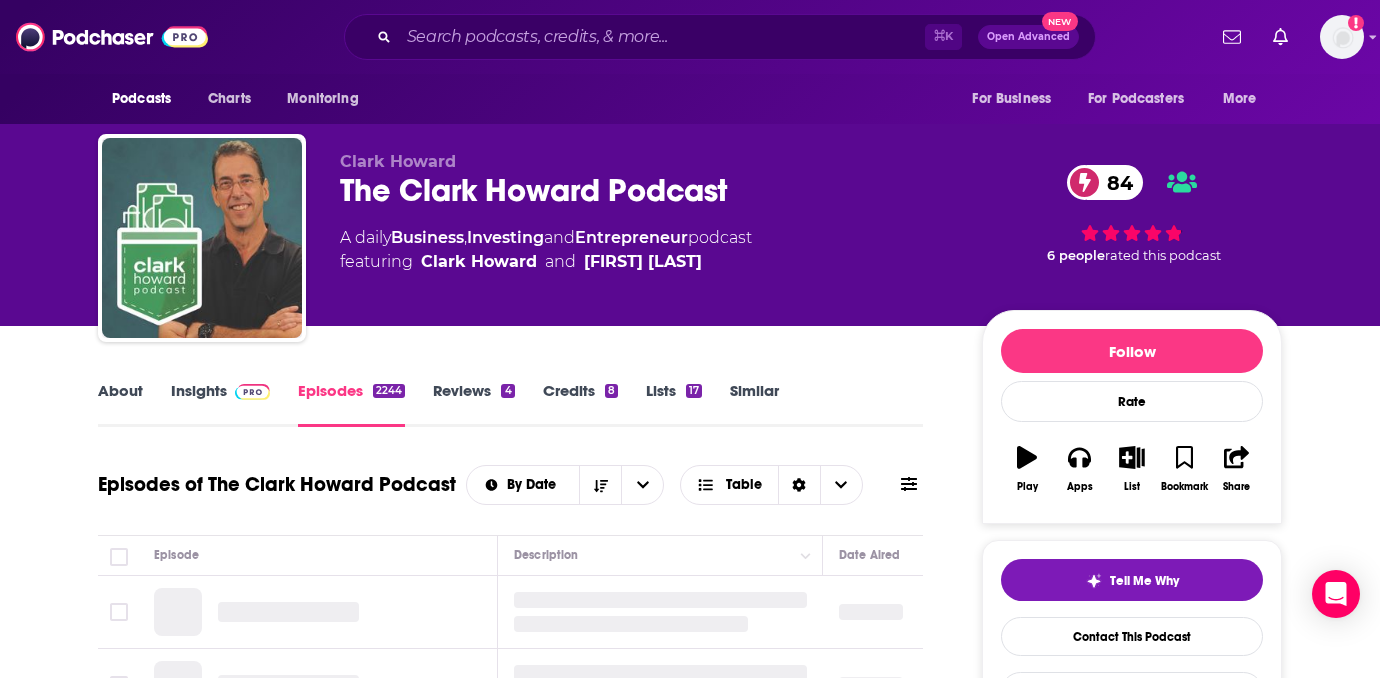 click on "Insights" at bounding box center (220, 404) 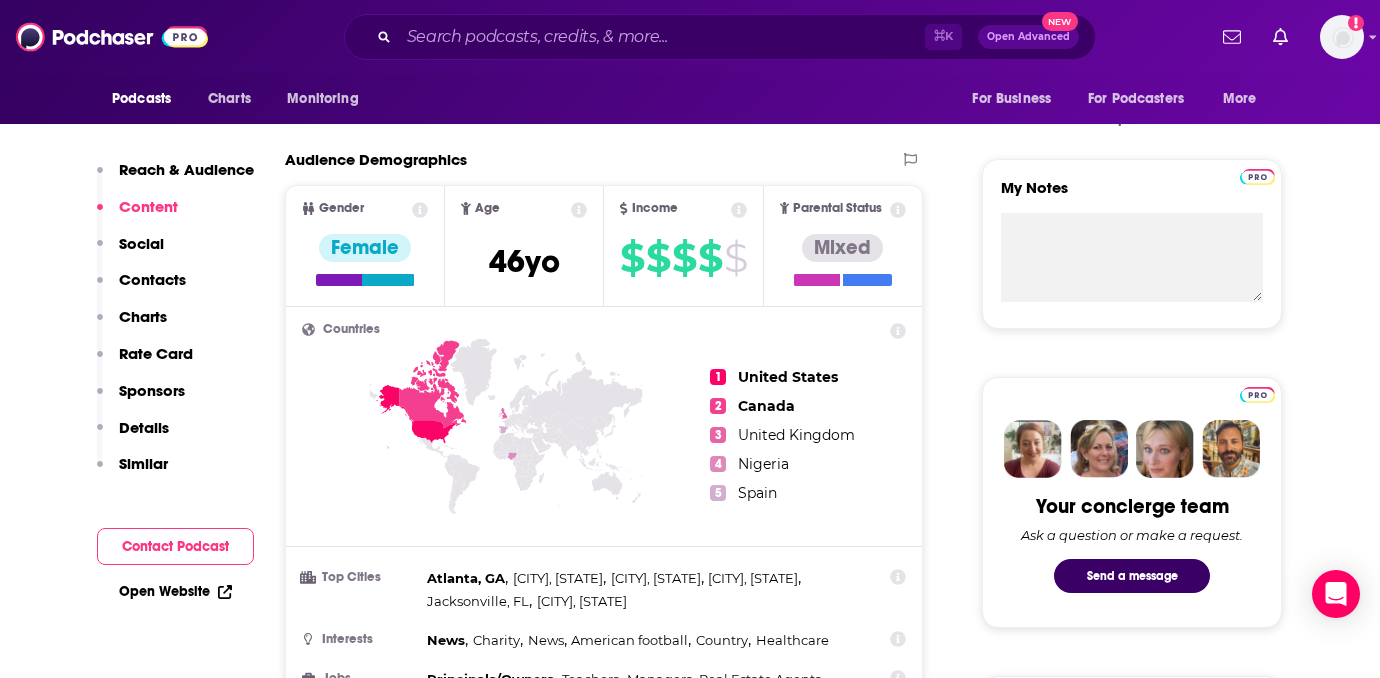 scroll, scrollTop: 0, scrollLeft: 0, axis: both 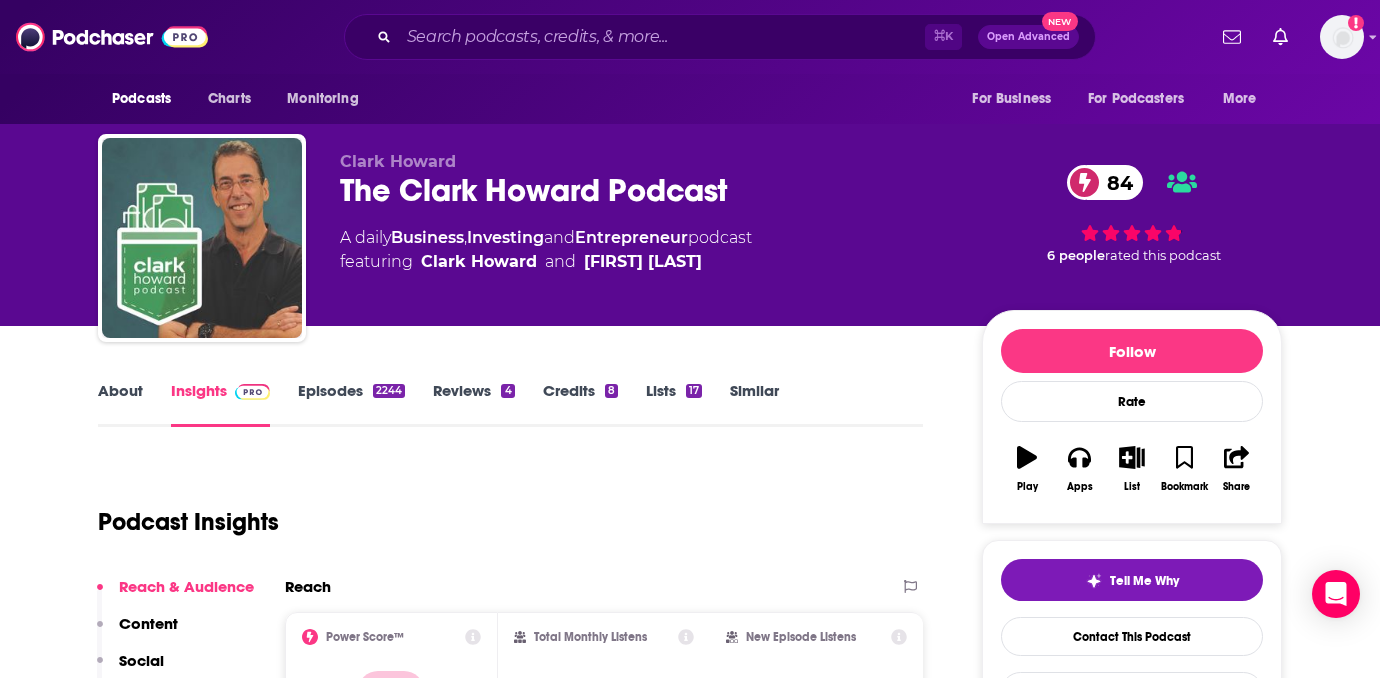 click on "Episodes 2244" at bounding box center [351, 404] 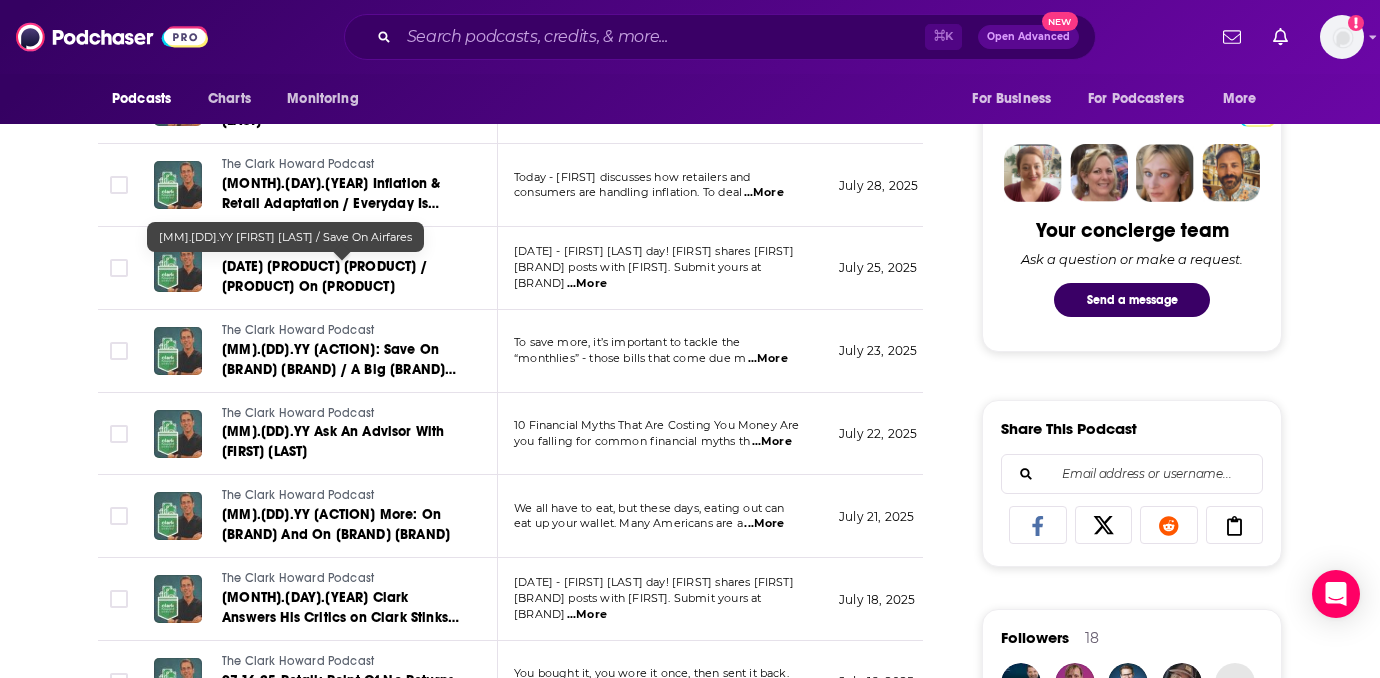scroll, scrollTop: 933, scrollLeft: 0, axis: vertical 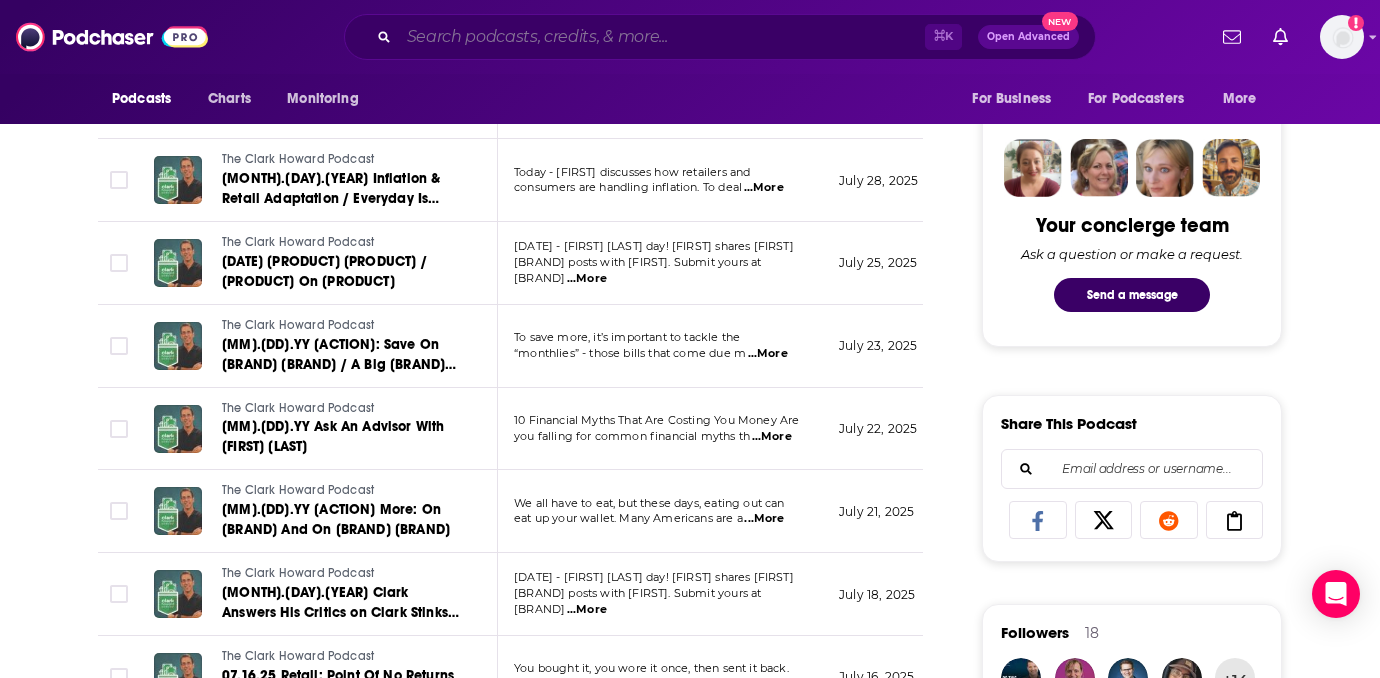 click at bounding box center [662, 37] 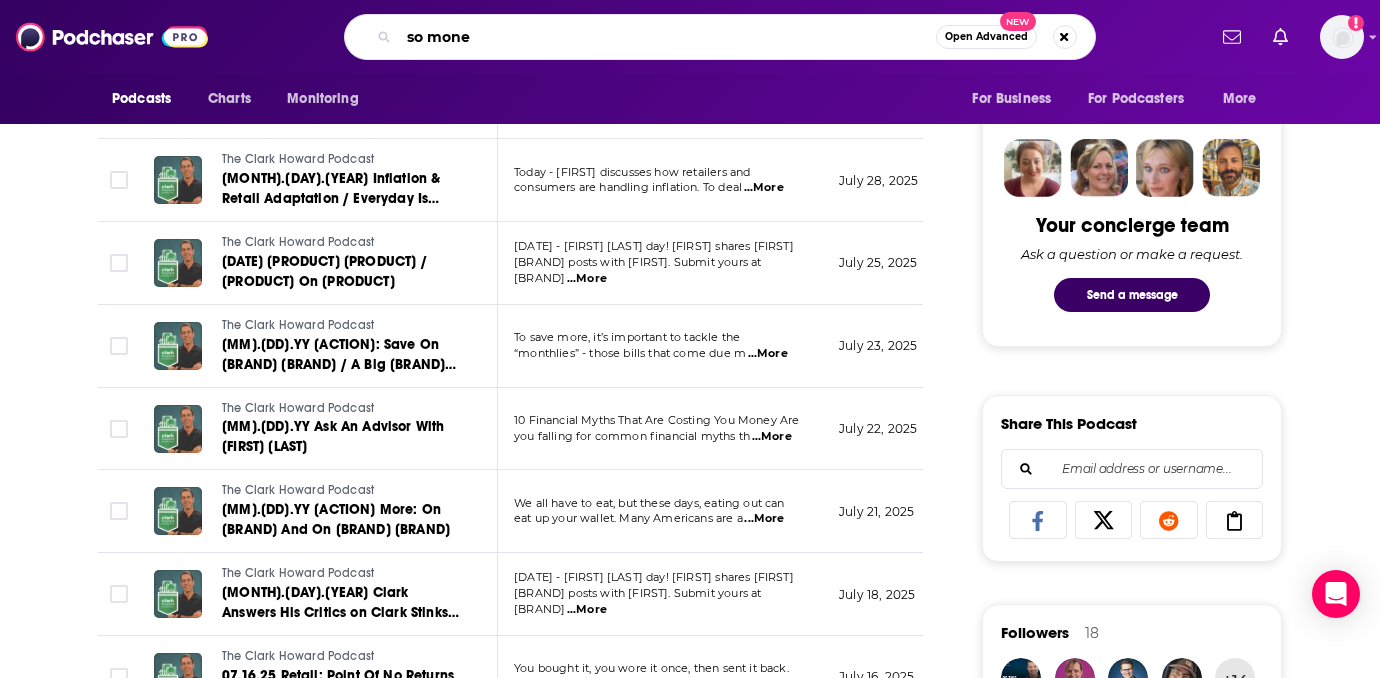 type on "so money" 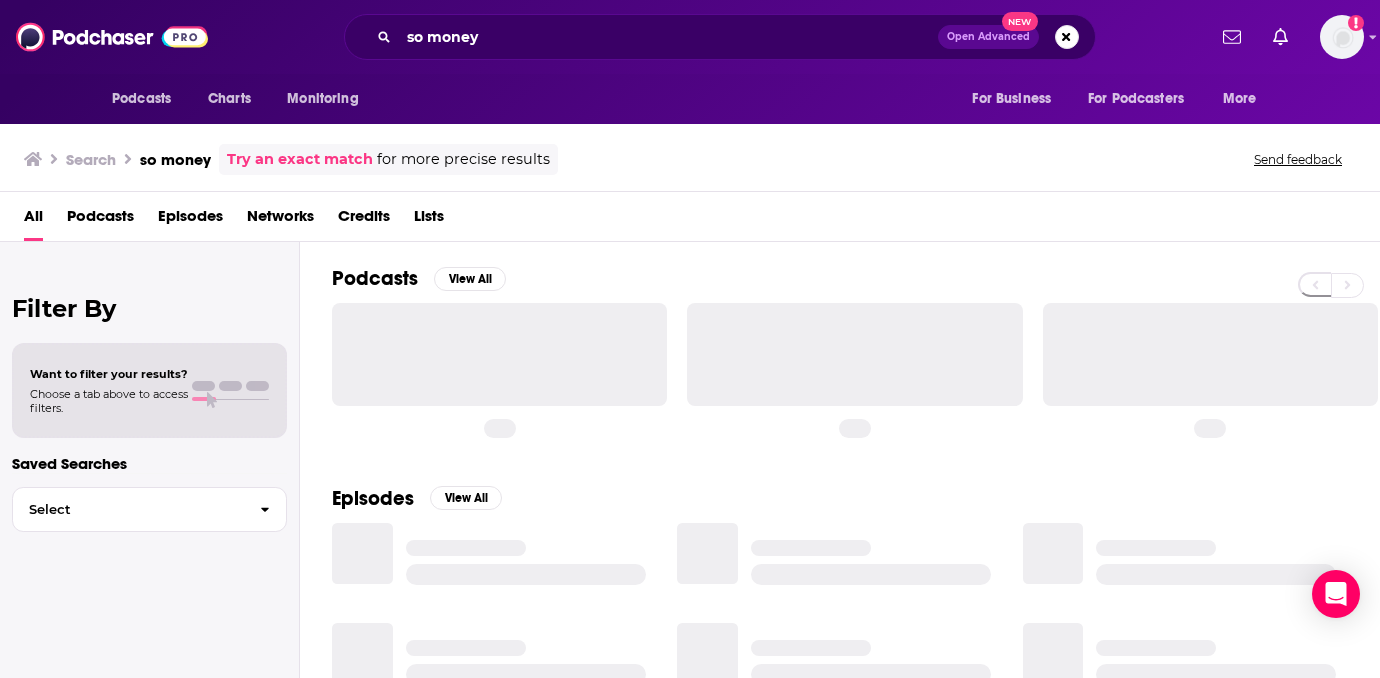 scroll, scrollTop: 0, scrollLeft: 0, axis: both 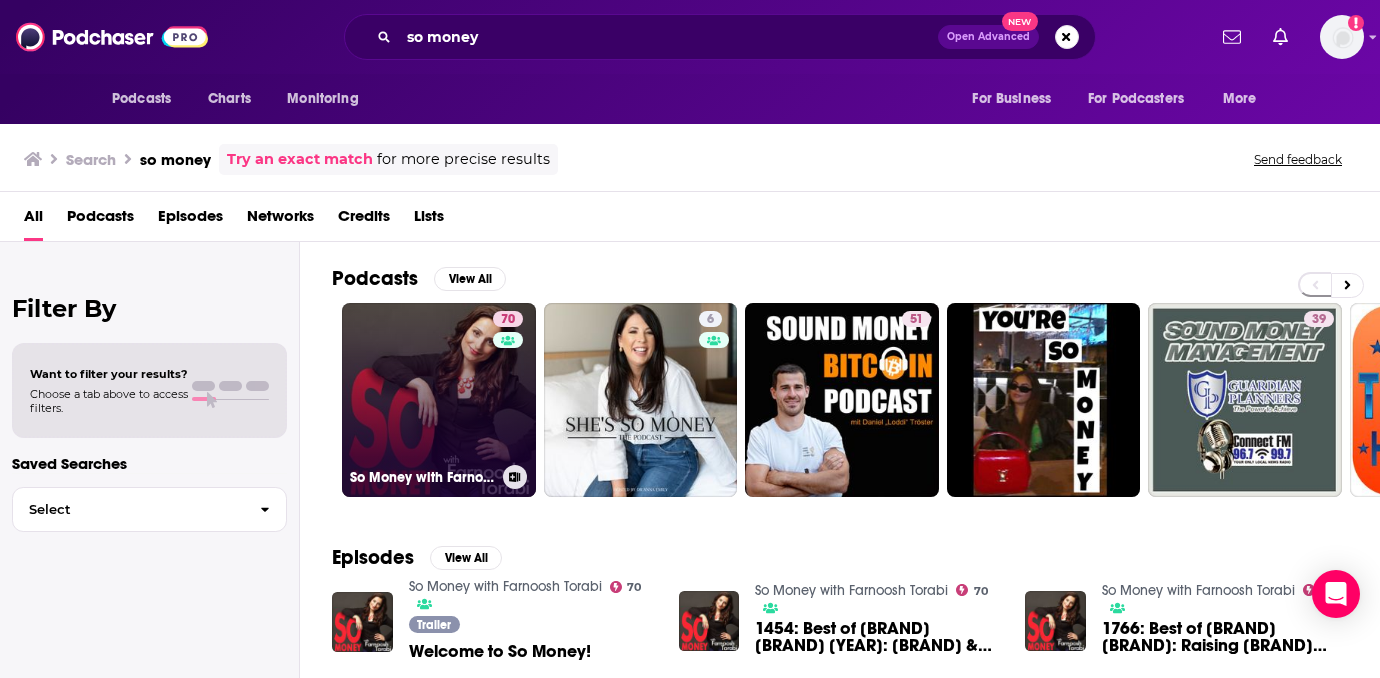 click on "[NUMBER] So Money with [FIRST] [LAST]" at bounding box center (439, 400) 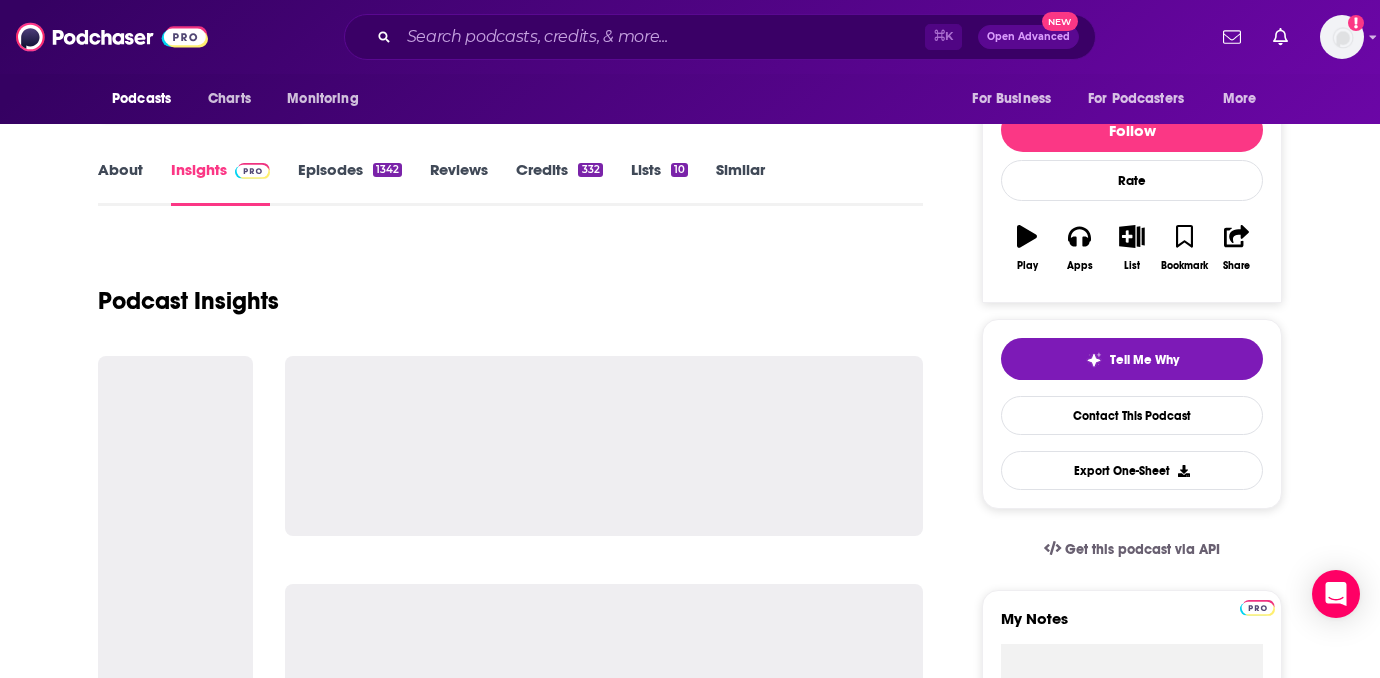 scroll, scrollTop: 402, scrollLeft: 0, axis: vertical 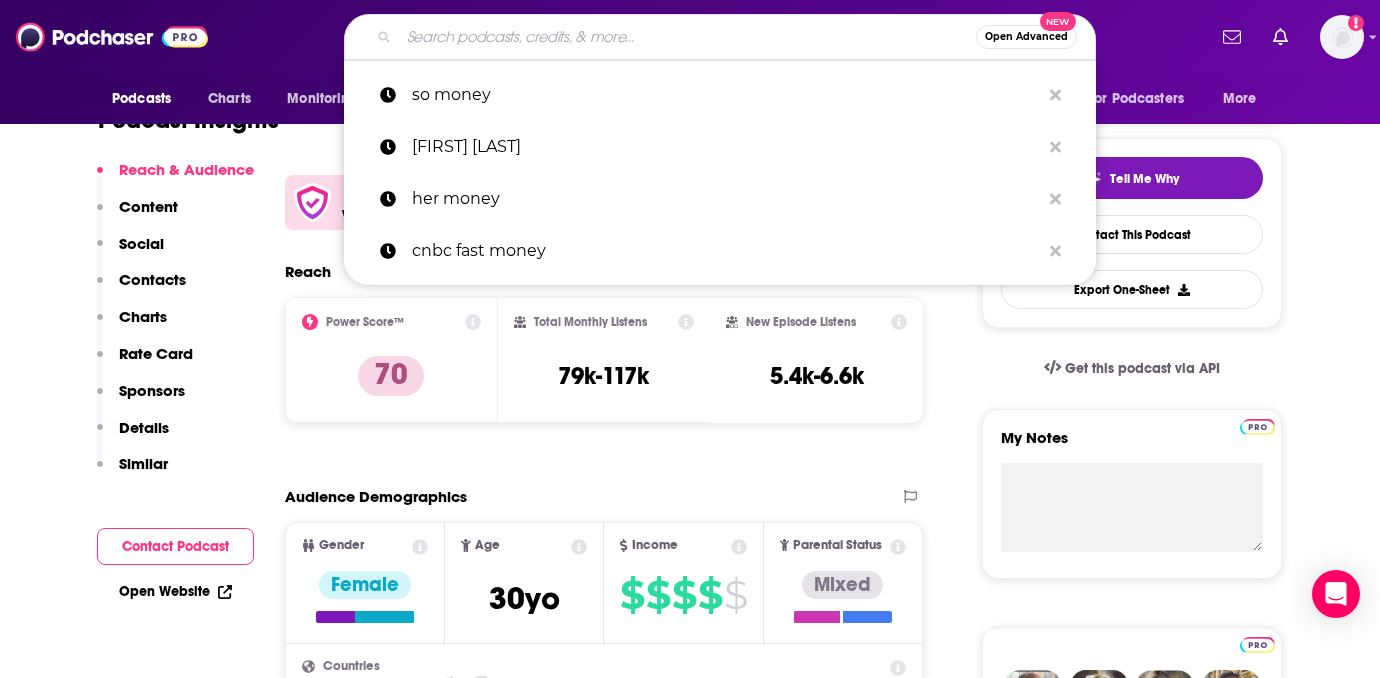 click at bounding box center (687, 37) 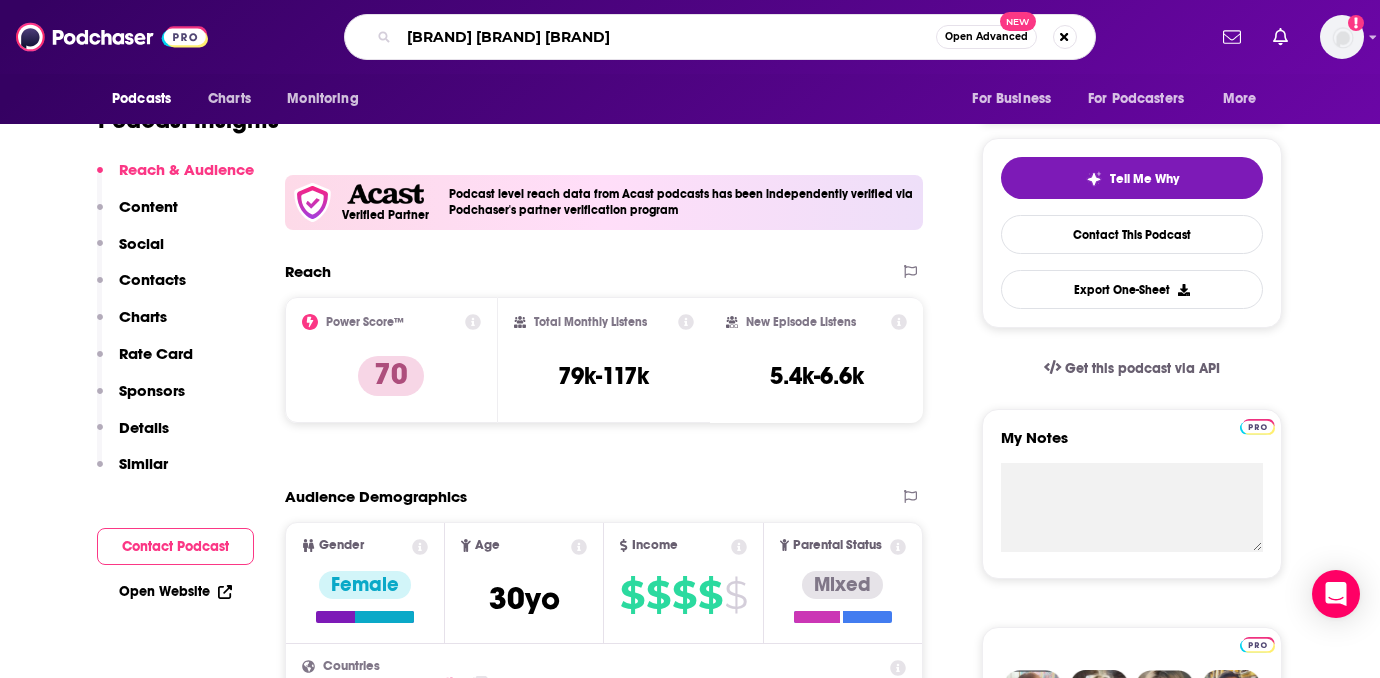 type on "[BRAND] [BRAND] [BRAND]" 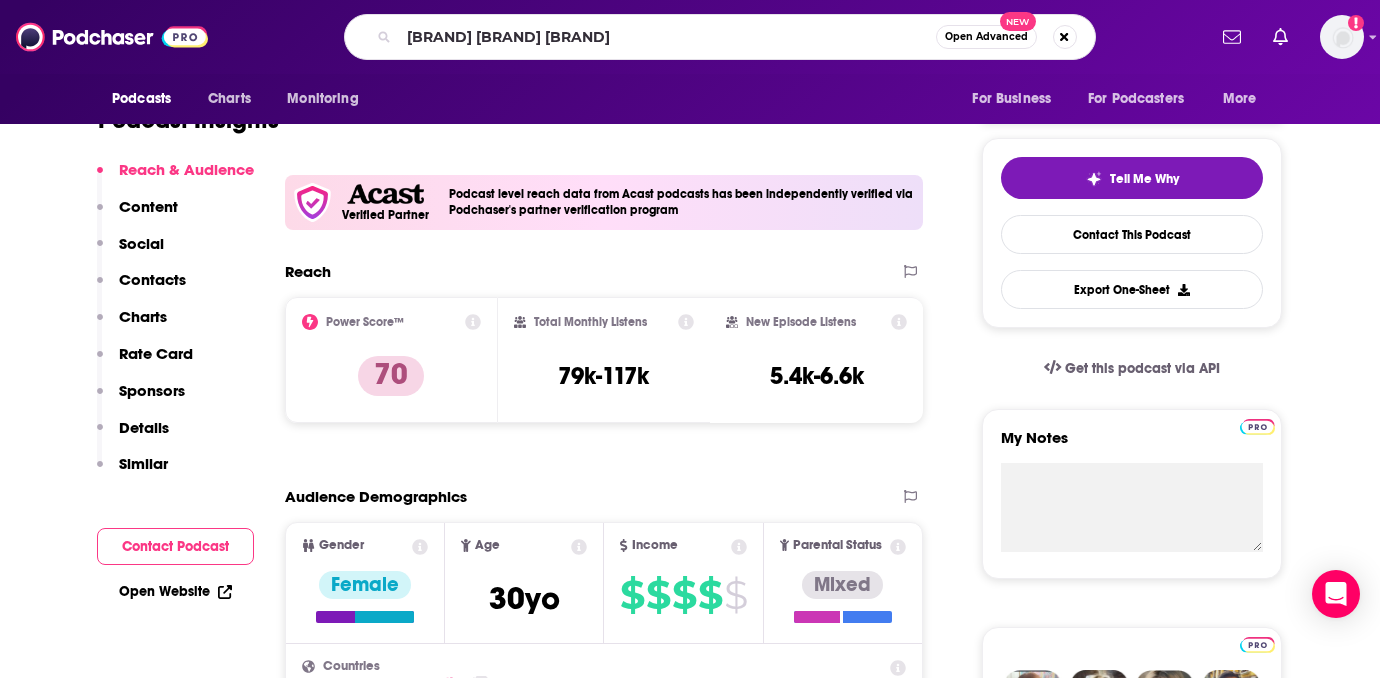 scroll, scrollTop: 0, scrollLeft: 0, axis: both 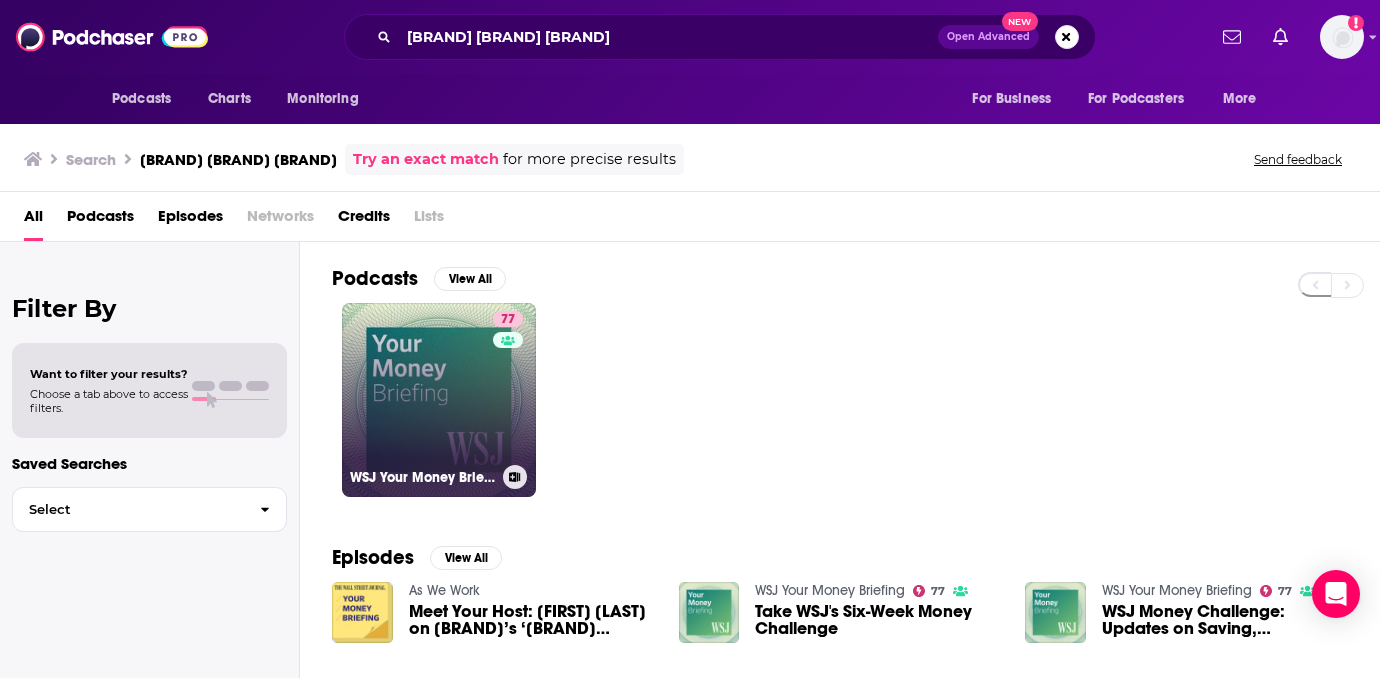 click on "WSJ Your Money Briefing" at bounding box center (422, 477) 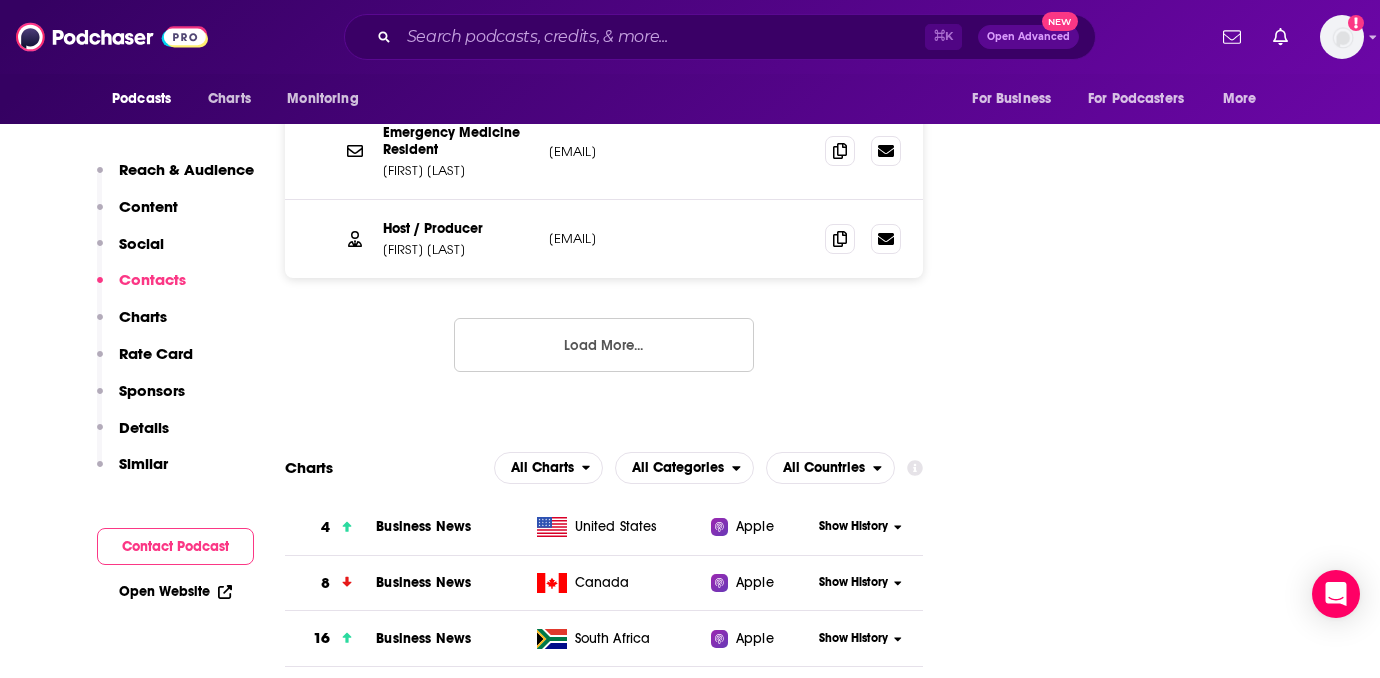 scroll, scrollTop: 2307, scrollLeft: 0, axis: vertical 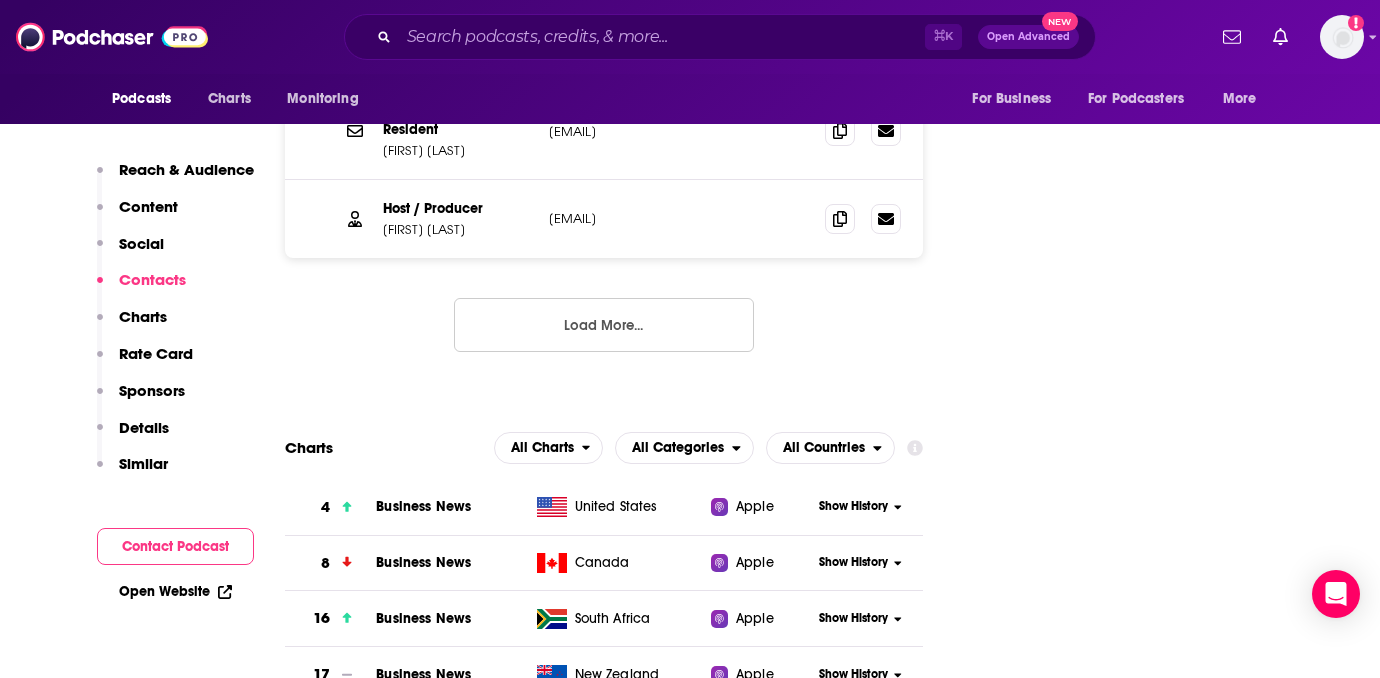click on "Load More..." at bounding box center (604, 325) 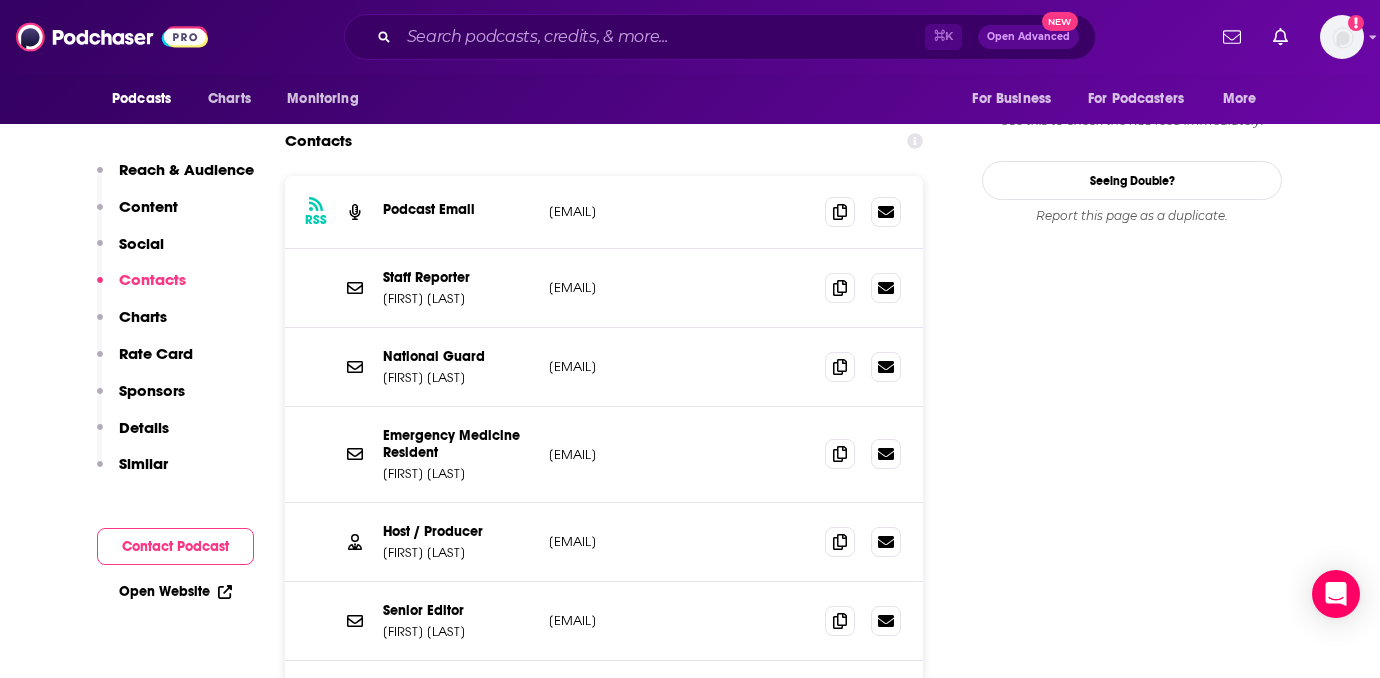 scroll, scrollTop: 1972, scrollLeft: 0, axis: vertical 